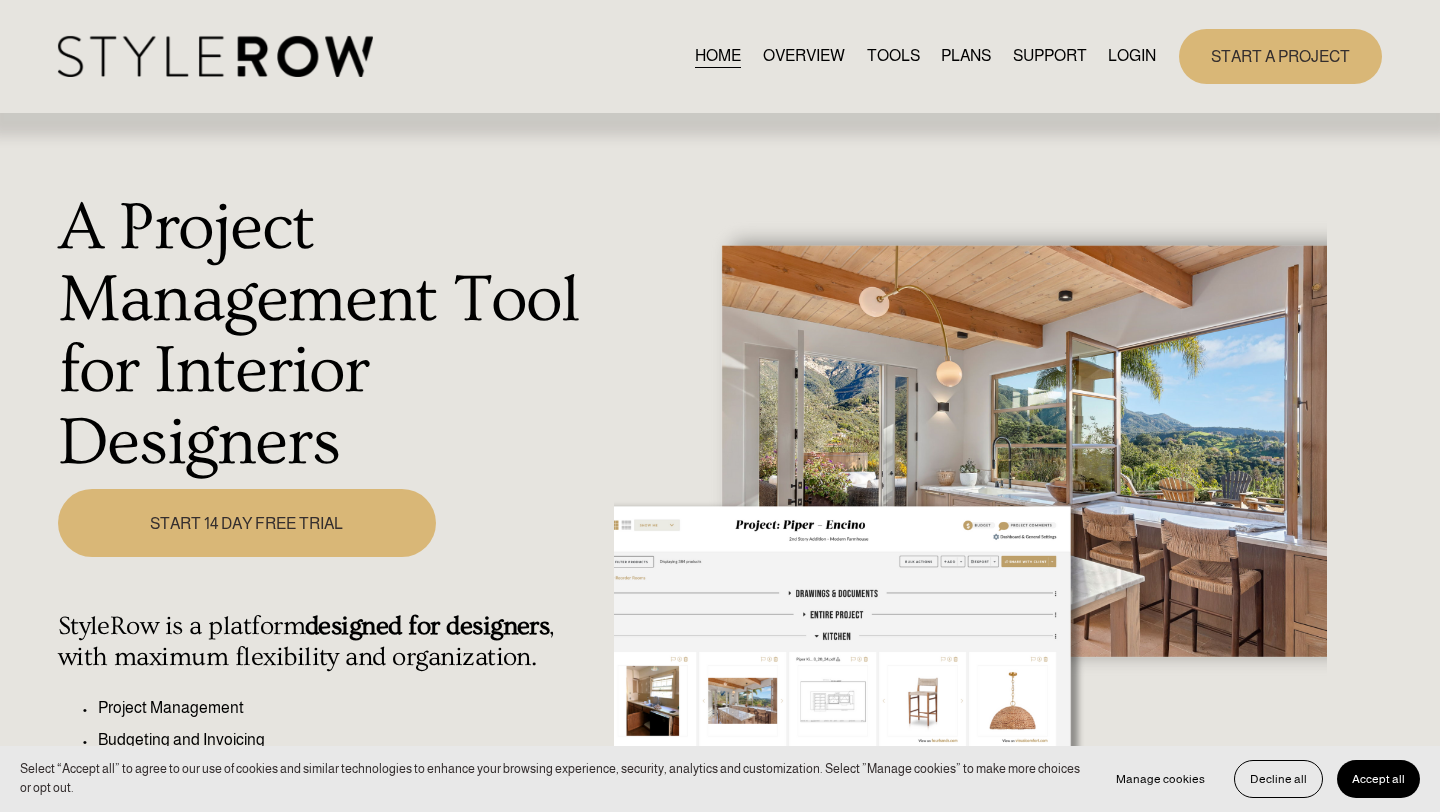 scroll, scrollTop: 0, scrollLeft: 0, axis: both 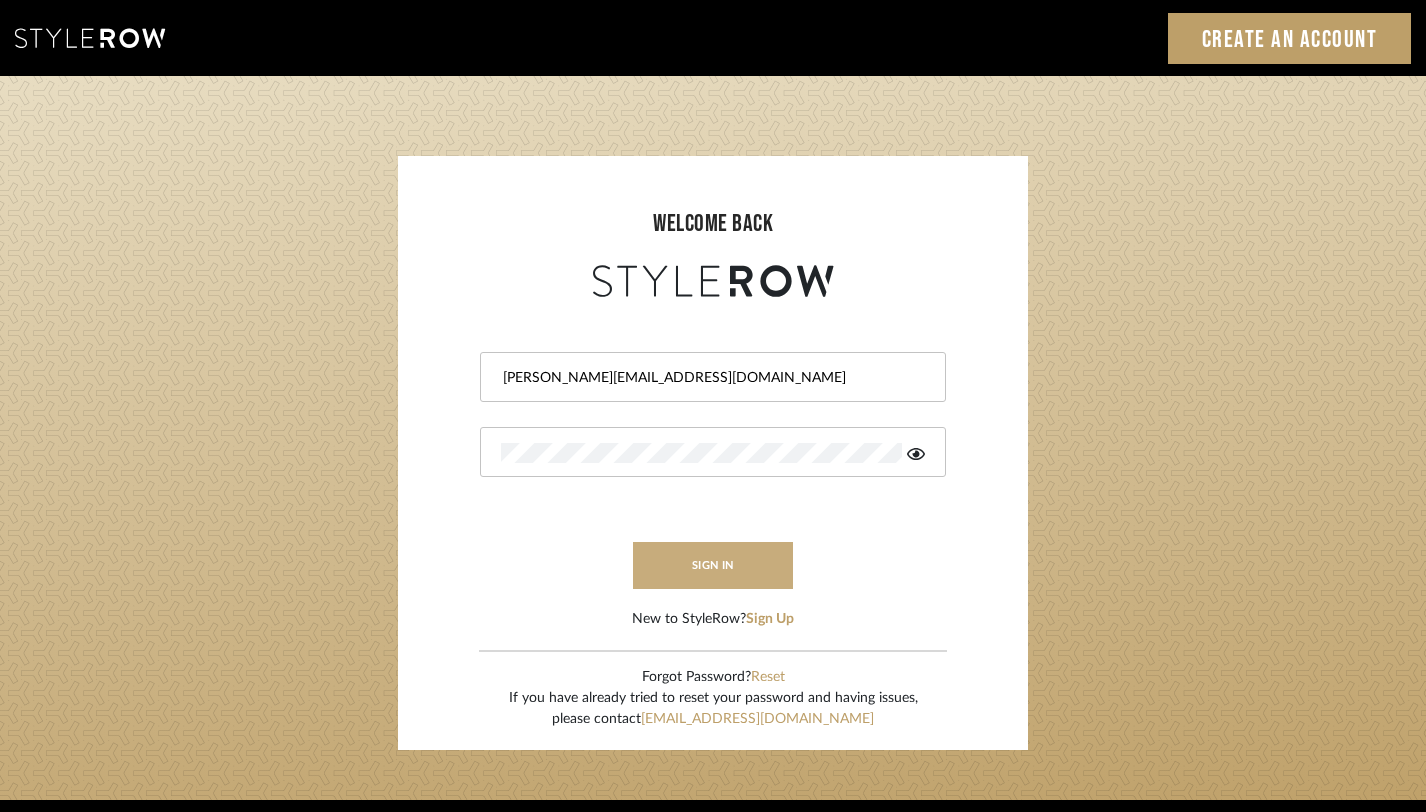 click on "sign in" at bounding box center [713, 565] 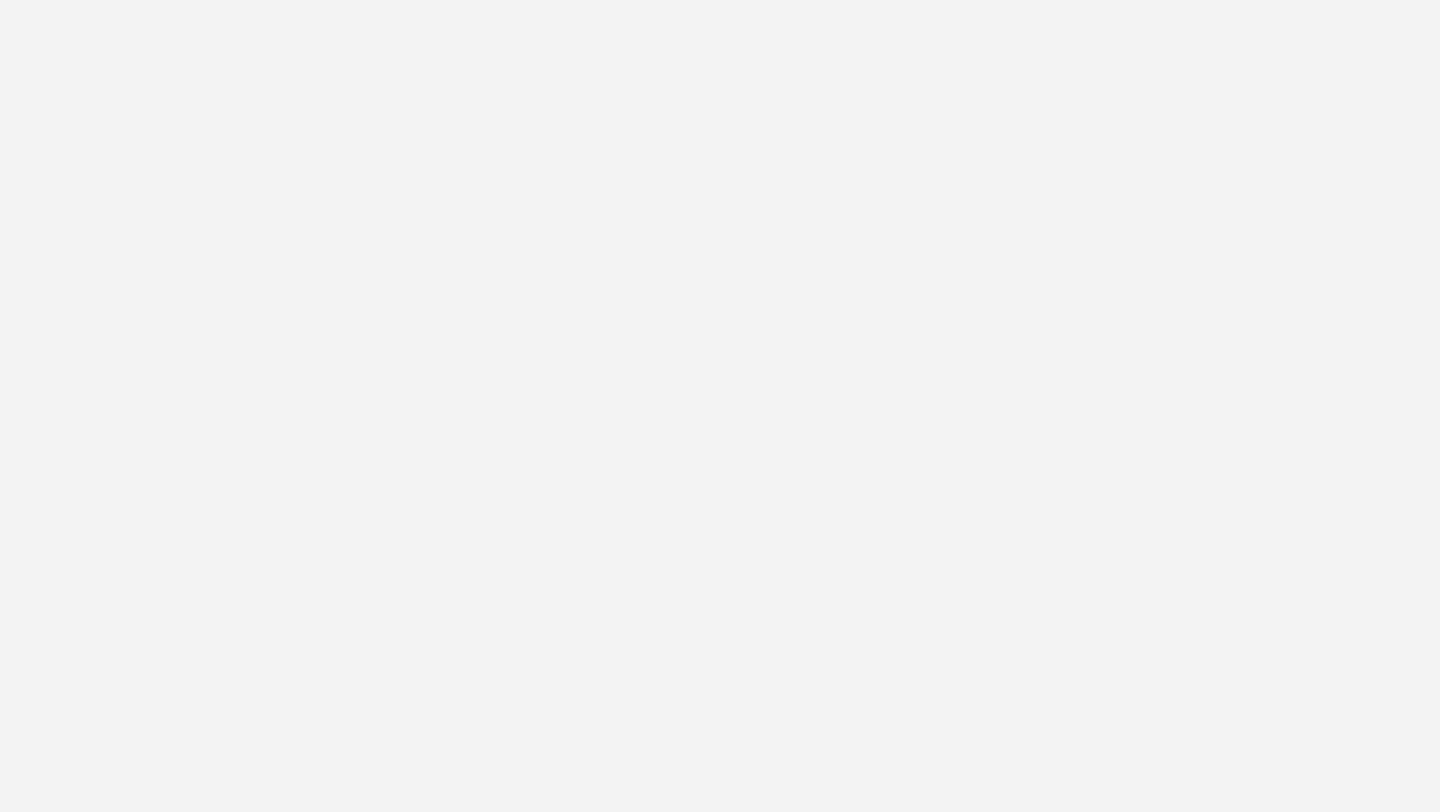 scroll, scrollTop: 0, scrollLeft: 0, axis: both 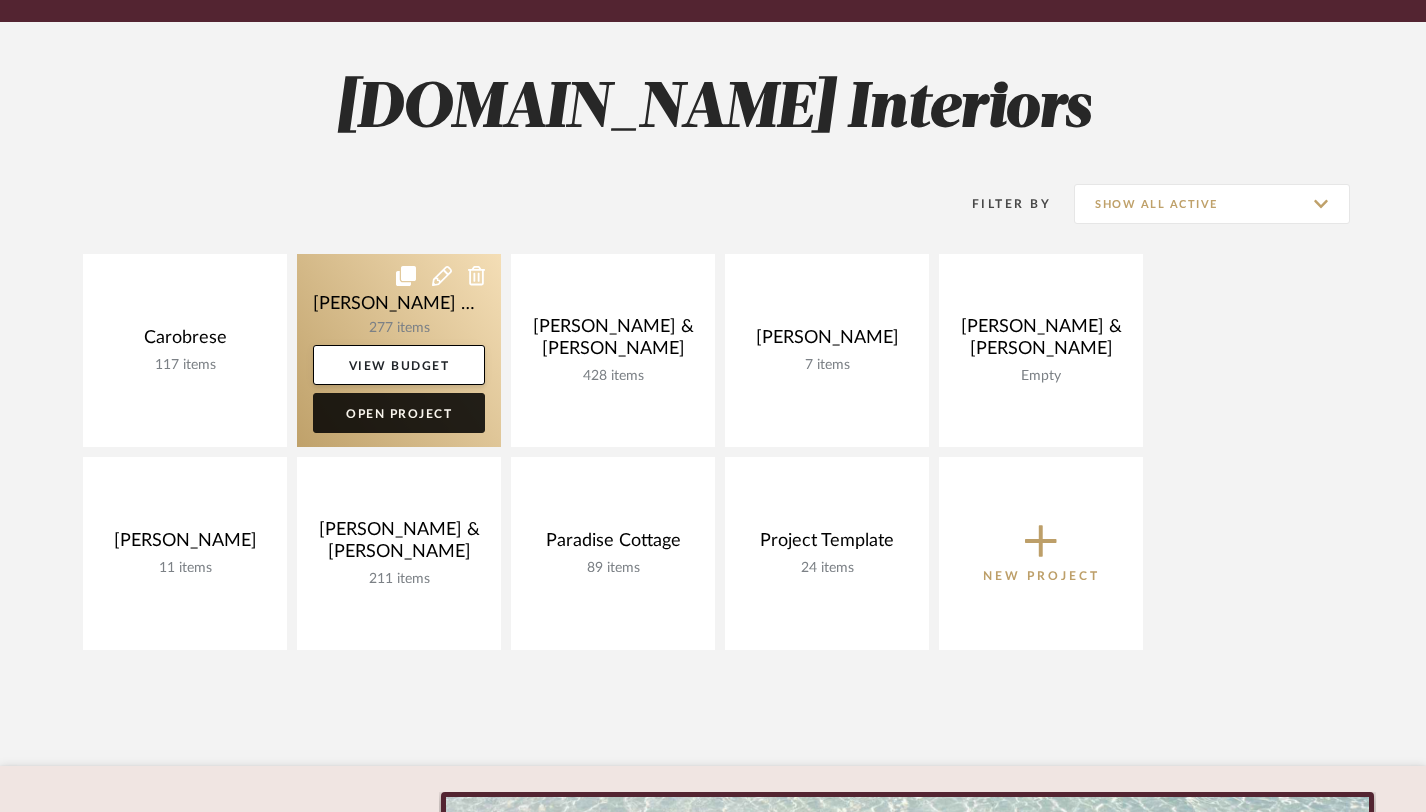 click on "Open Project" 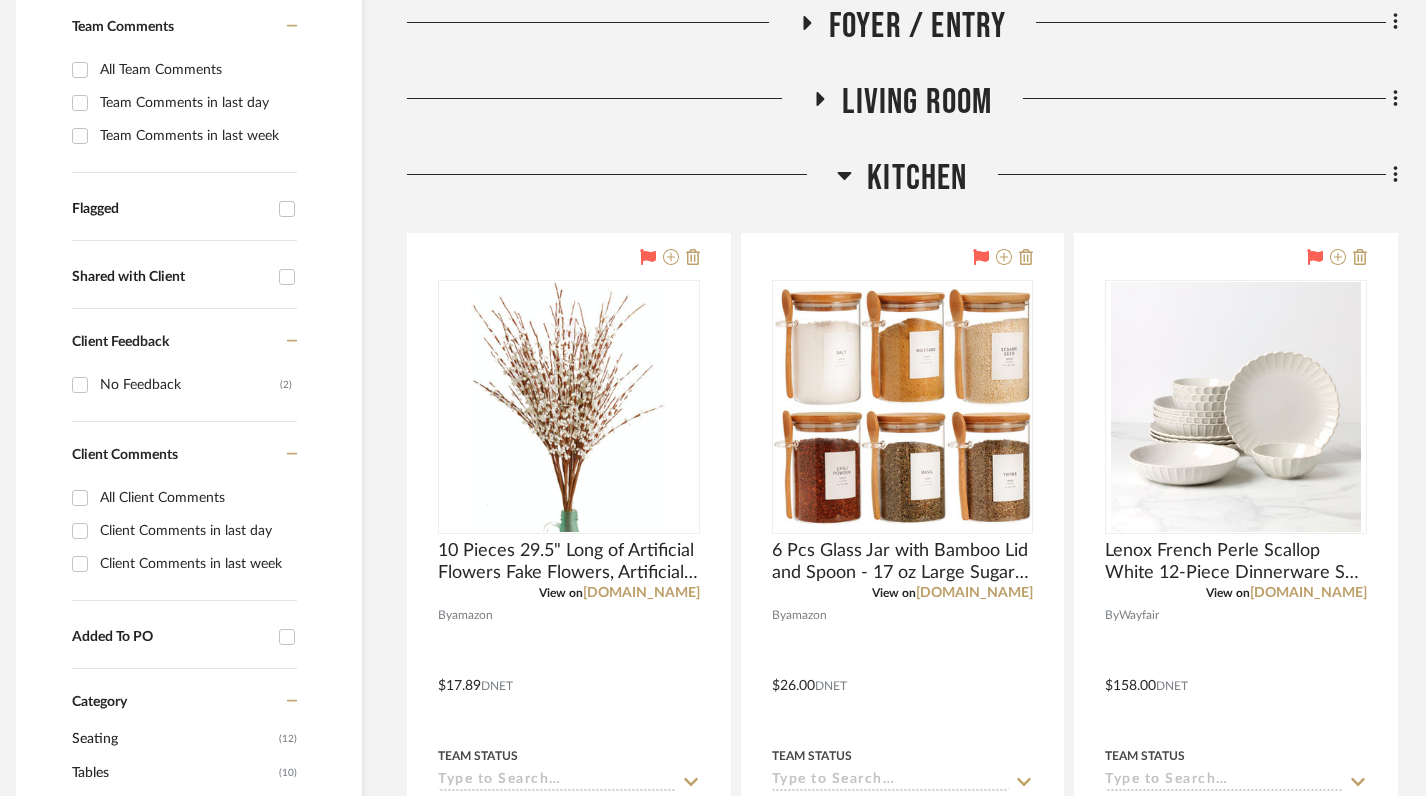 scroll, scrollTop: 593, scrollLeft: 14, axis: both 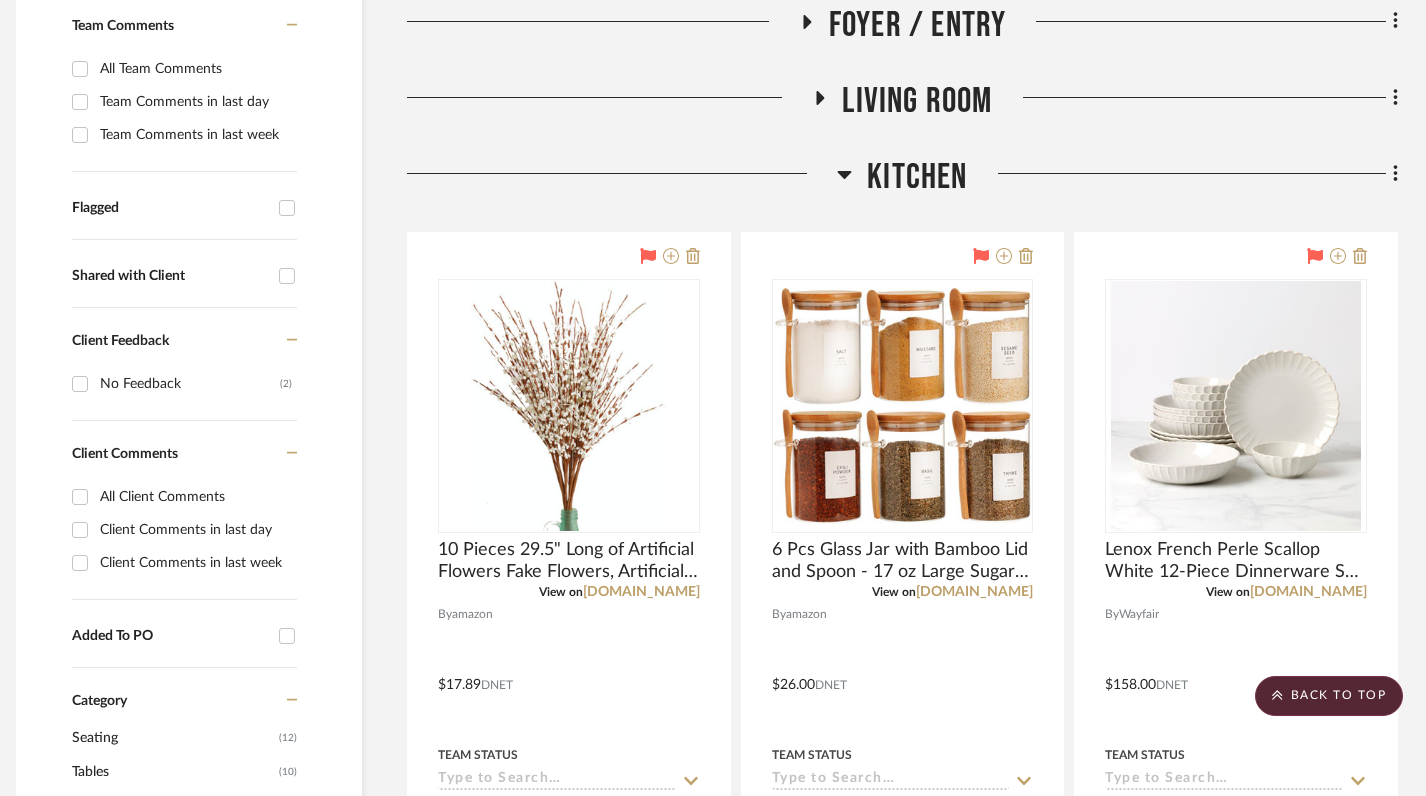 click 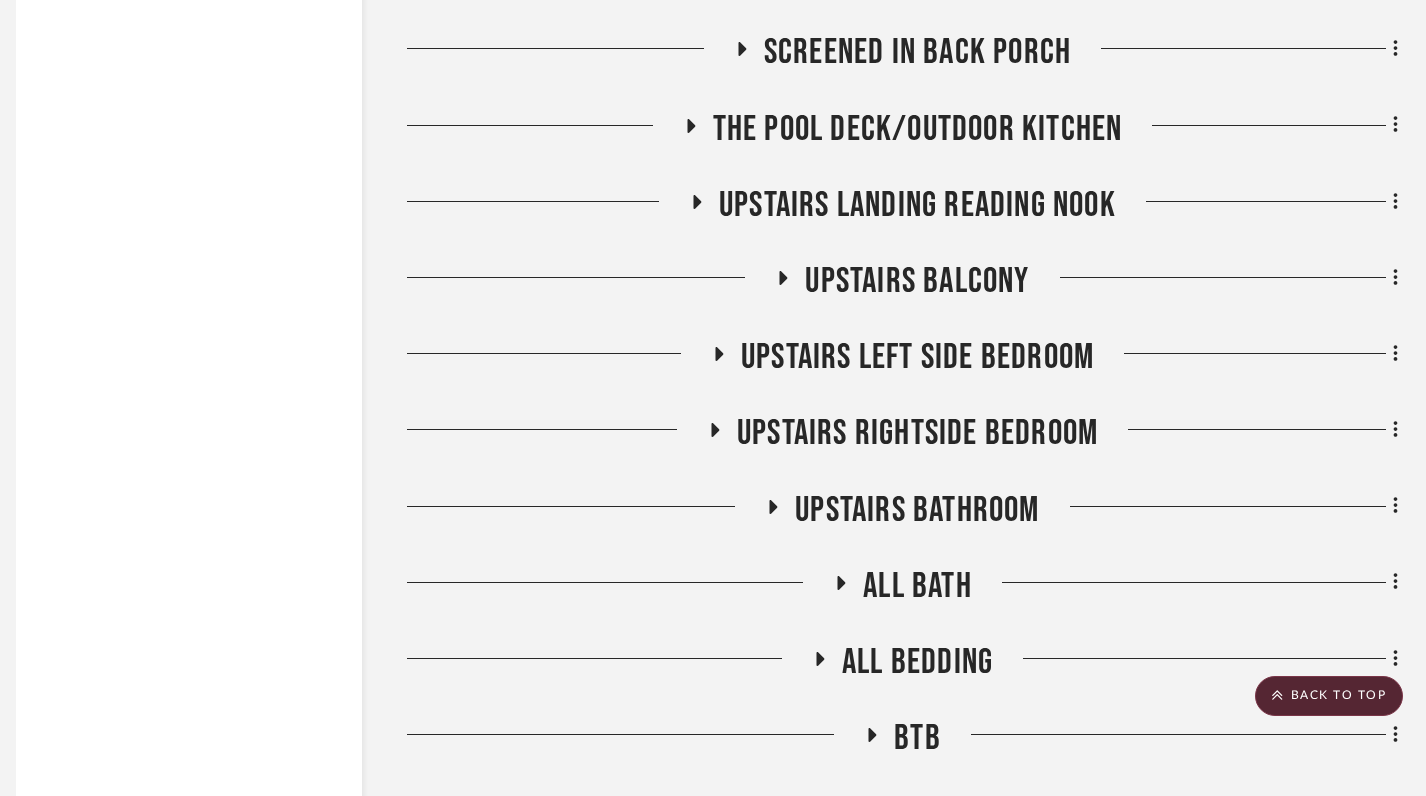 scroll, scrollTop: 4004, scrollLeft: 14, axis: both 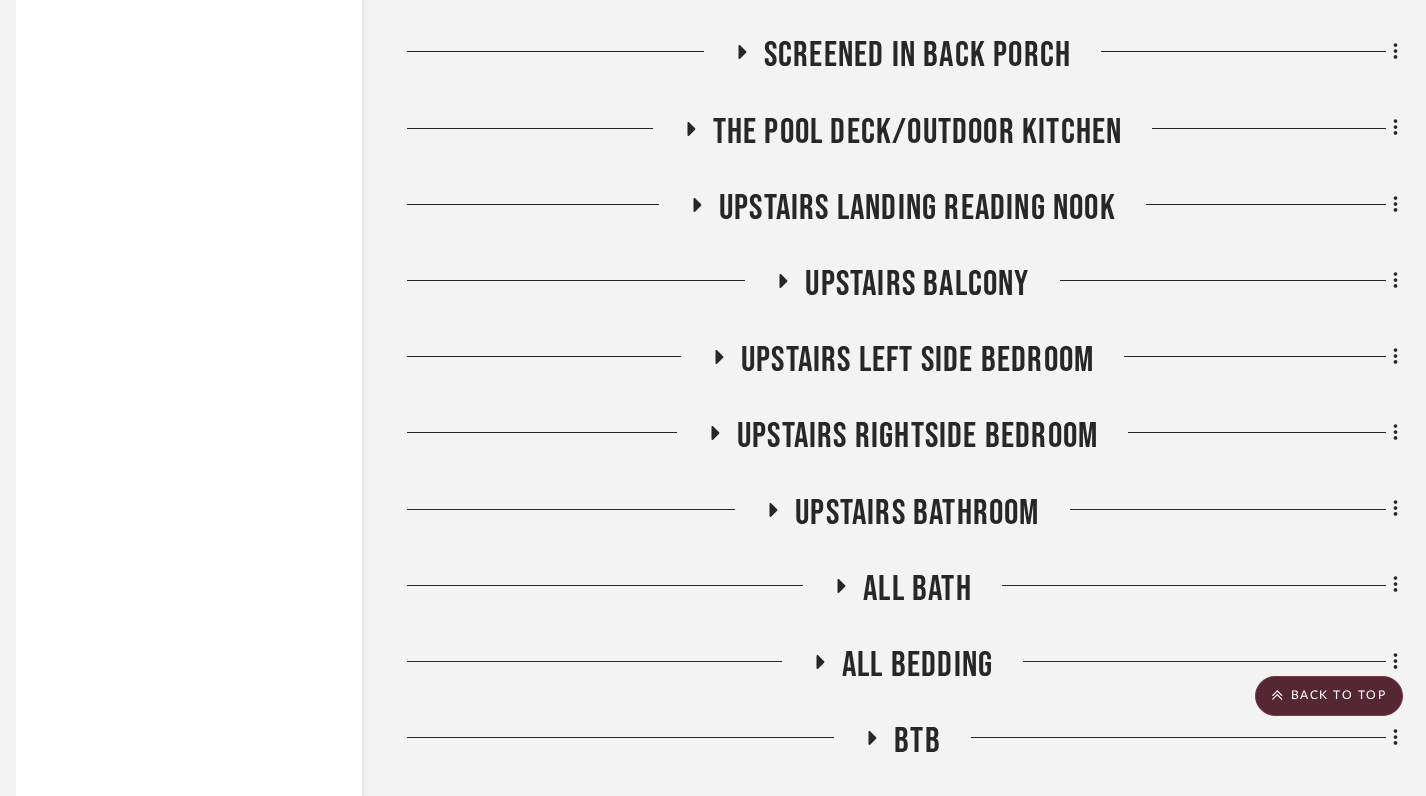 click 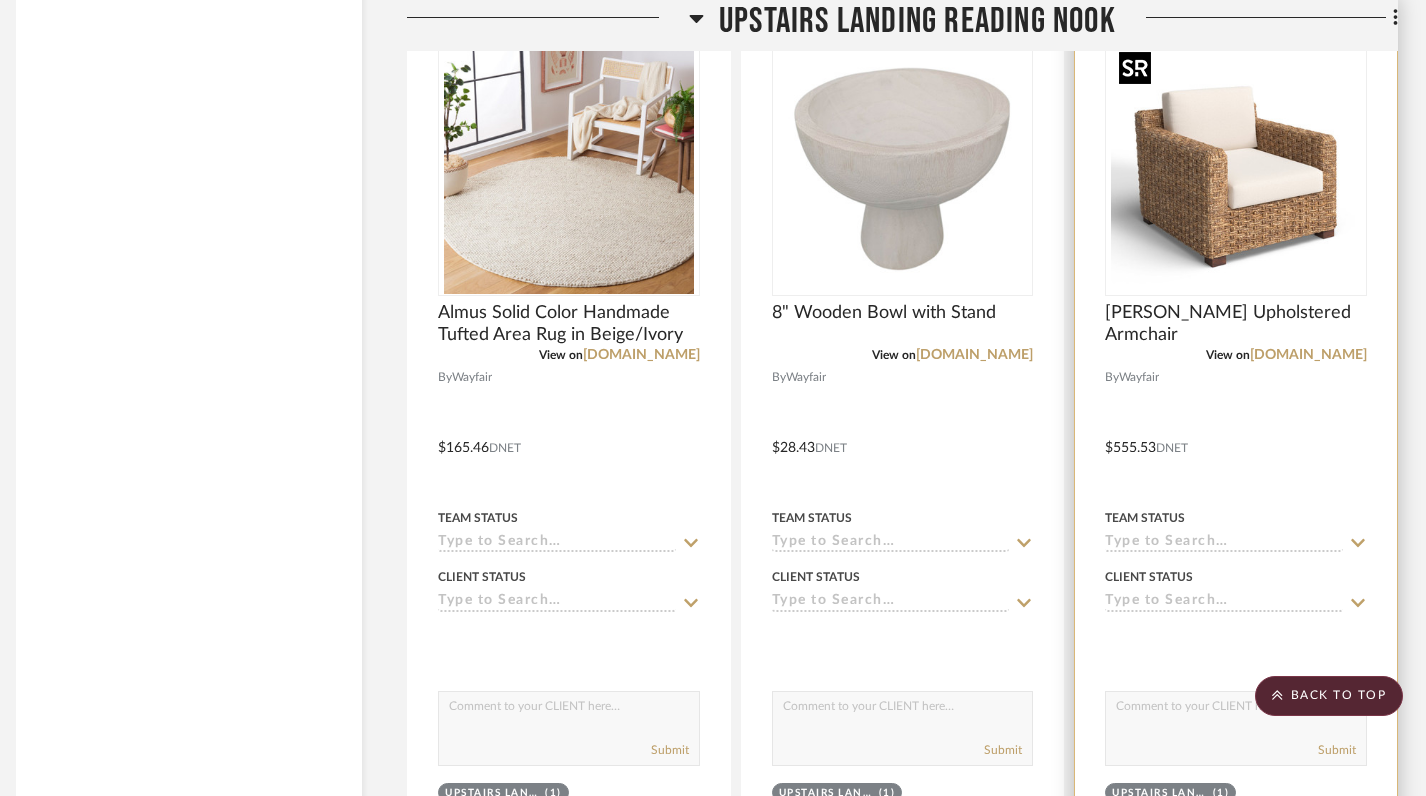 scroll, scrollTop: 4271, scrollLeft: 14, axis: both 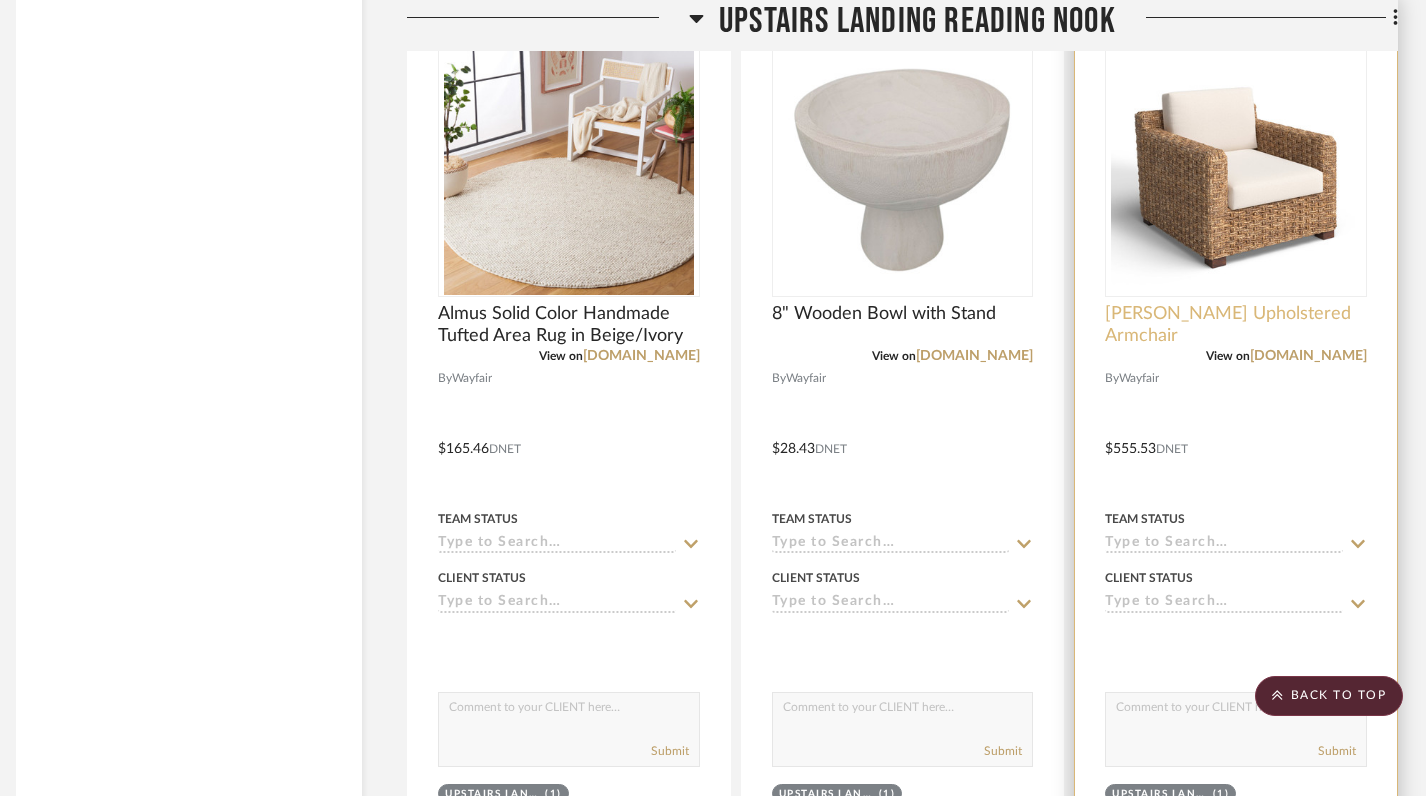 click on "Steiner Upholstered Armchair" at bounding box center (1236, 325) 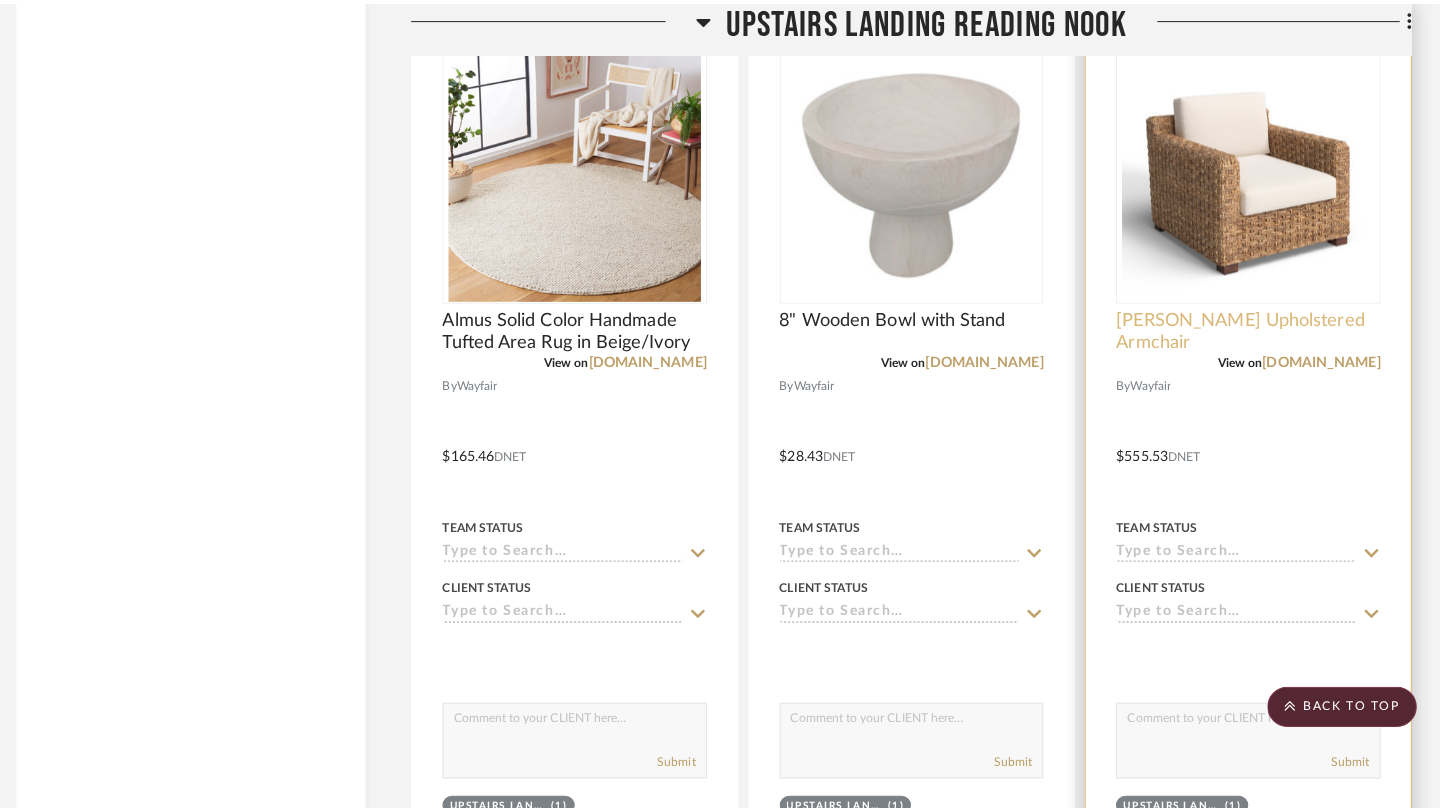 scroll, scrollTop: 0, scrollLeft: 0, axis: both 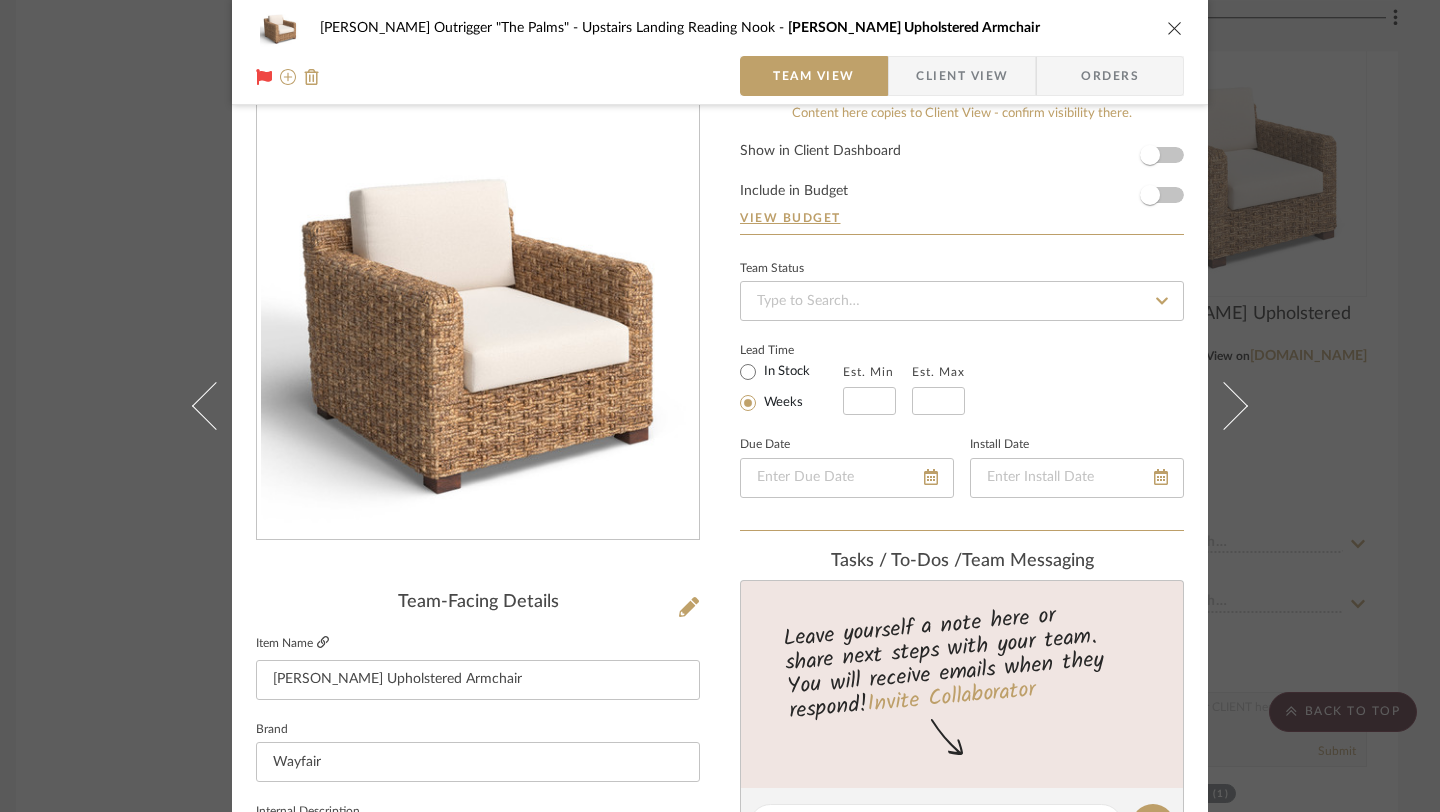 click 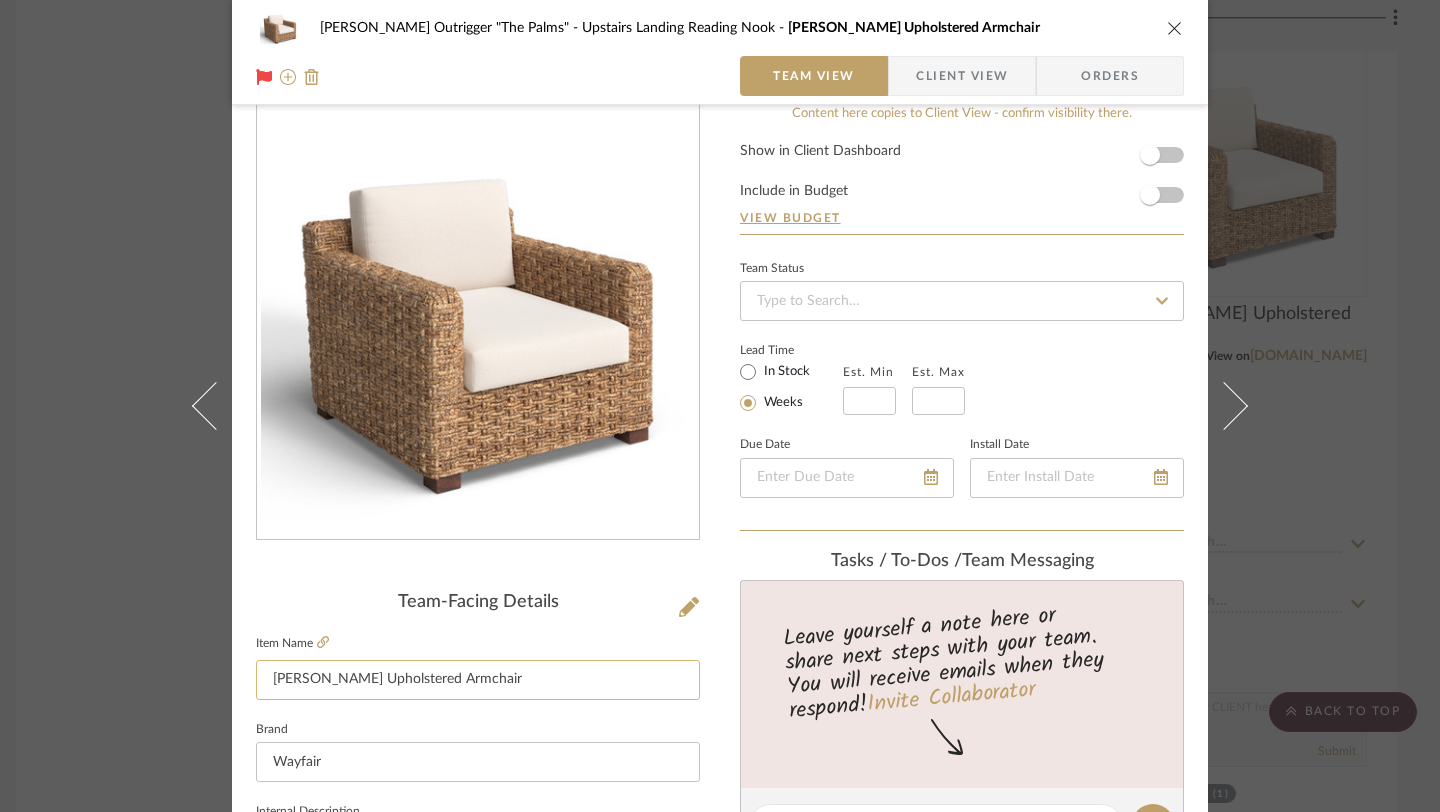 click on "Steiner Upholstered Armchair" 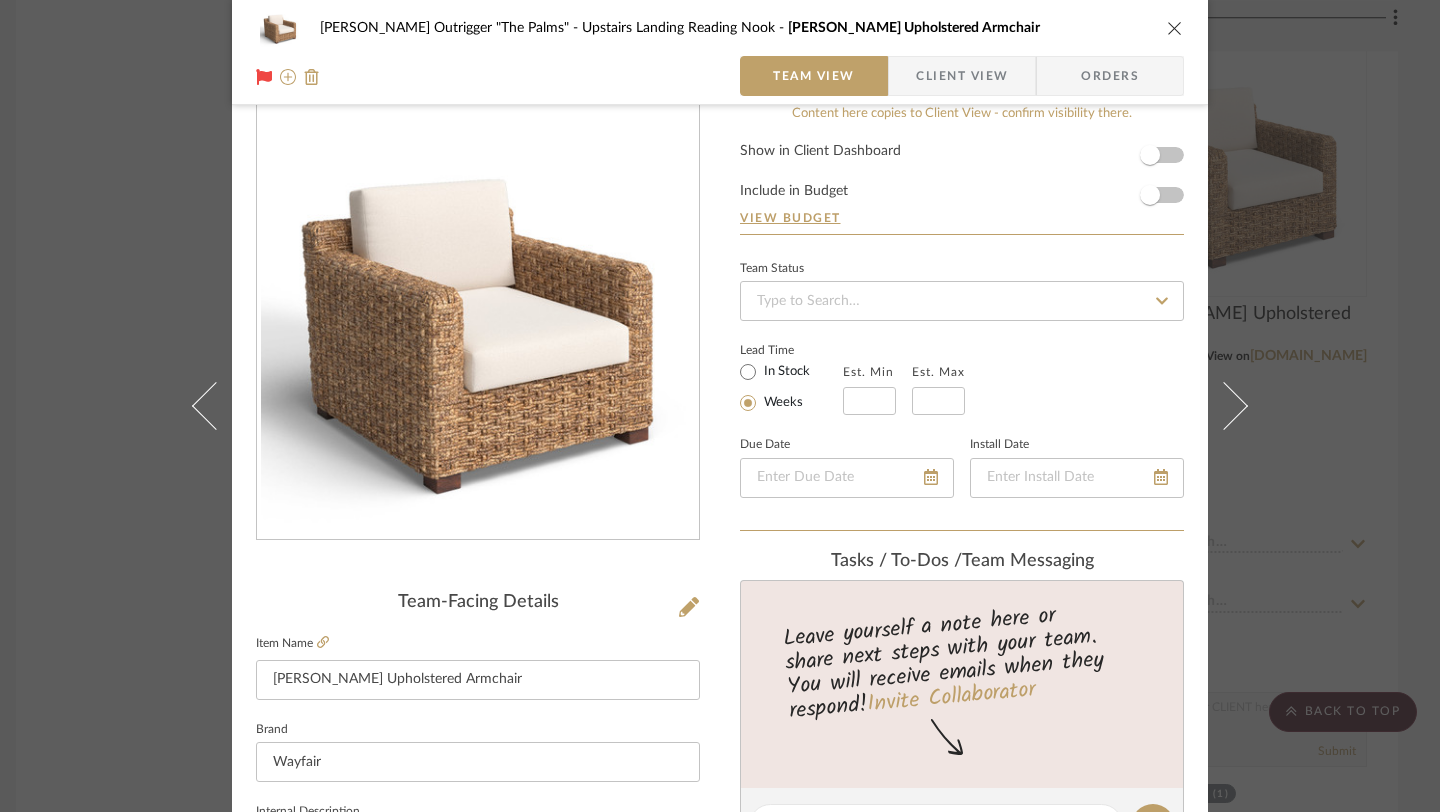 click at bounding box center (1175, 28) 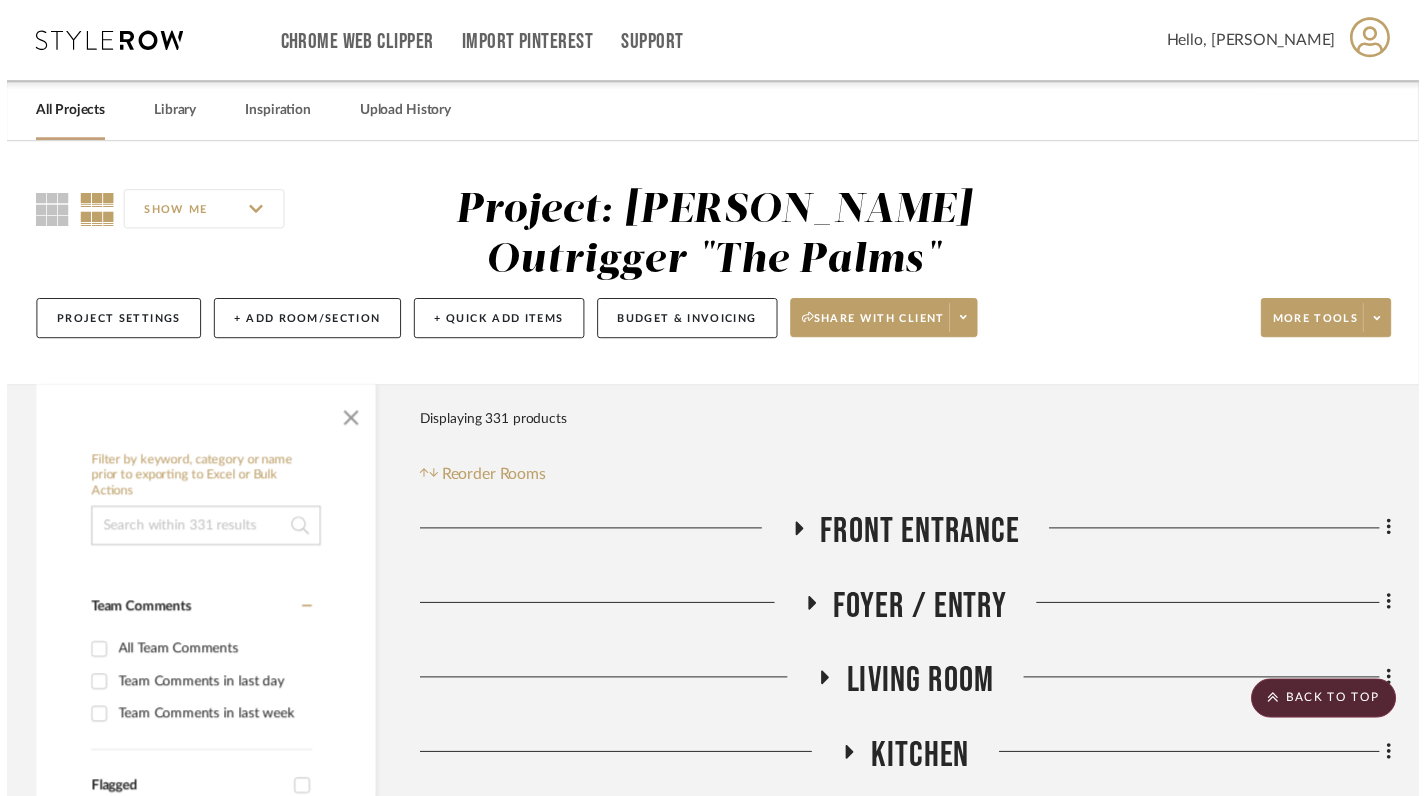 scroll, scrollTop: 4271, scrollLeft: 14, axis: both 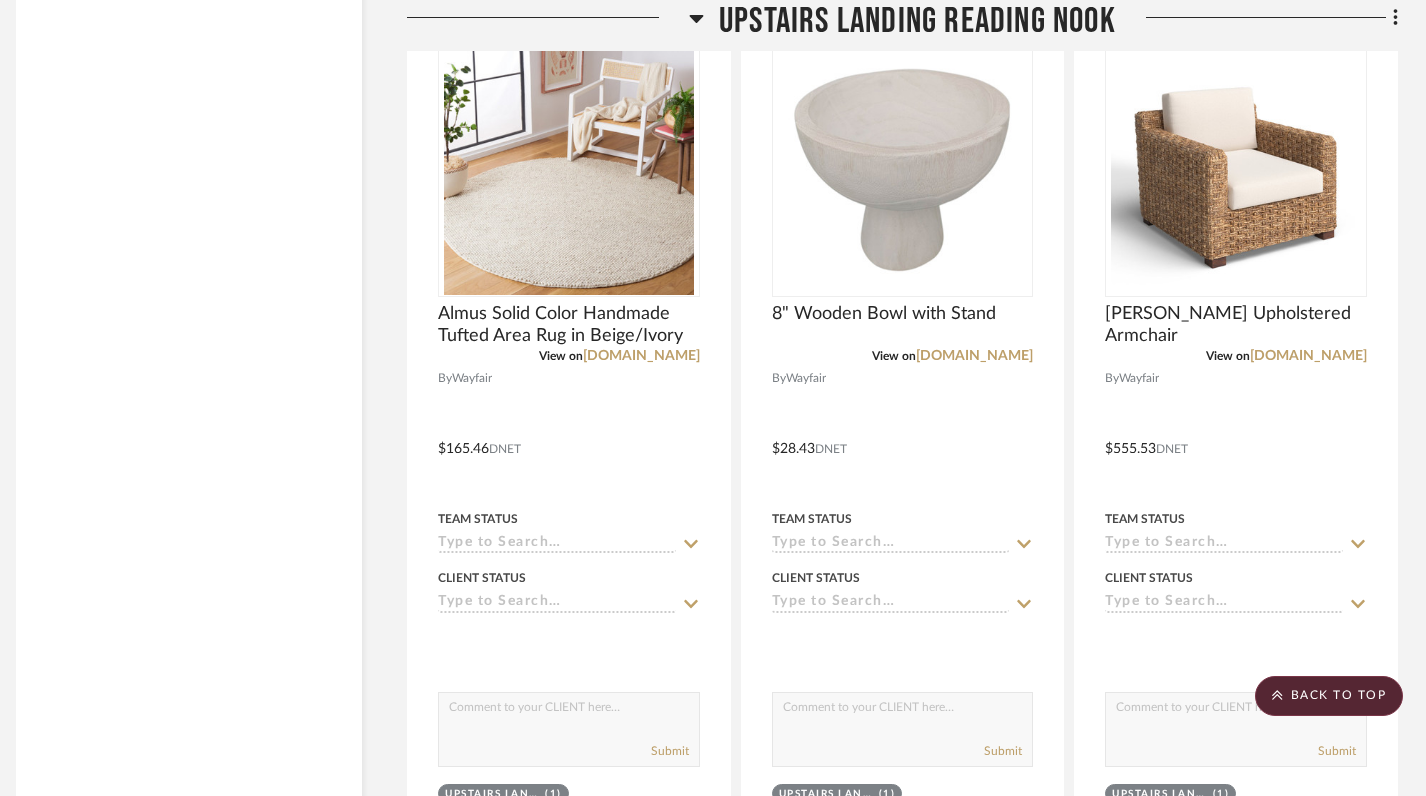 click 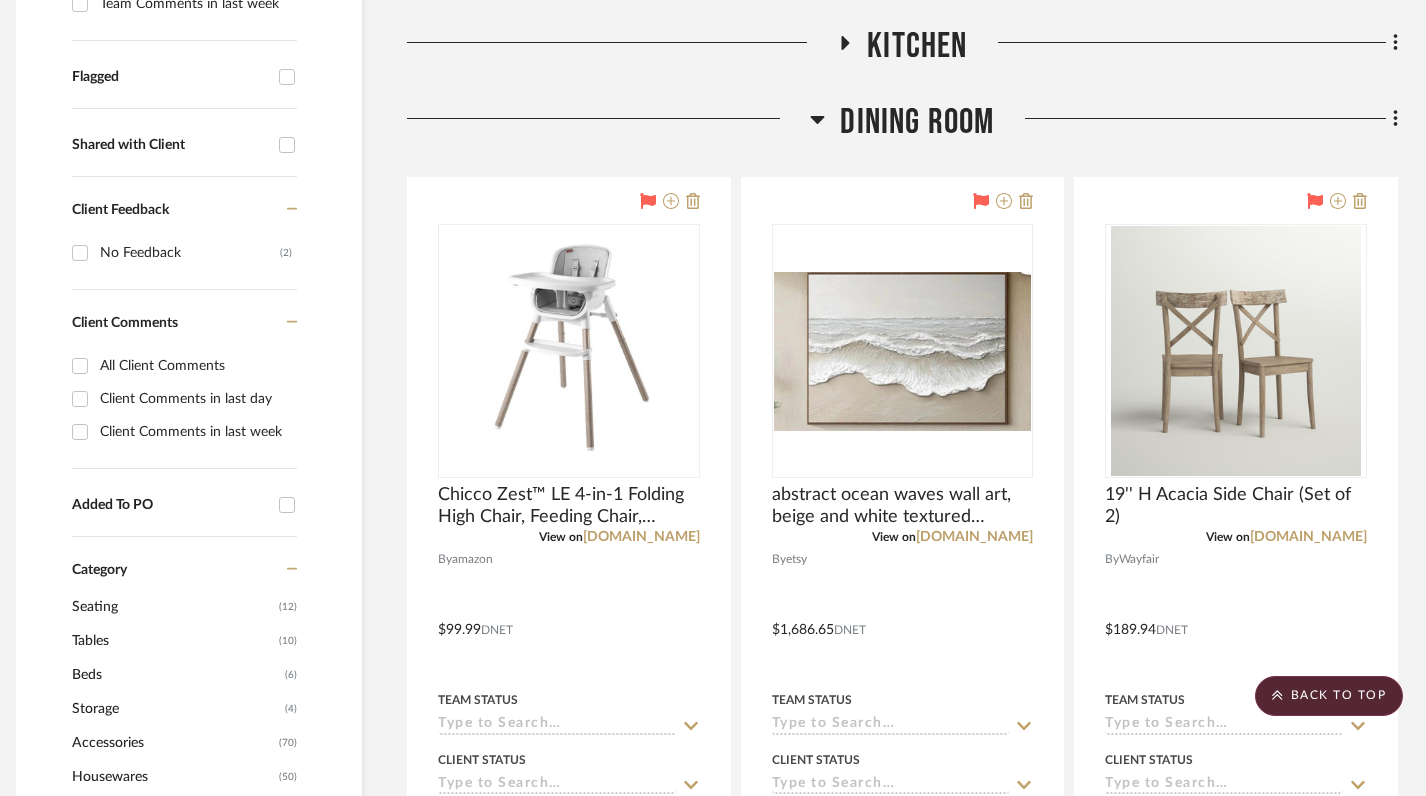 scroll, scrollTop: 701, scrollLeft: 14, axis: both 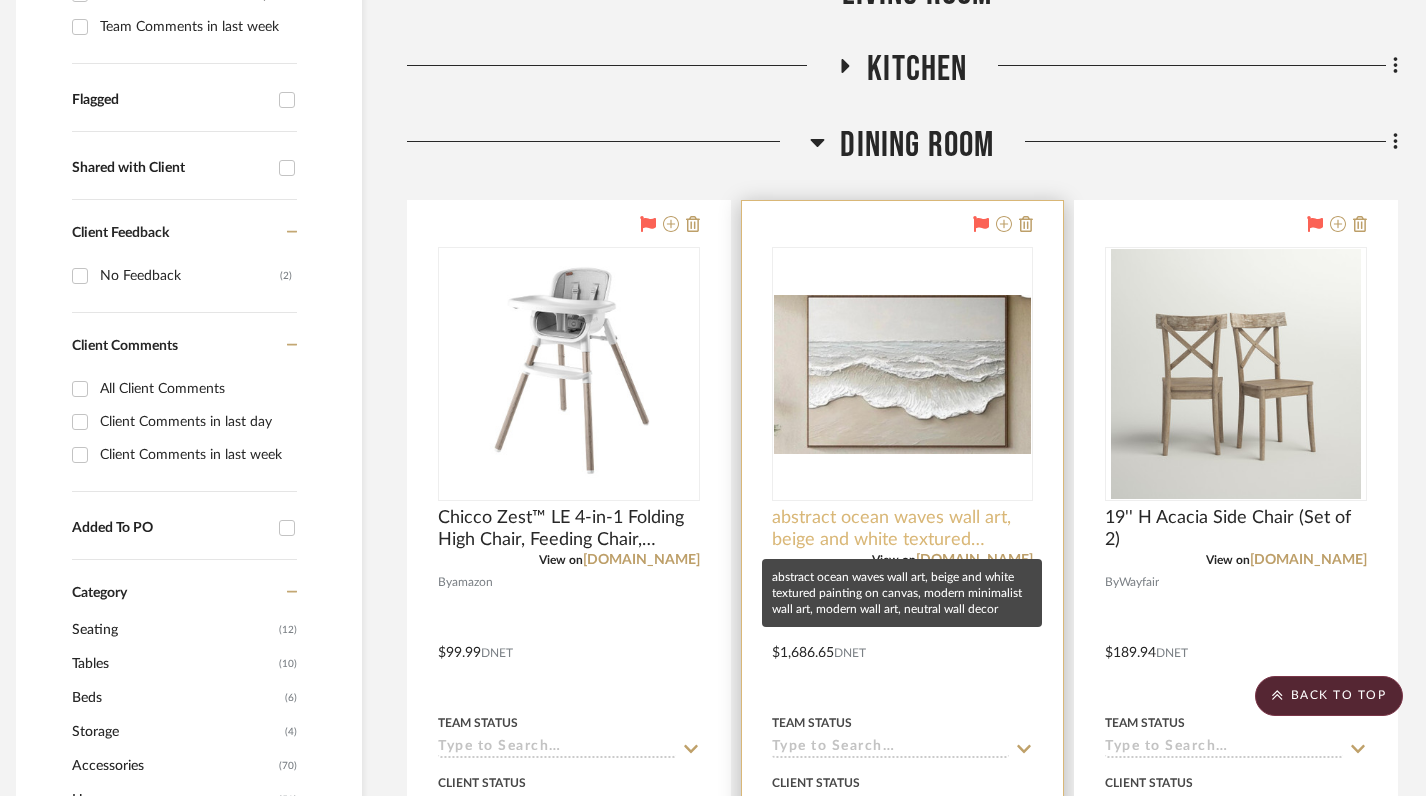 click on "abstract ocean waves wall art, beige and white textured painting on canvas, modern minimalist wall art, modern wall art, neutral wall decor" at bounding box center [903, 529] 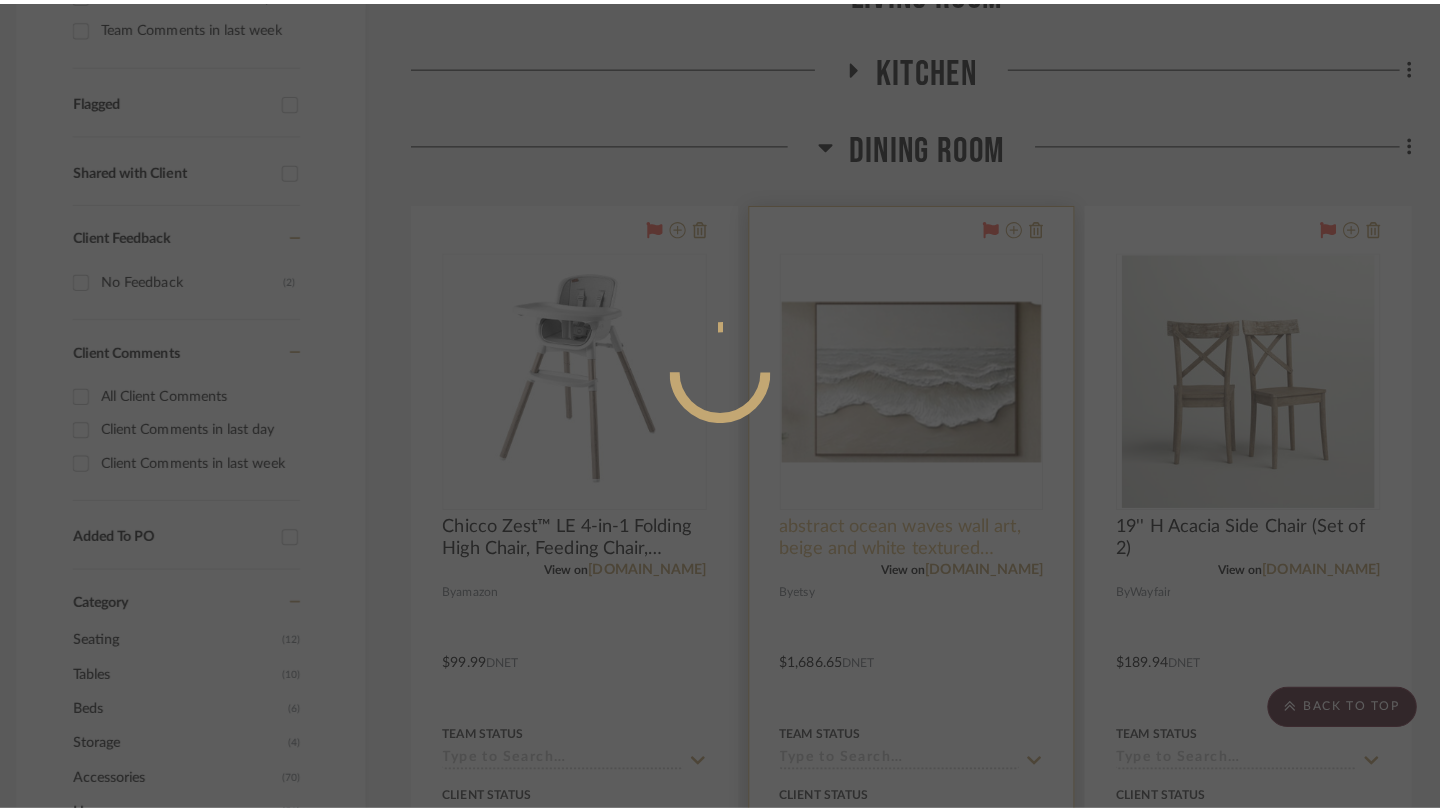 scroll, scrollTop: 0, scrollLeft: 0, axis: both 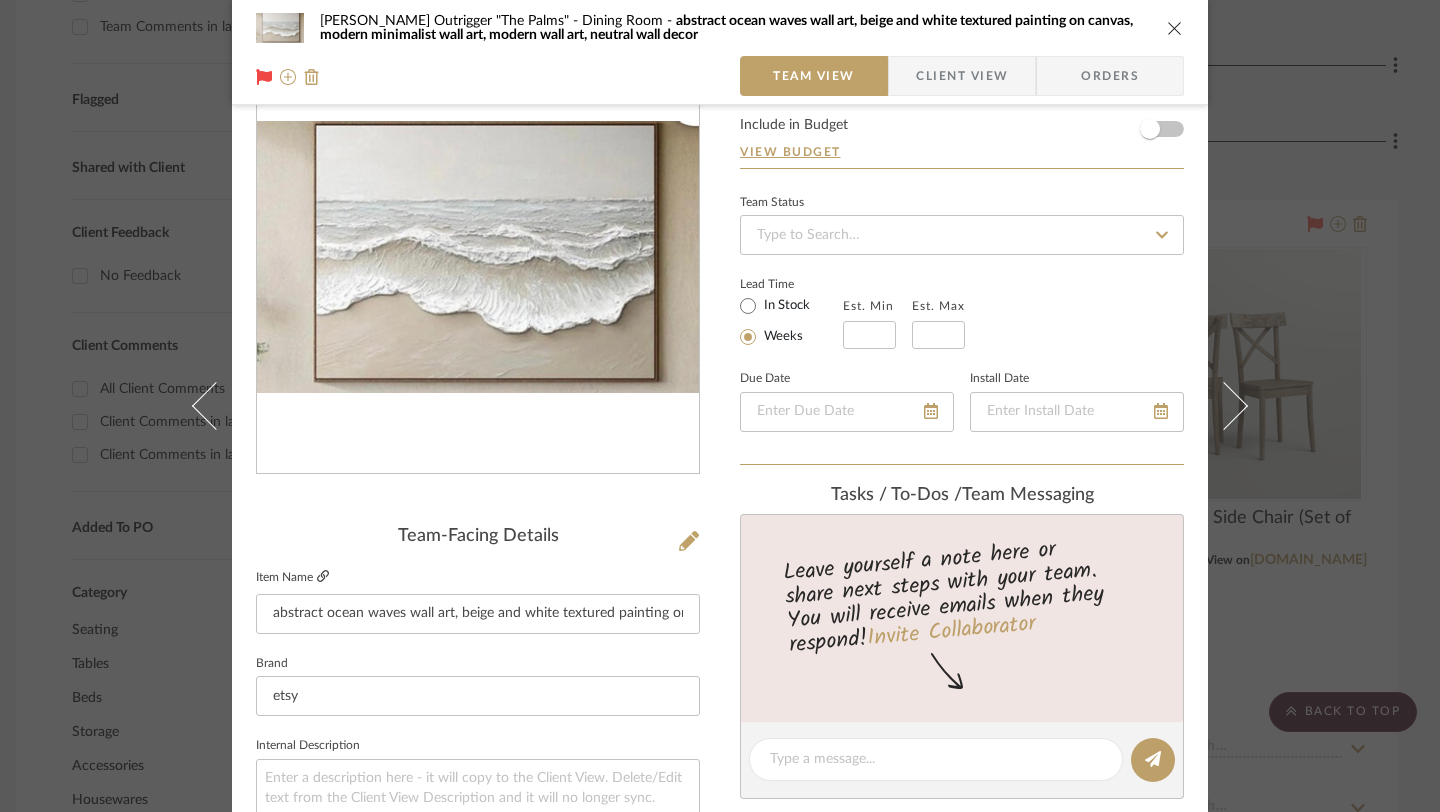 click 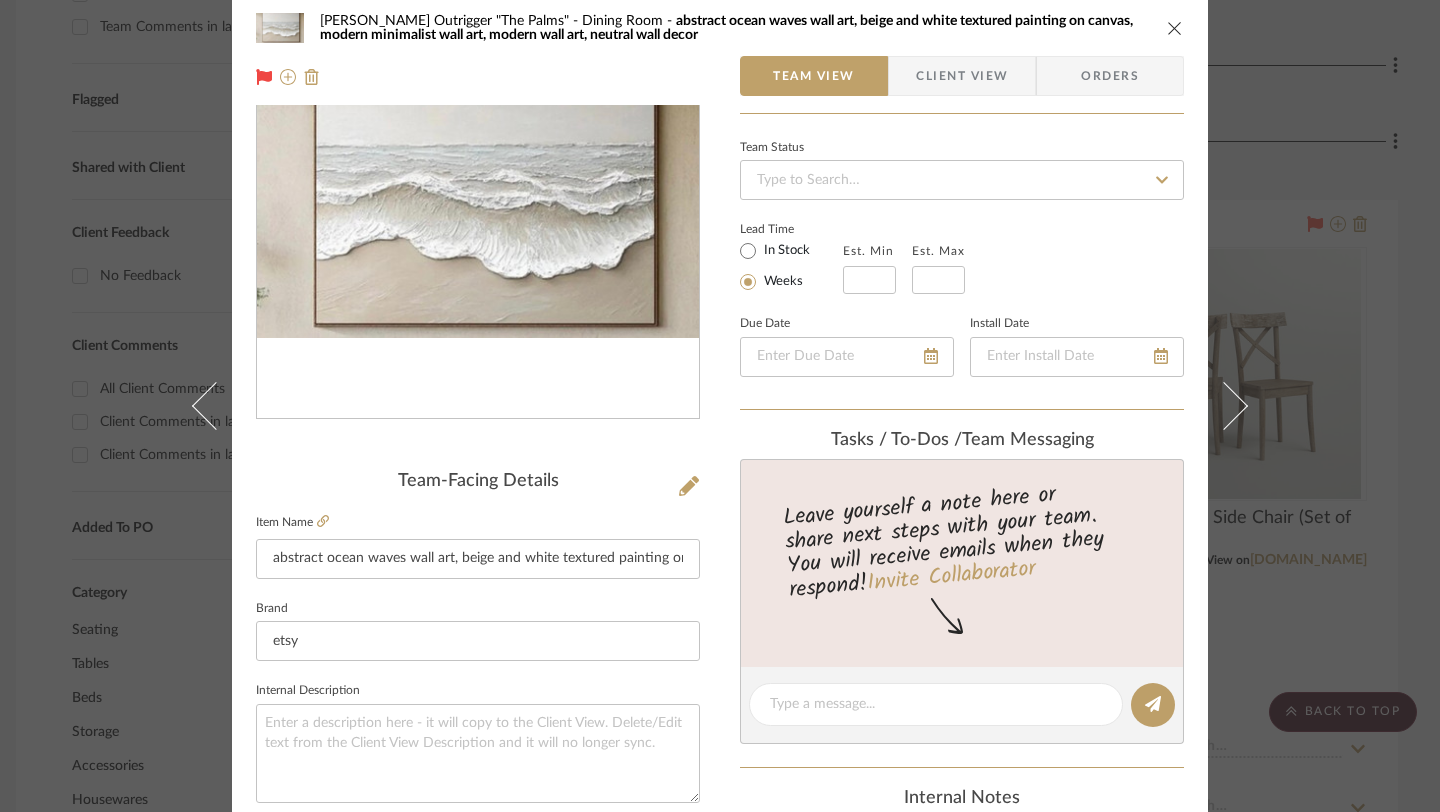 scroll, scrollTop: 0, scrollLeft: 0, axis: both 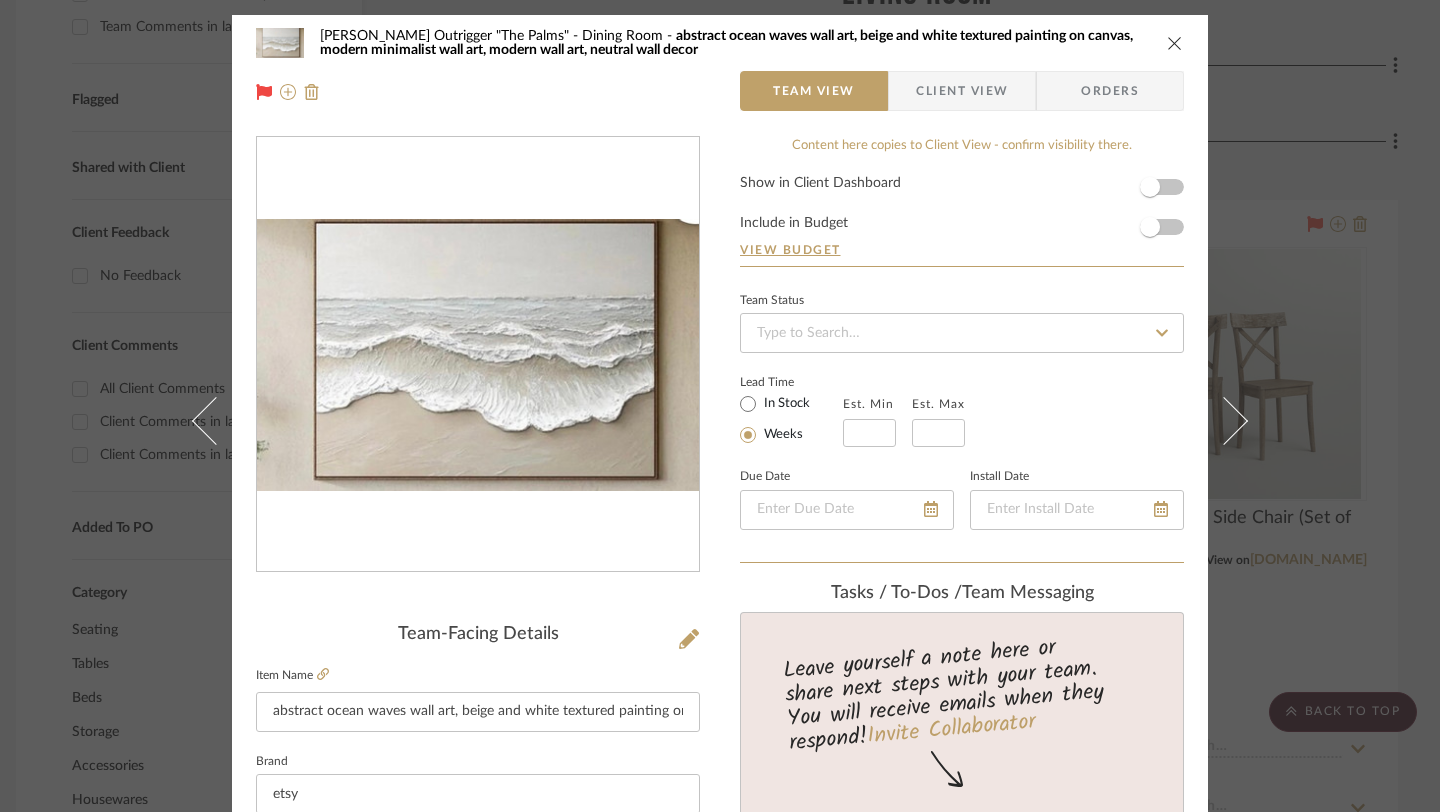 click at bounding box center [1175, 43] 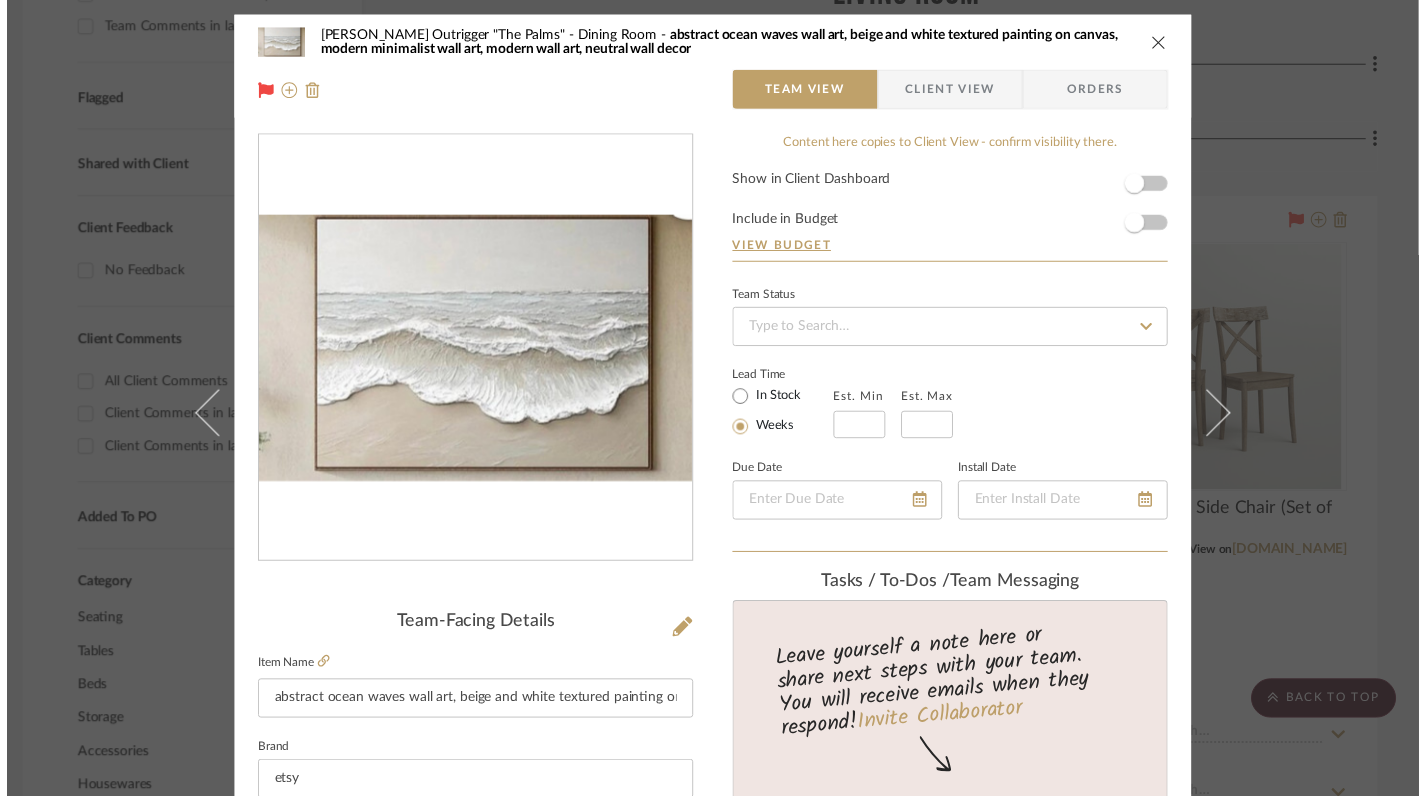 scroll, scrollTop: 701, scrollLeft: 14, axis: both 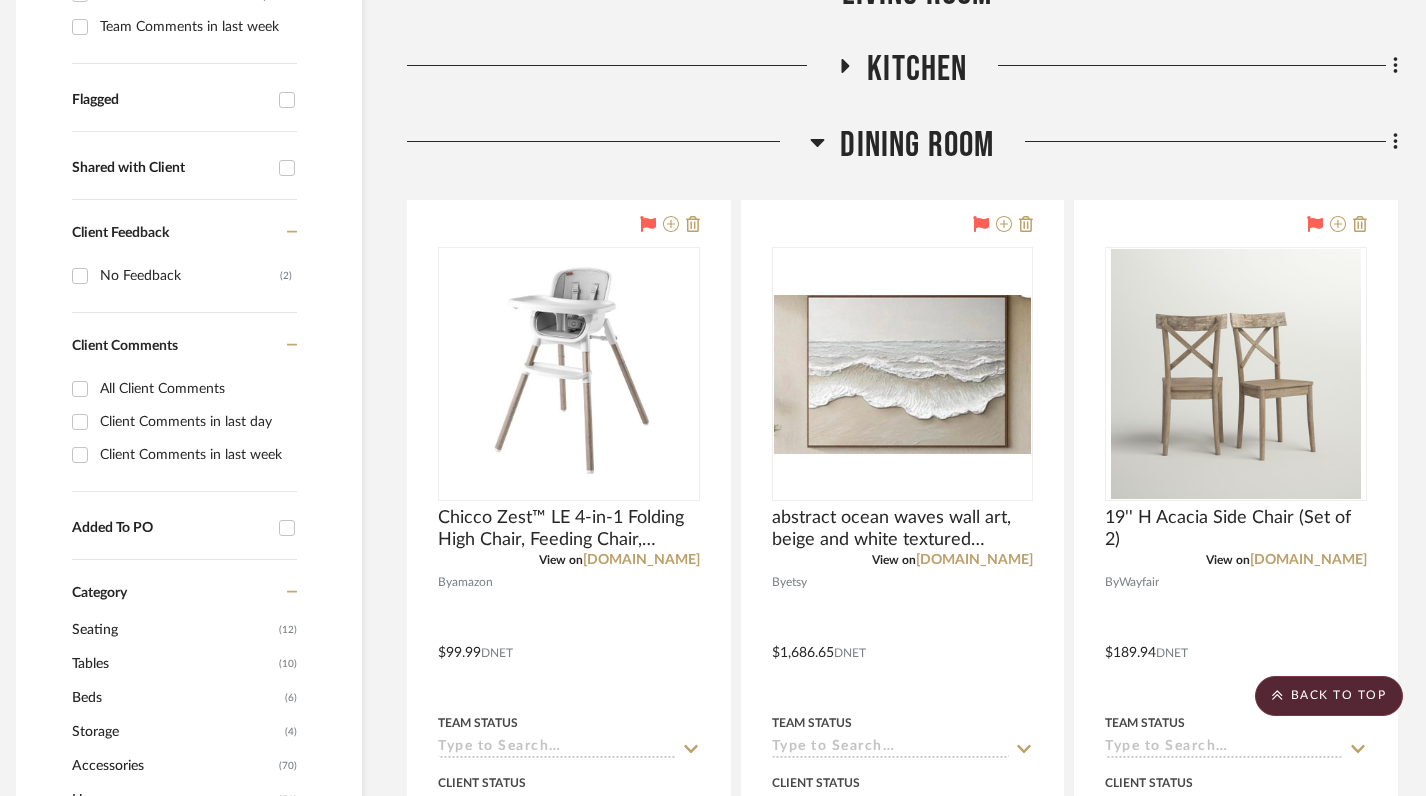 click 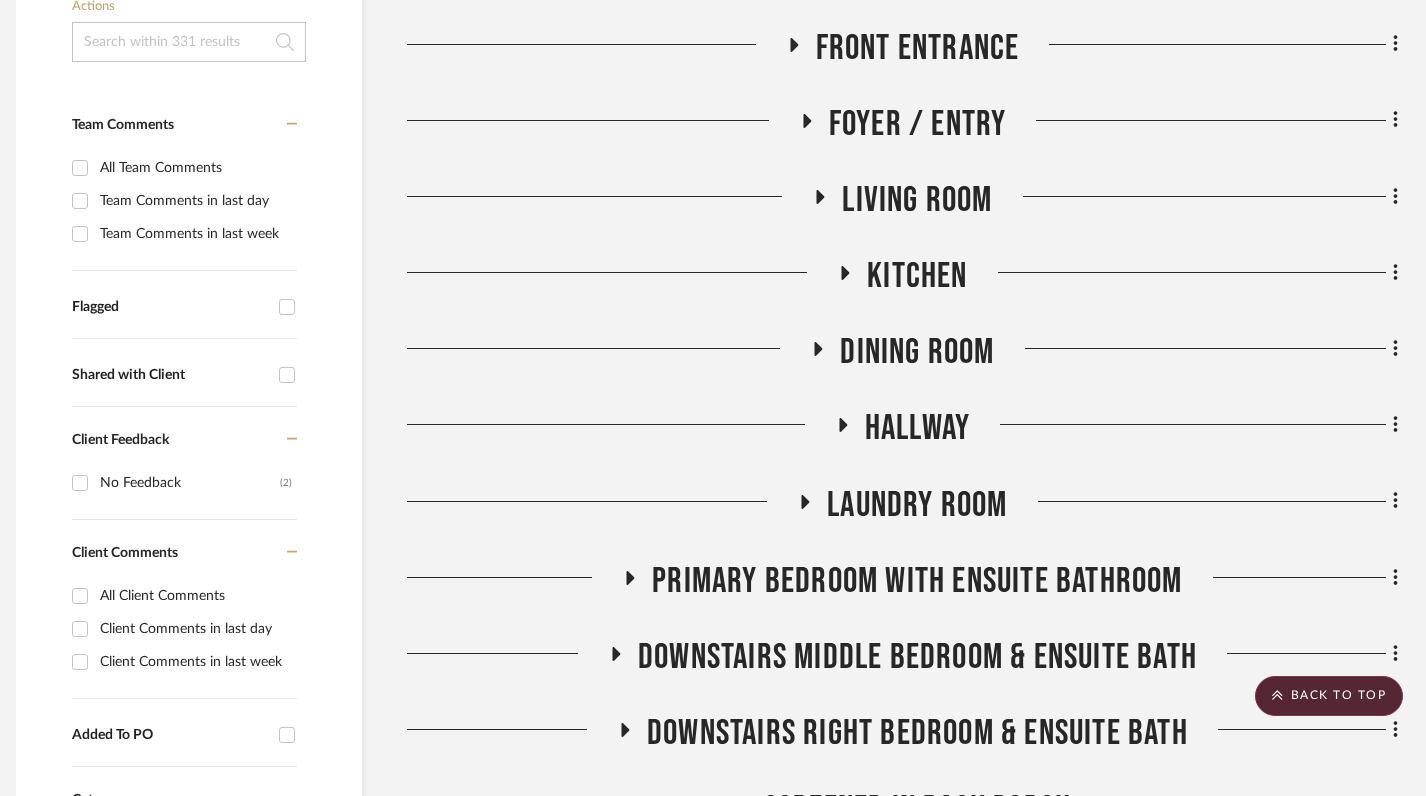 scroll, scrollTop: 0, scrollLeft: 14, axis: horizontal 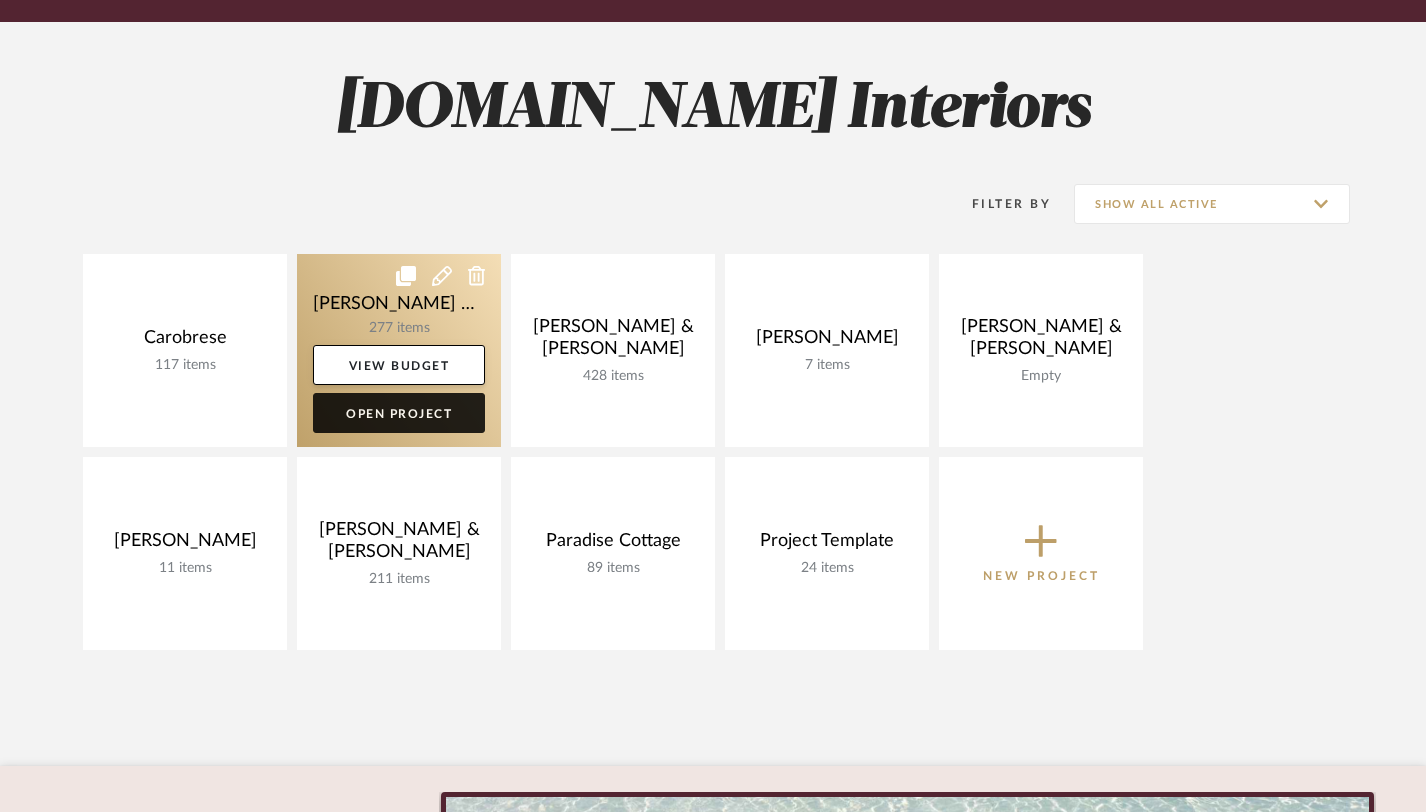 click on "Open Project" 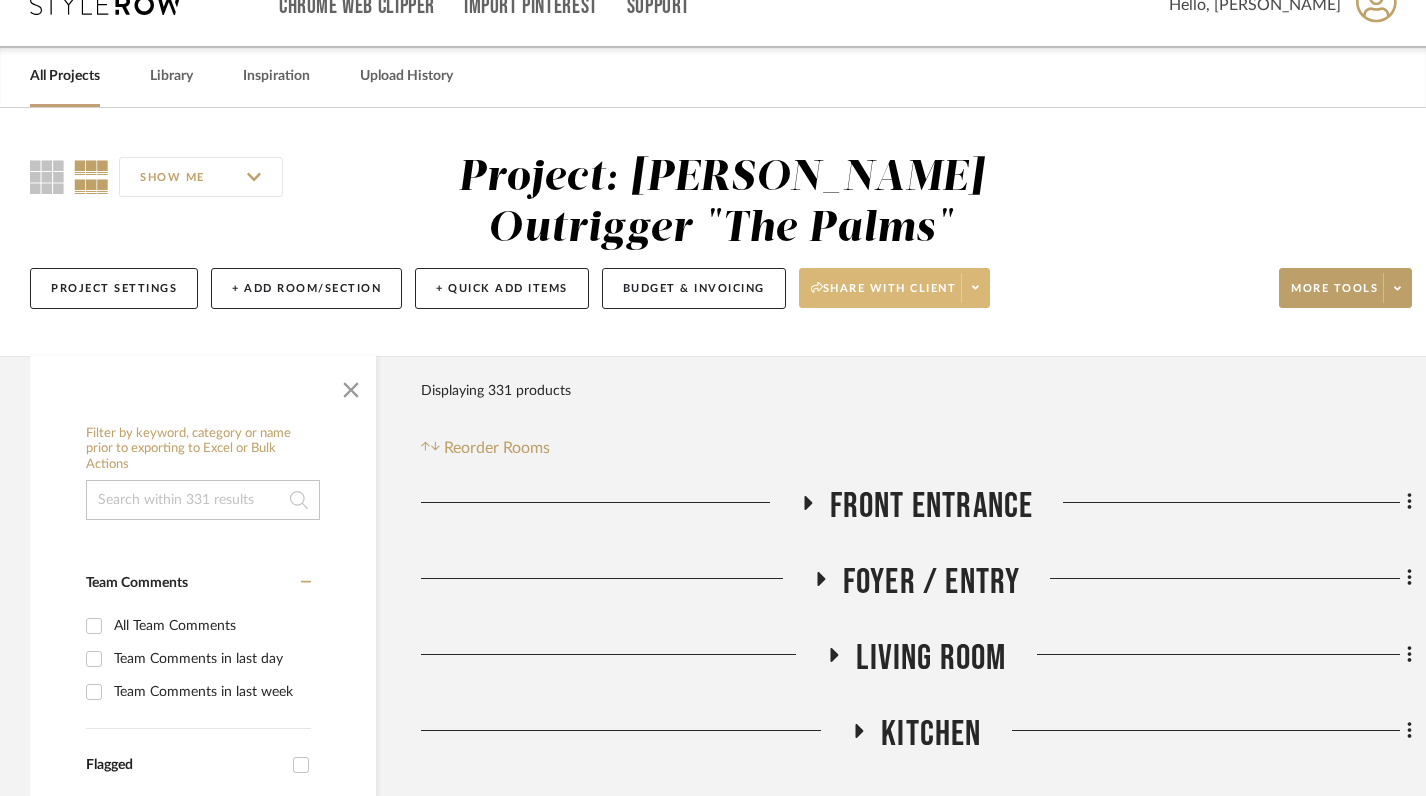 scroll, scrollTop: 30, scrollLeft: 0, axis: vertical 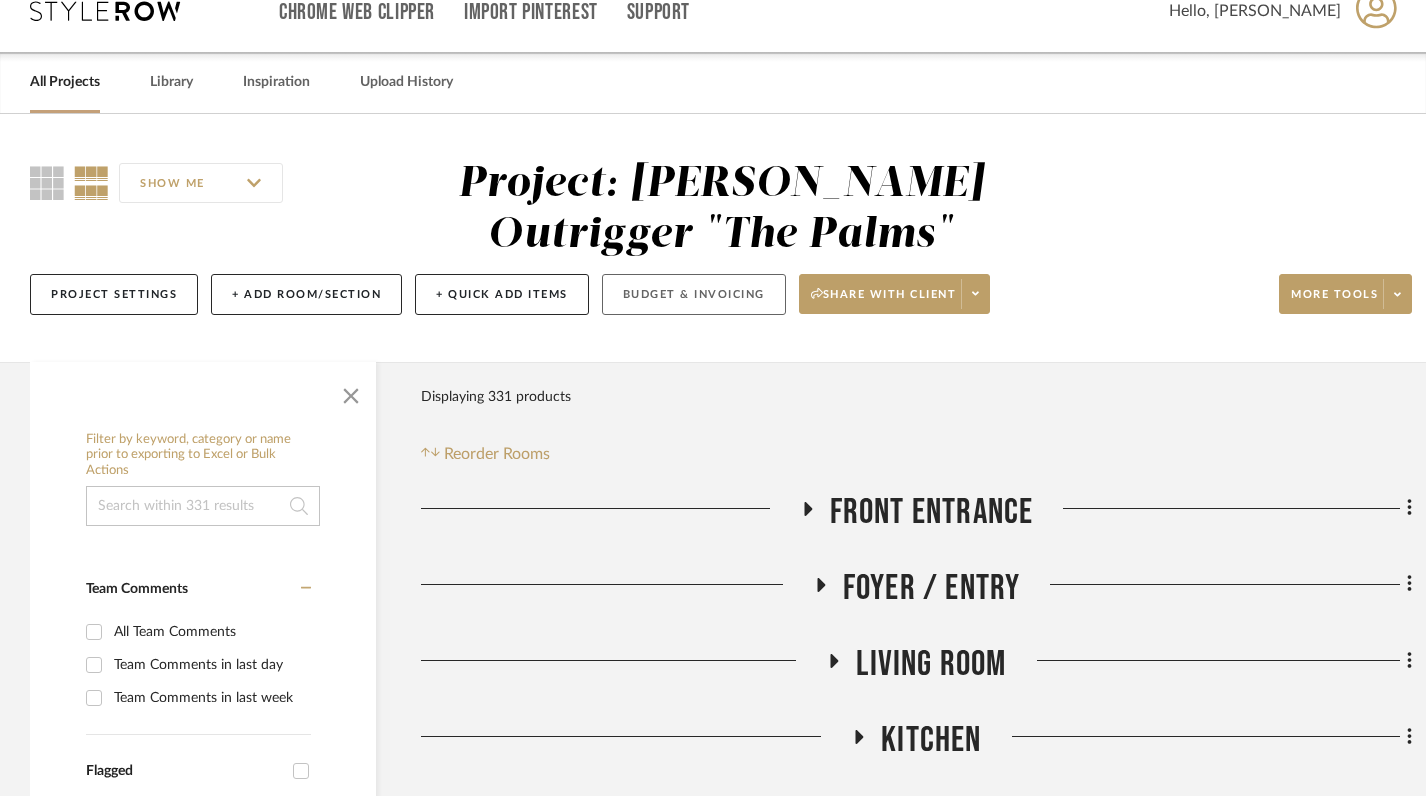 click on "Budget & Invoicing" 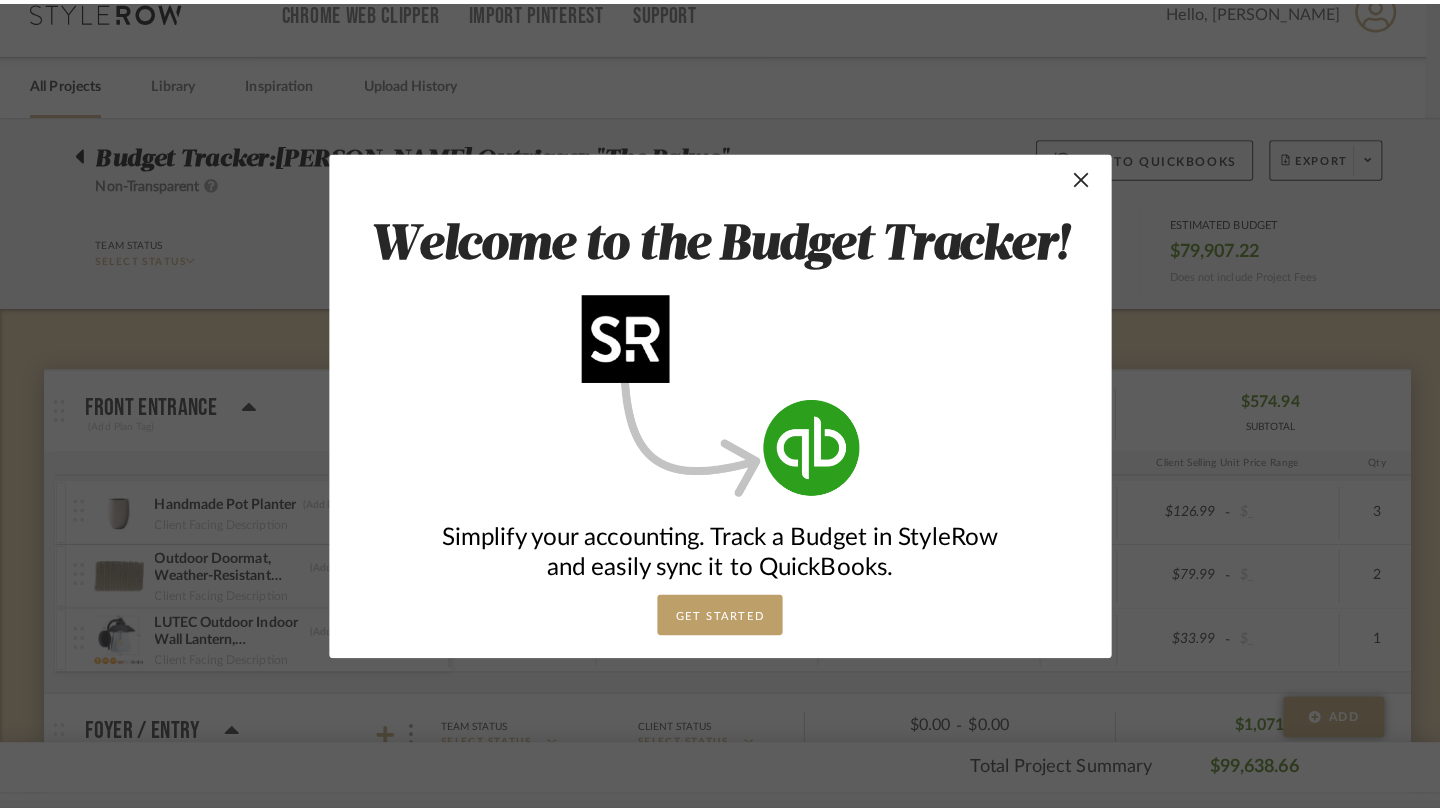 scroll, scrollTop: 0, scrollLeft: 0, axis: both 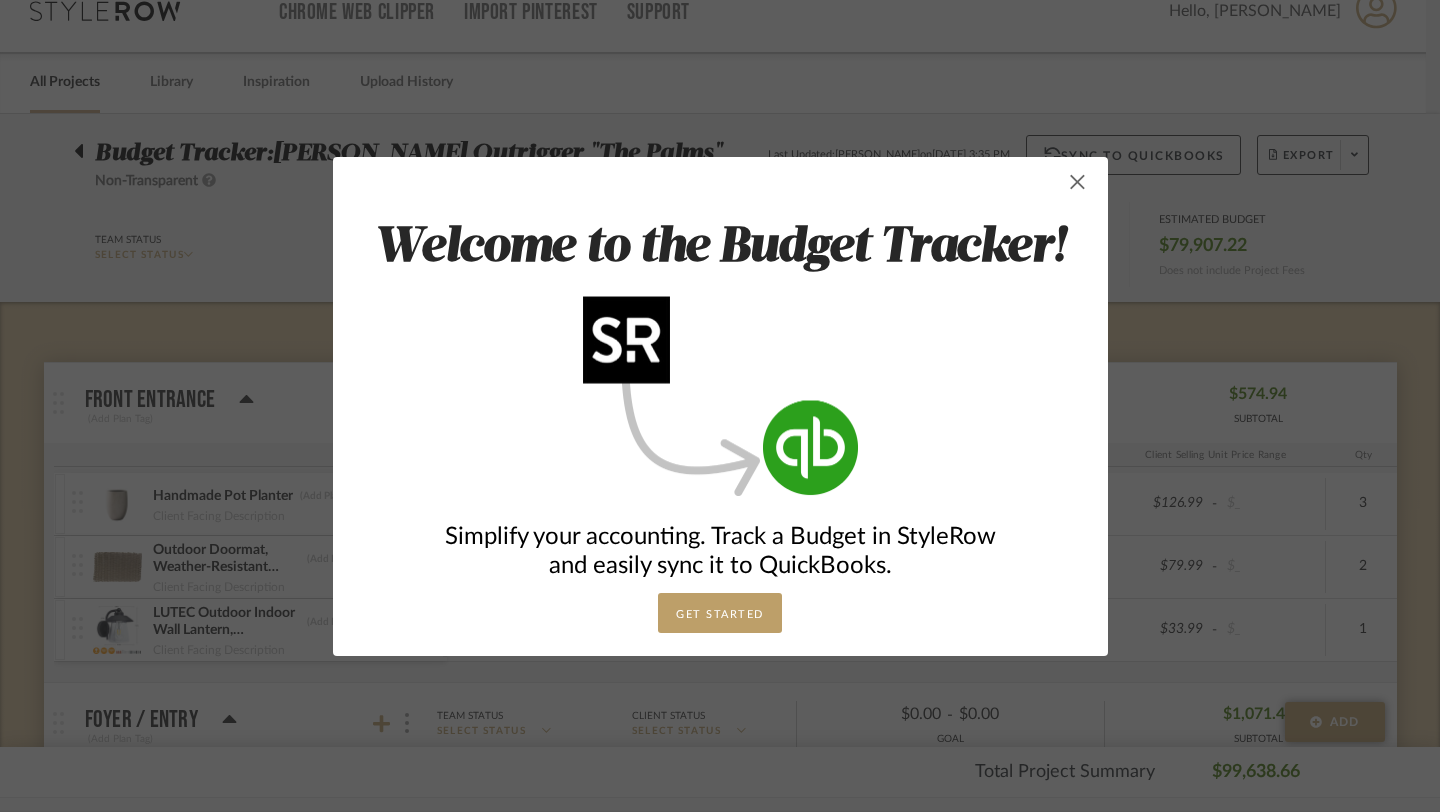 click at bounding box center (1078, 182) 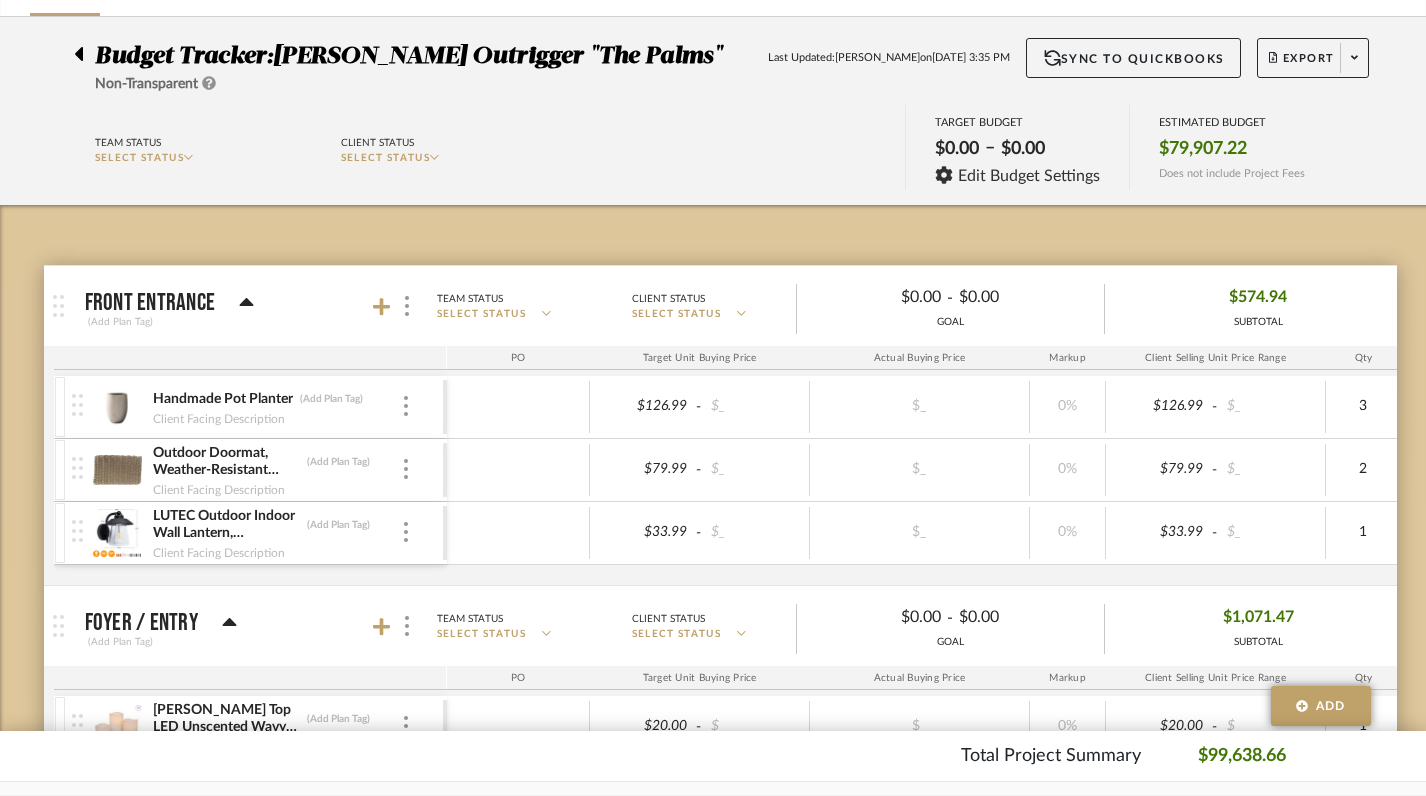 scroll, scrollTop: 145, scrollLeft: 0, axis: vertical 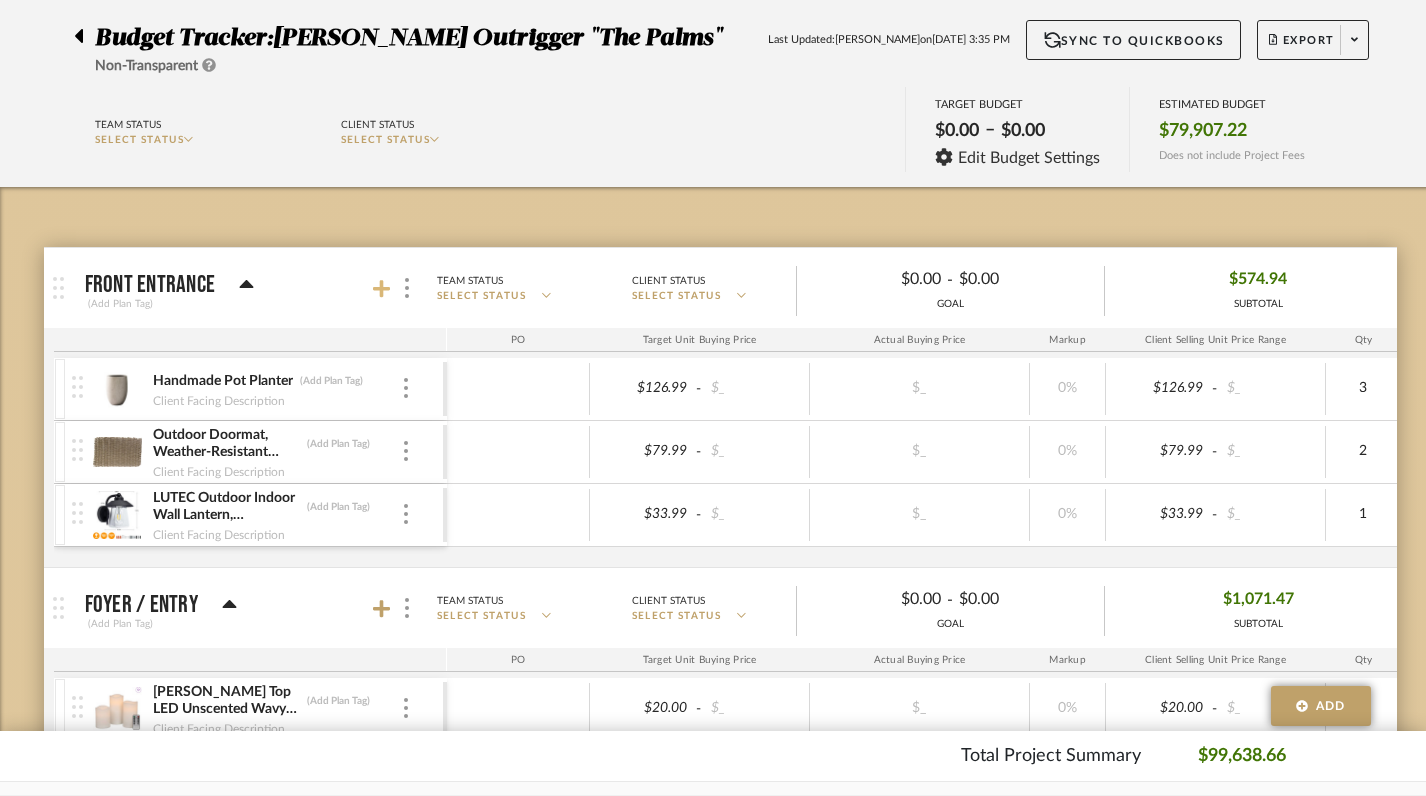 click 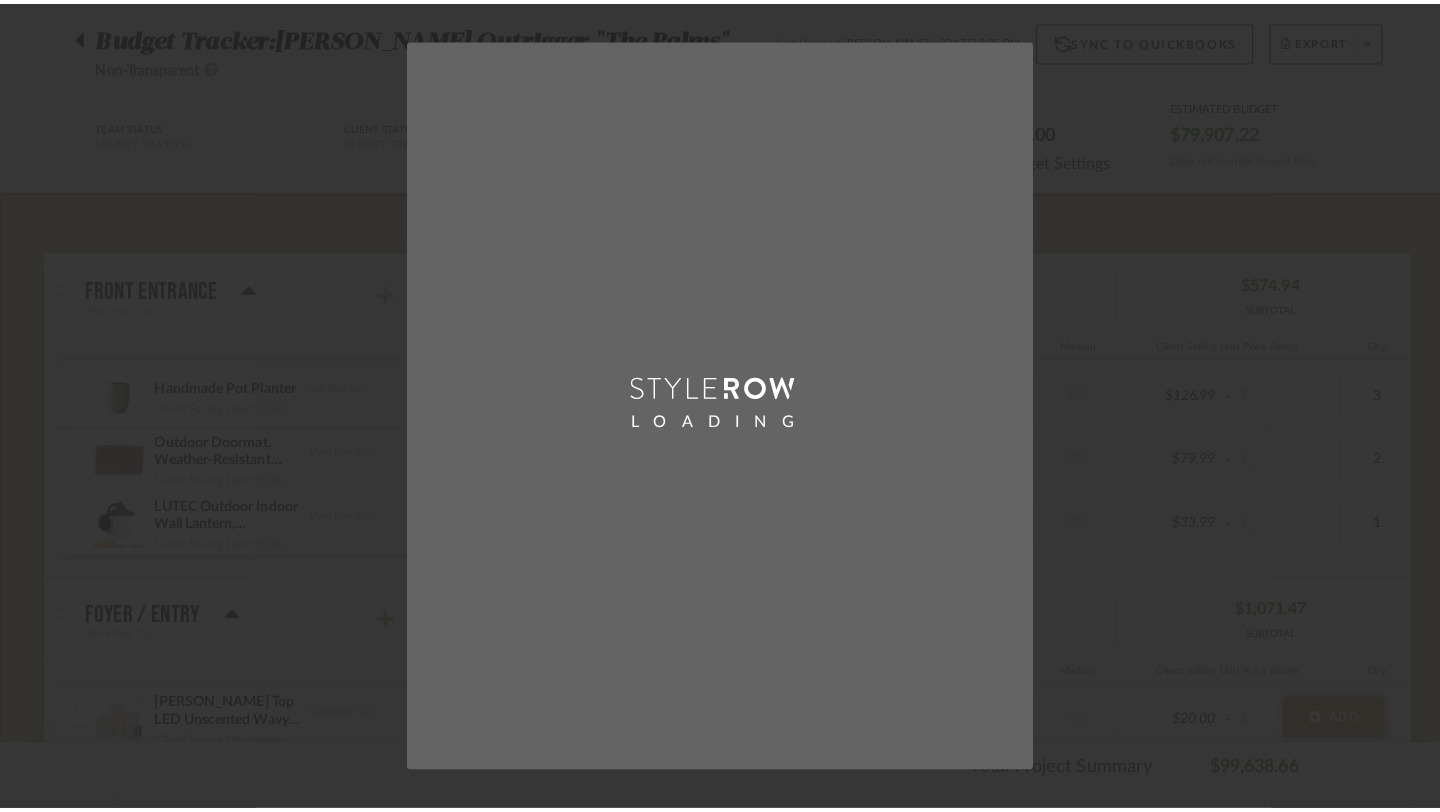 scroll, scrollTop: 0, scrollLeft: 0, axis: both 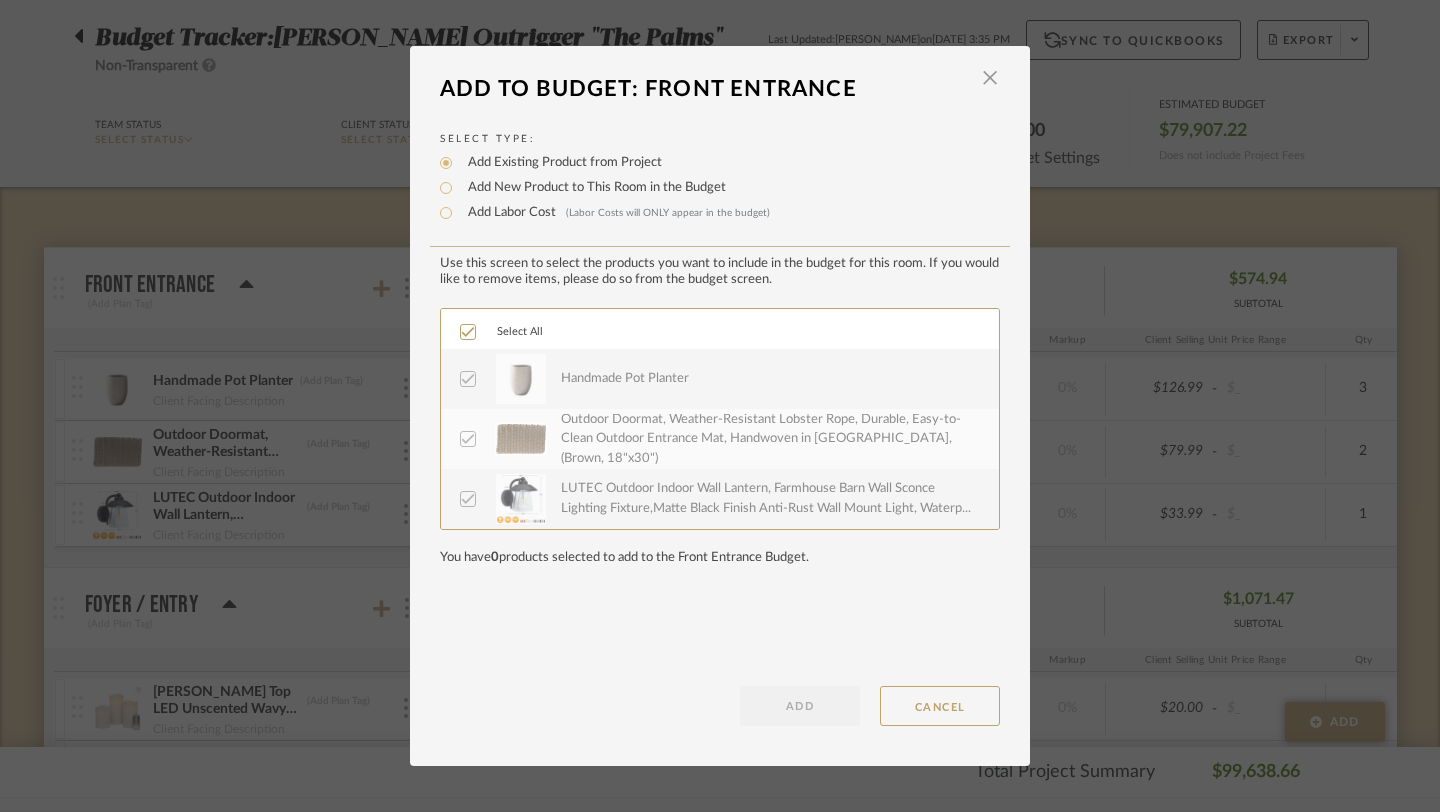 click 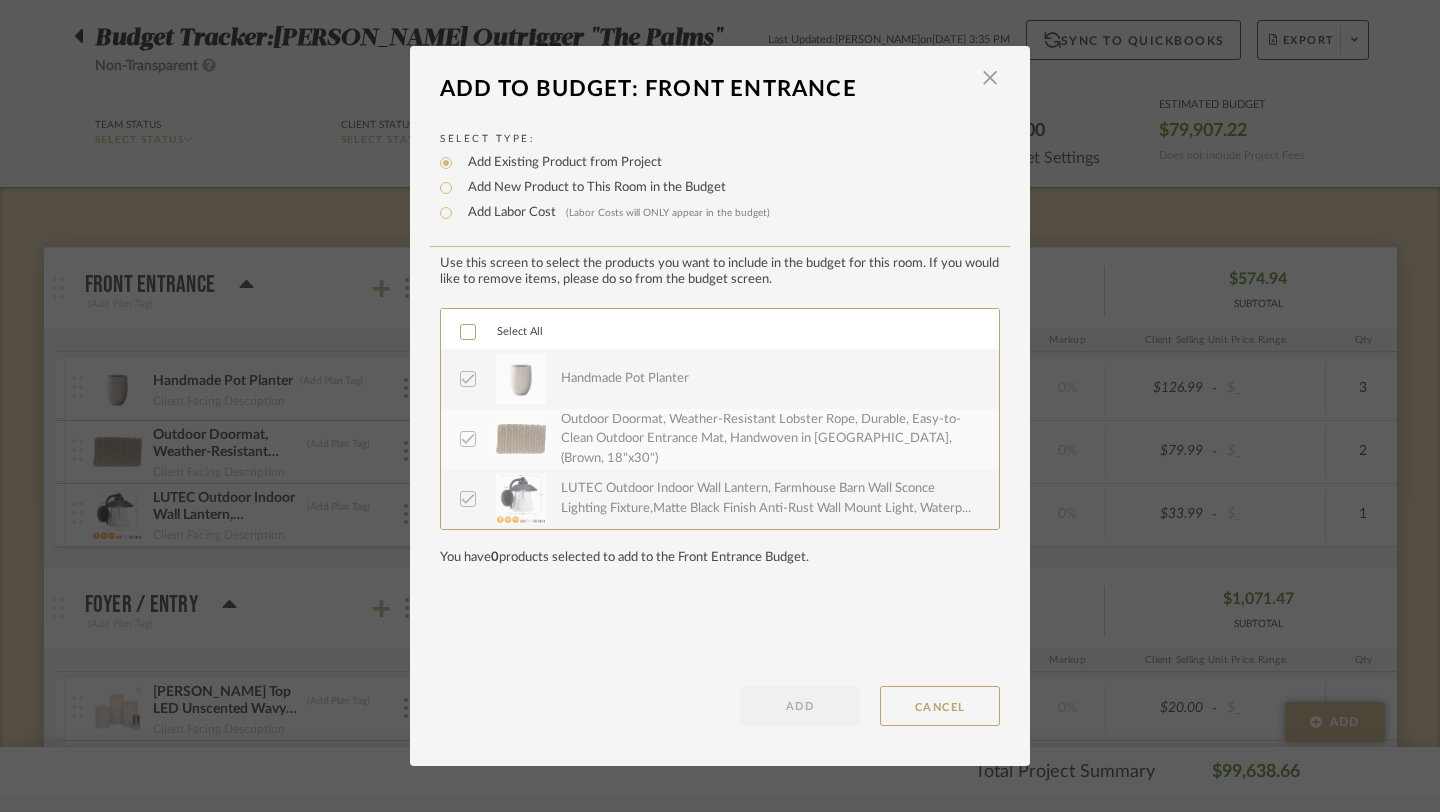 click 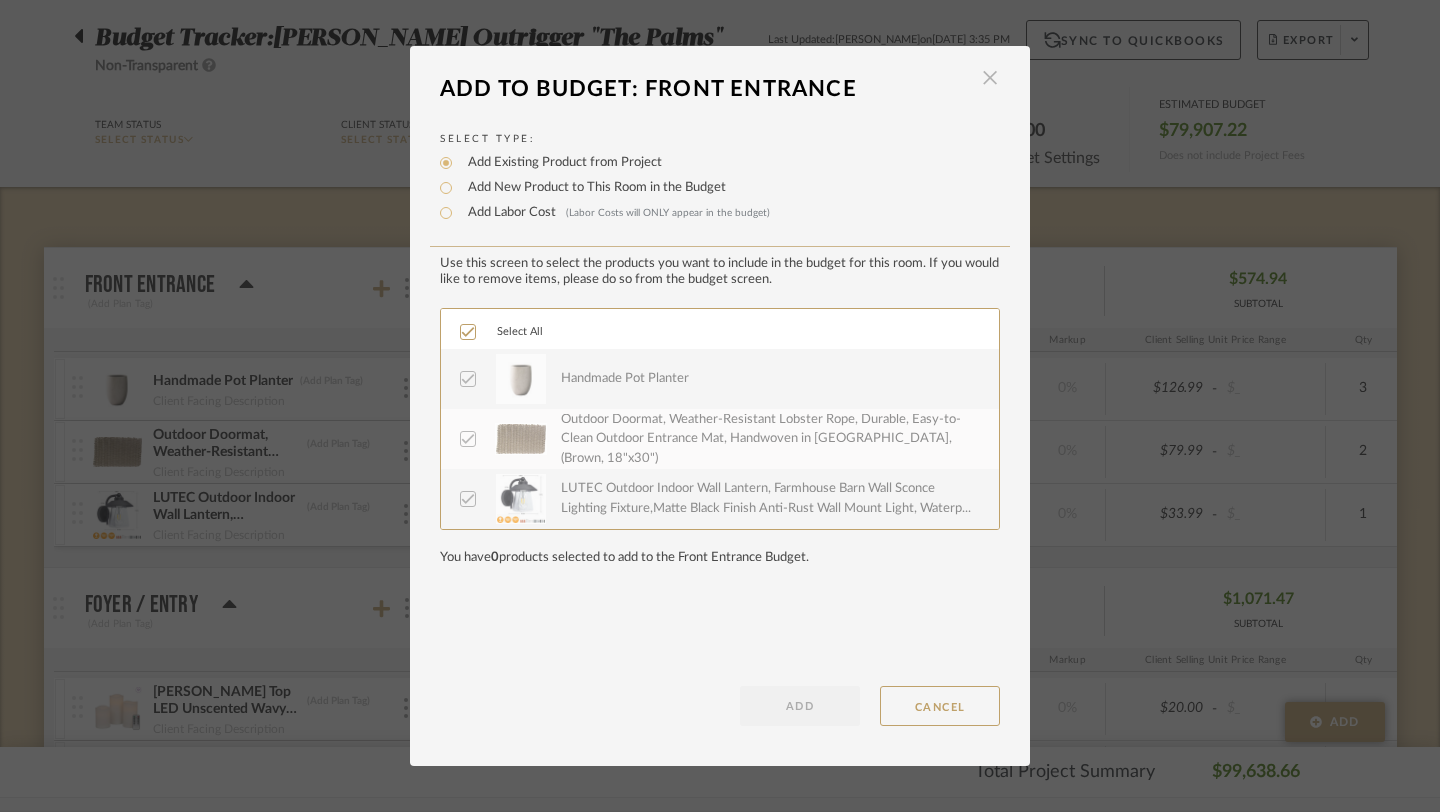 click at bounding box center (990, 78) 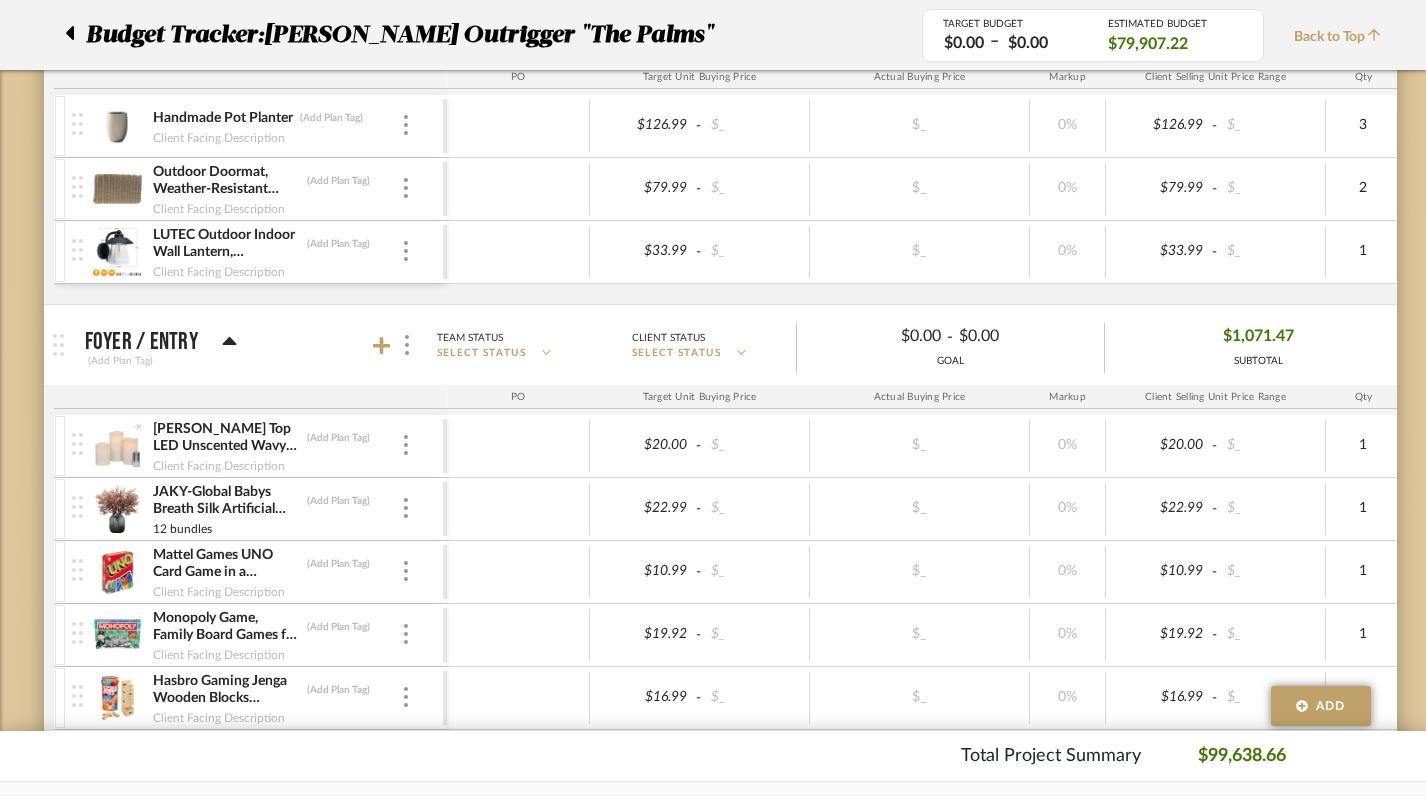 scroll, scrollTop: 526, scrollLeft: 0, axis: vertical 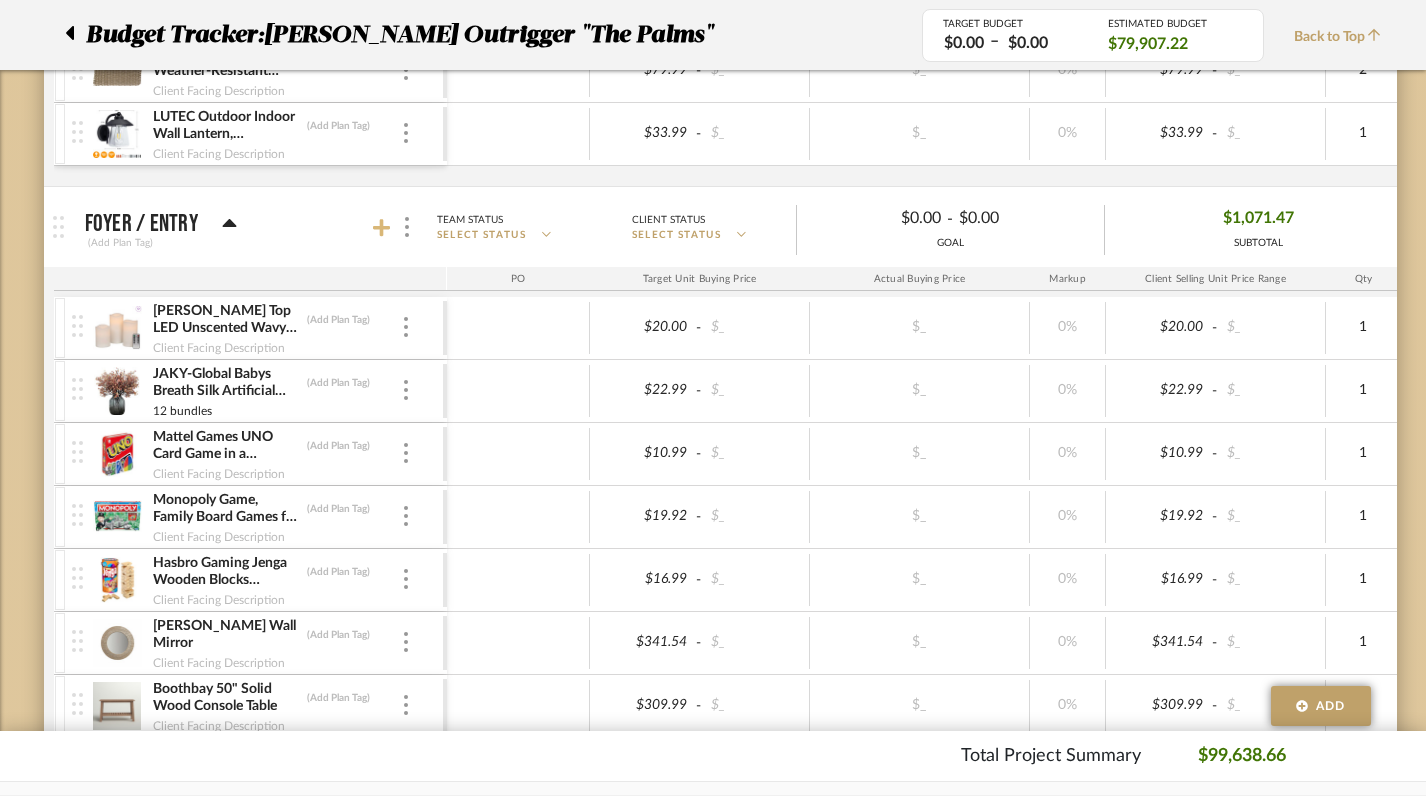 click 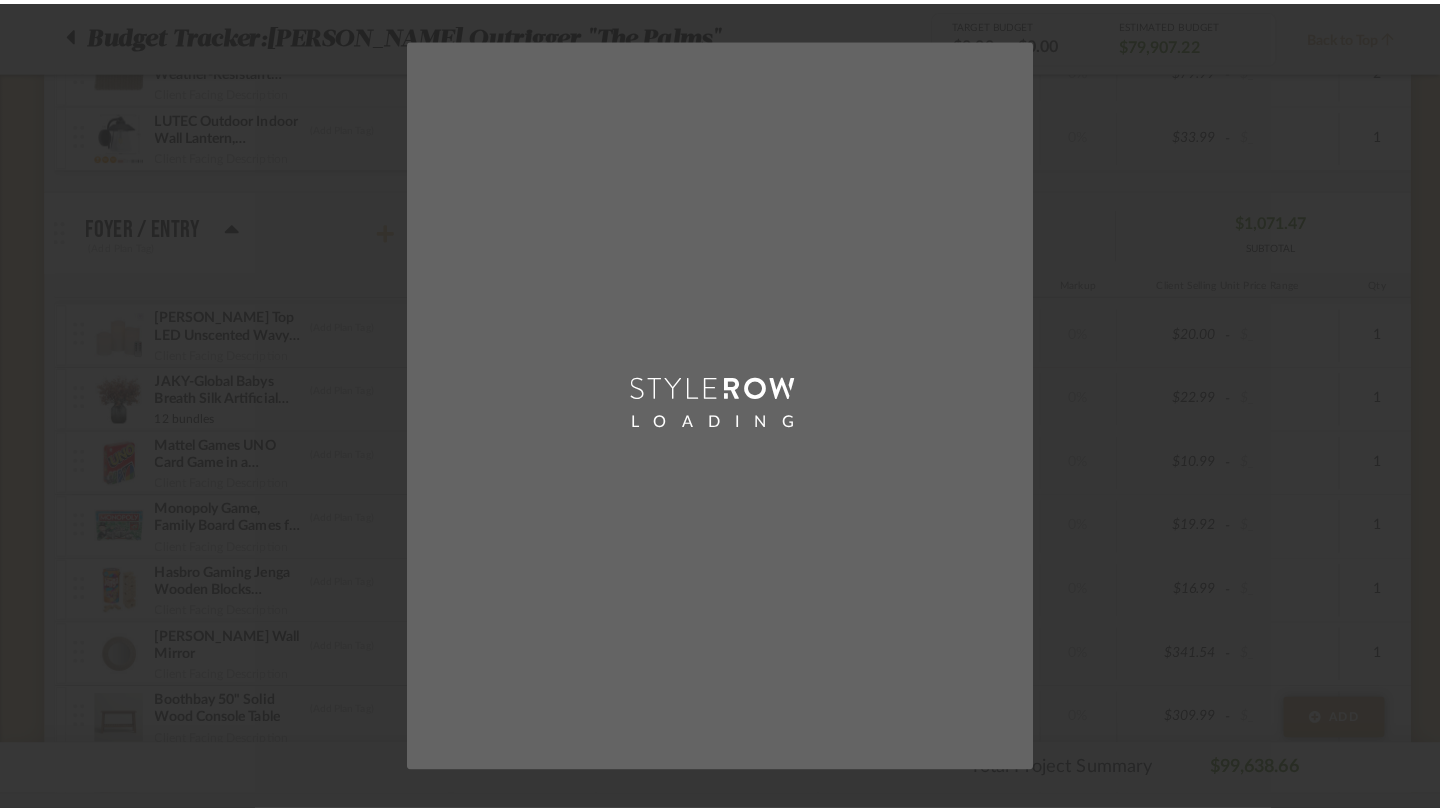 scroll, scrollTop: 0, scrollLeft: 0, axis: both 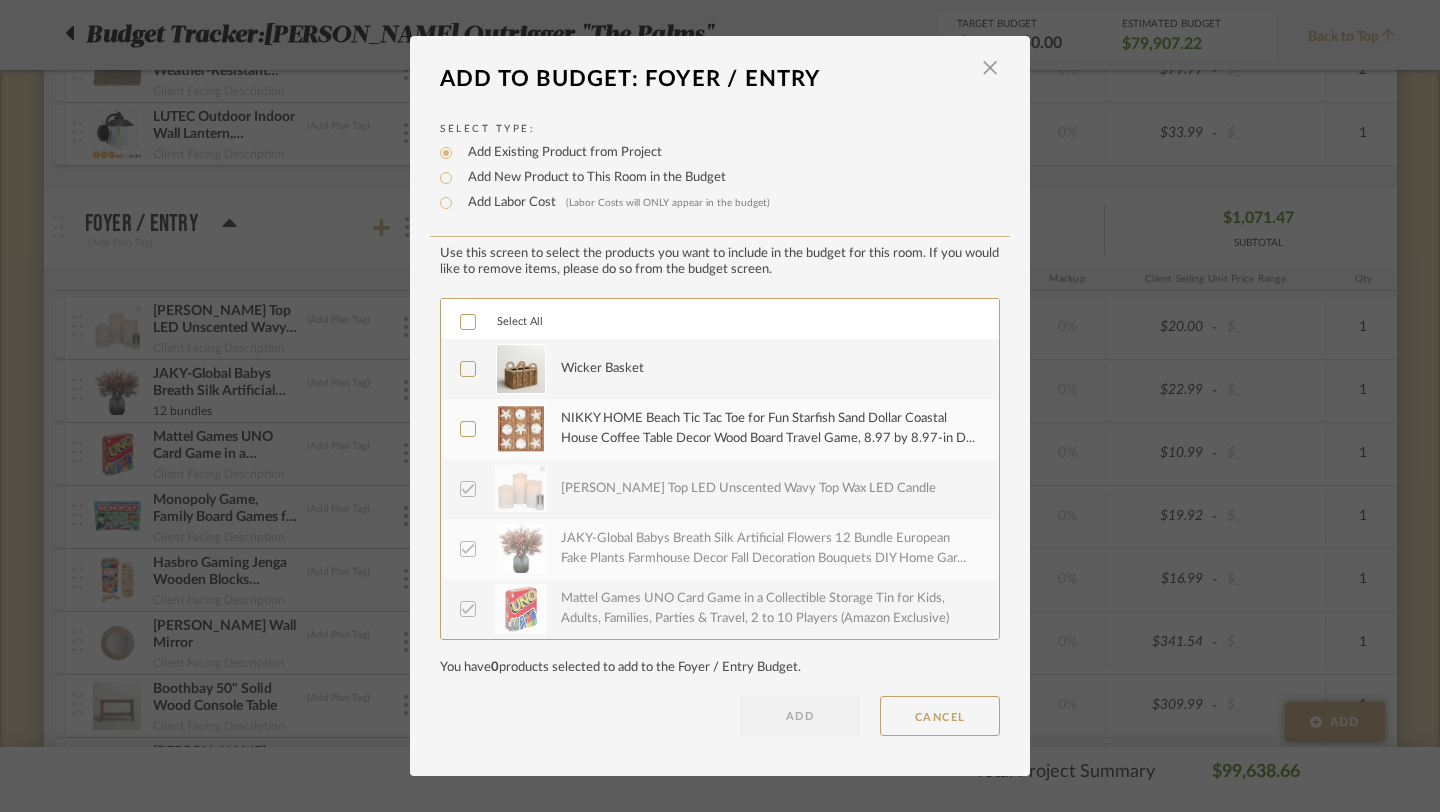 click 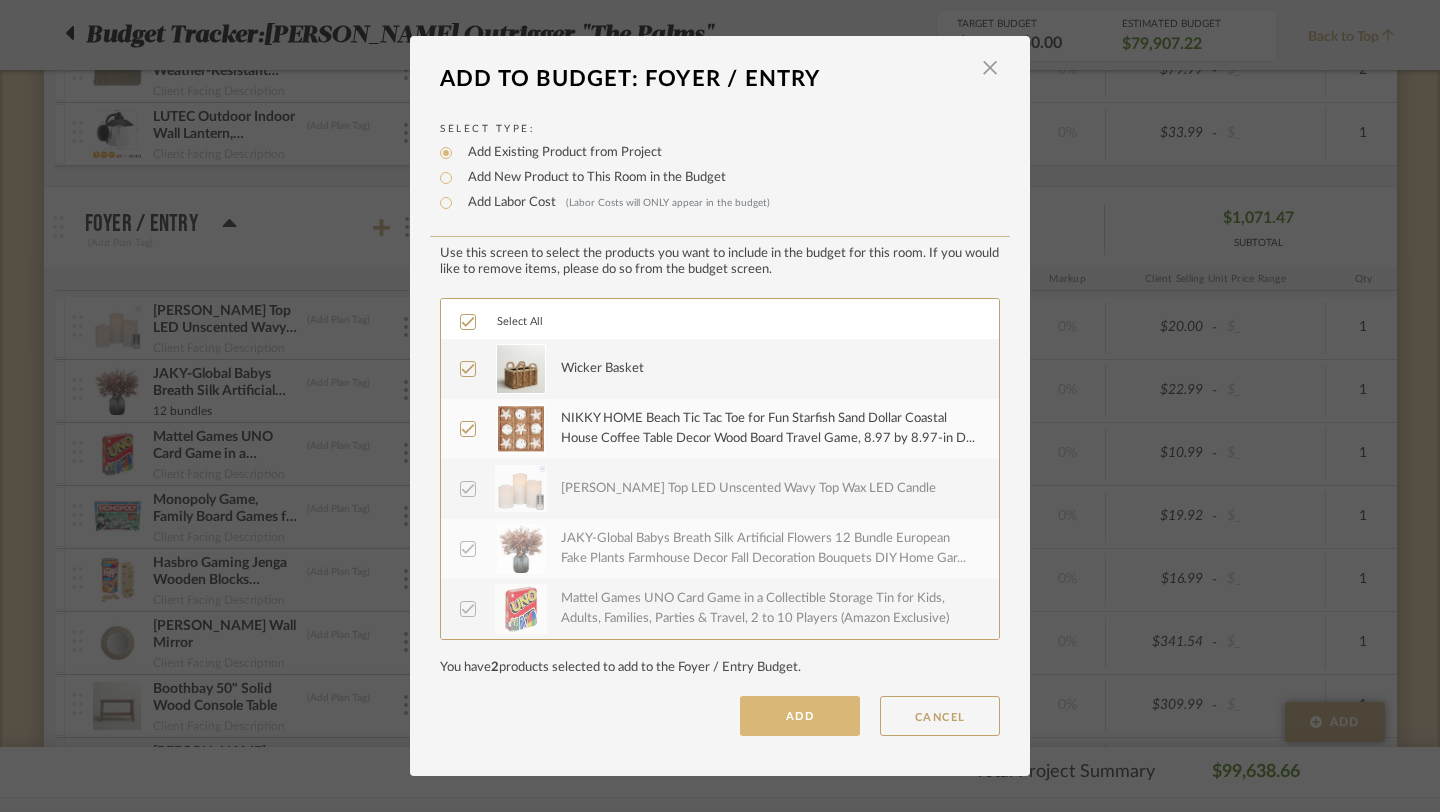 click on "ADD" at bounding box center (800, 716) 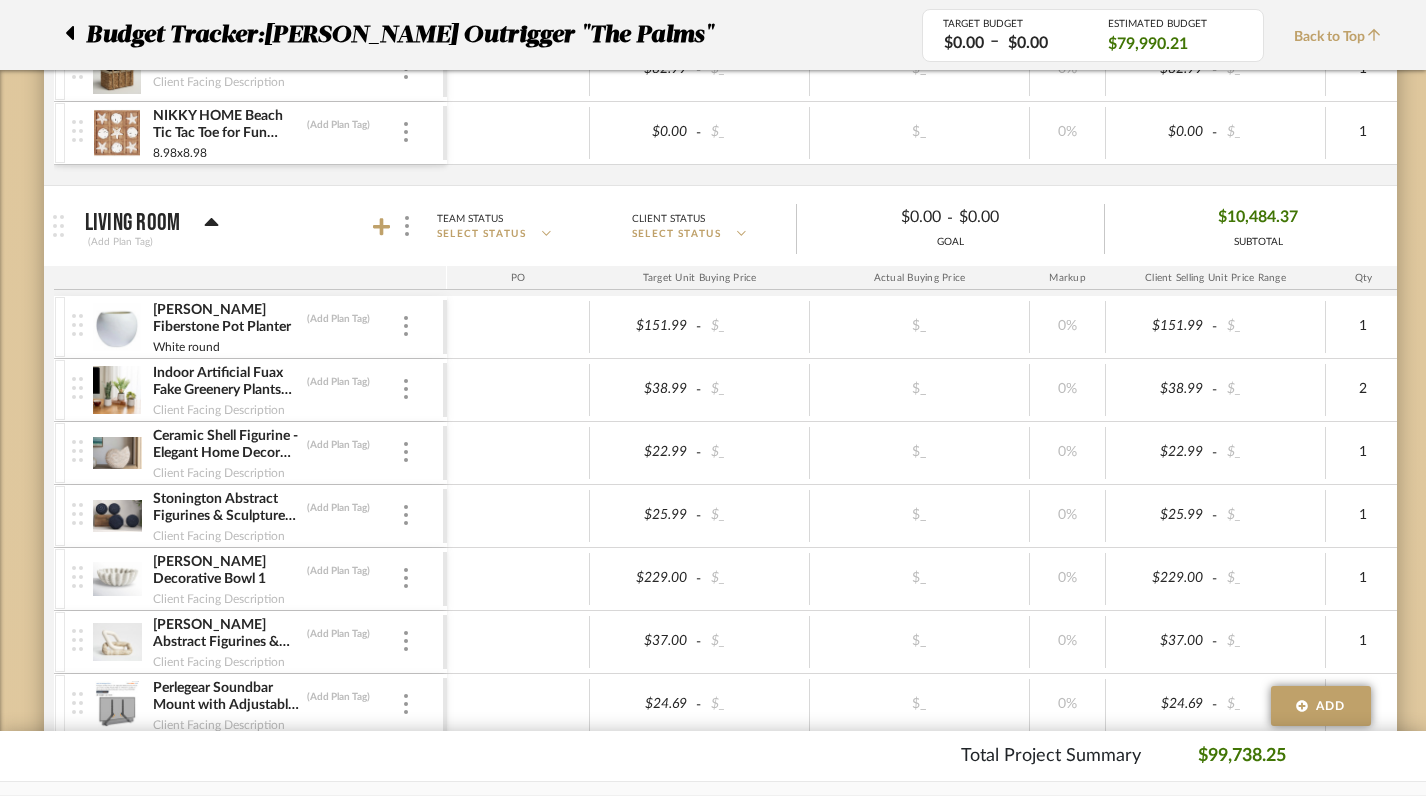 scroll, scrollTop: 1488, scrollLeft: 0, axis: vertical 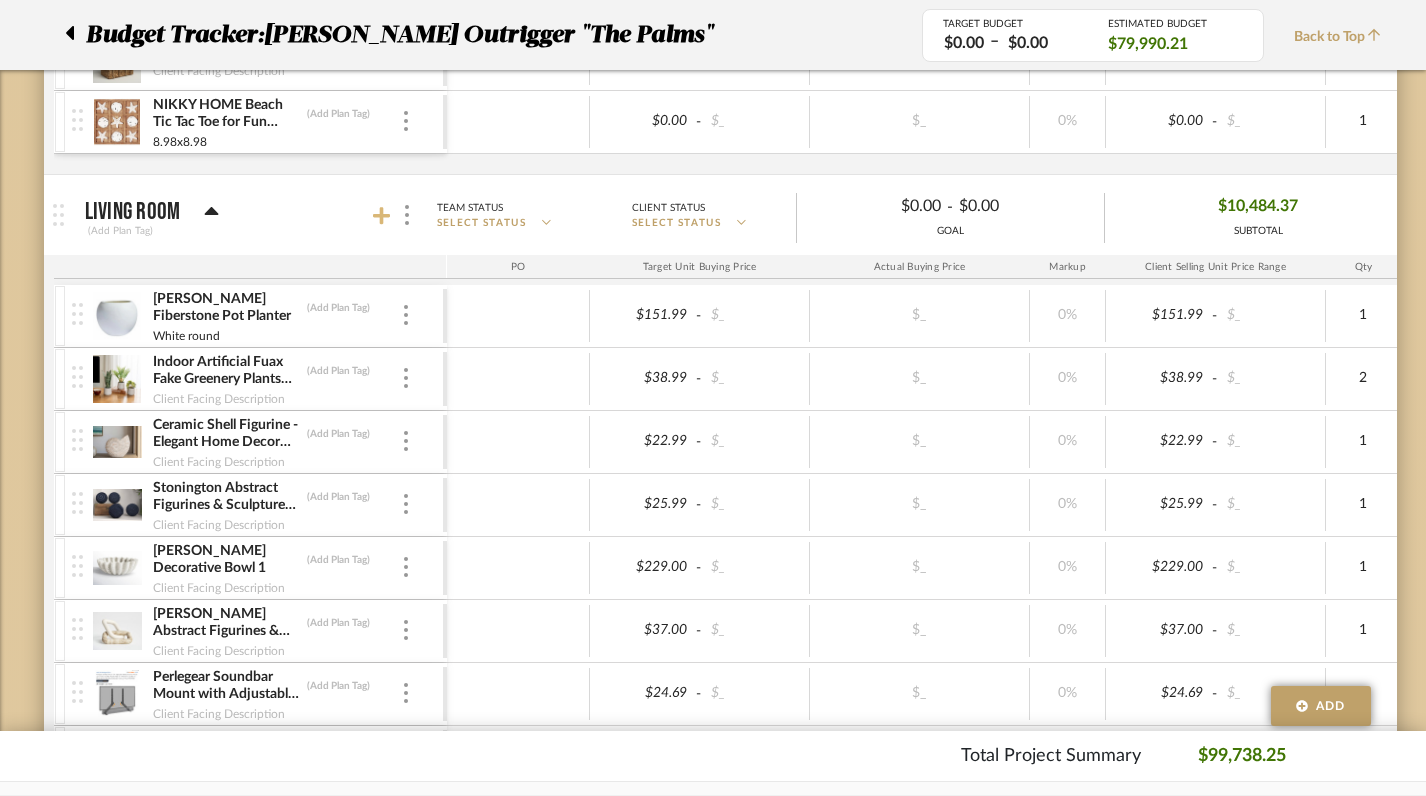 click 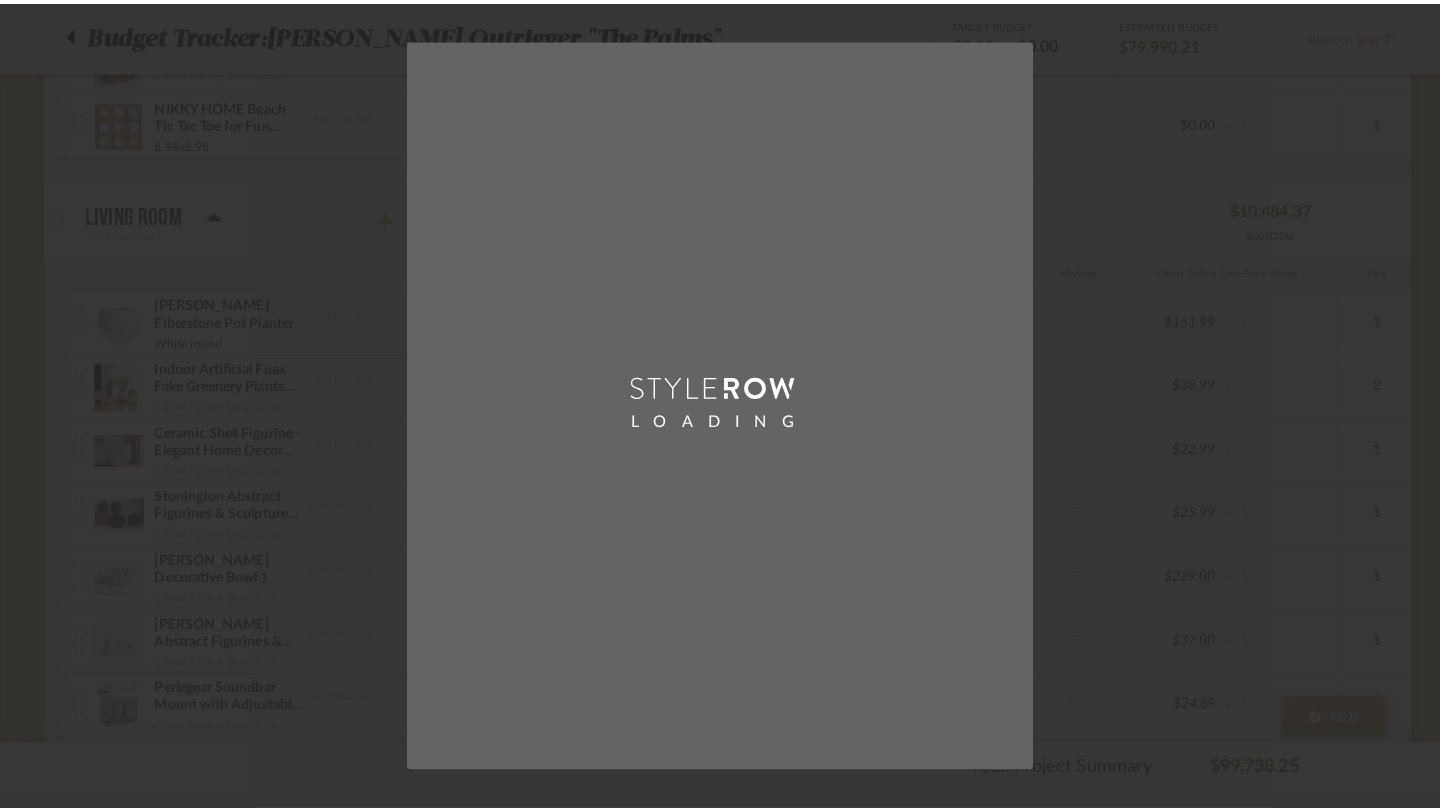 scroll, scrollTop: 0, scrollLeft: 0, axis: both 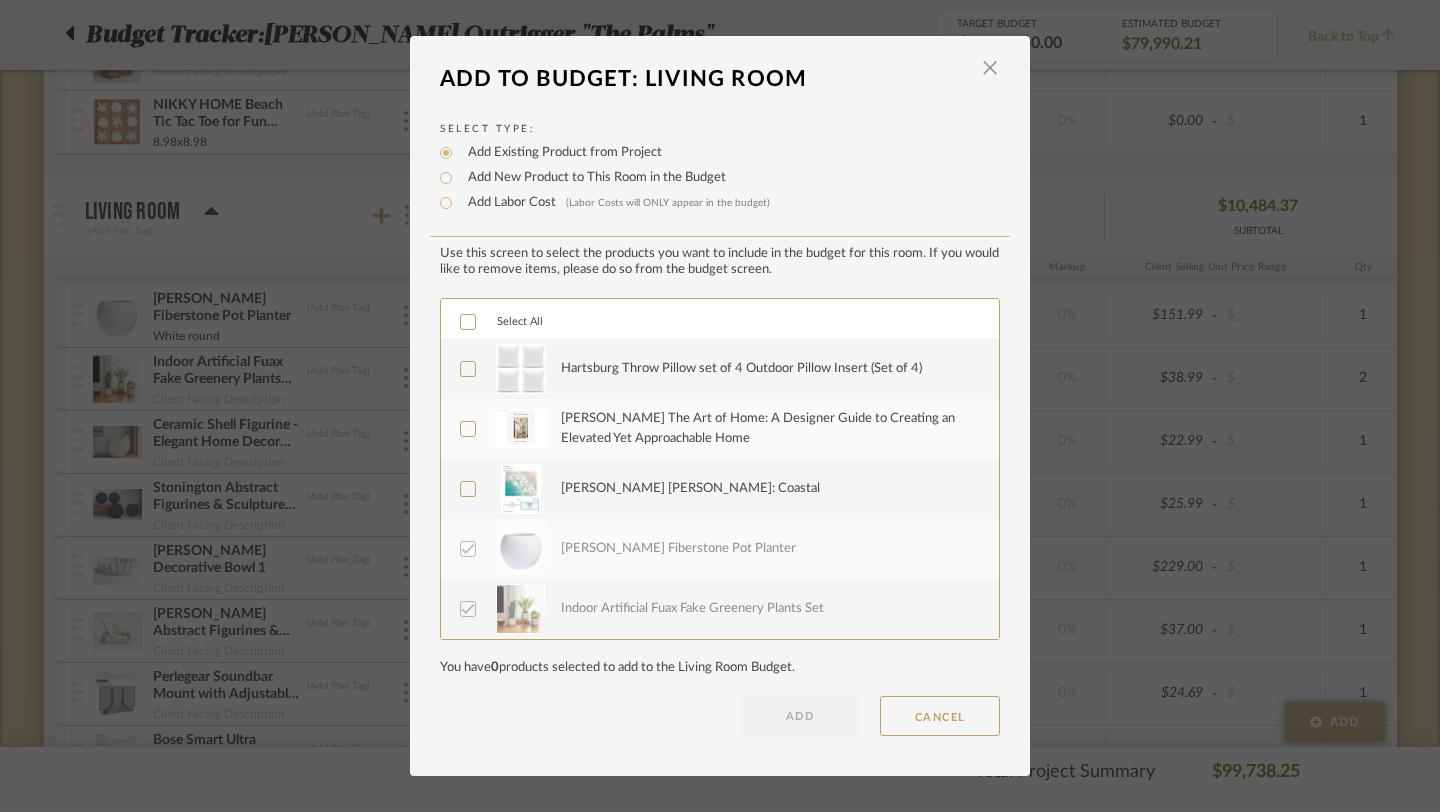click 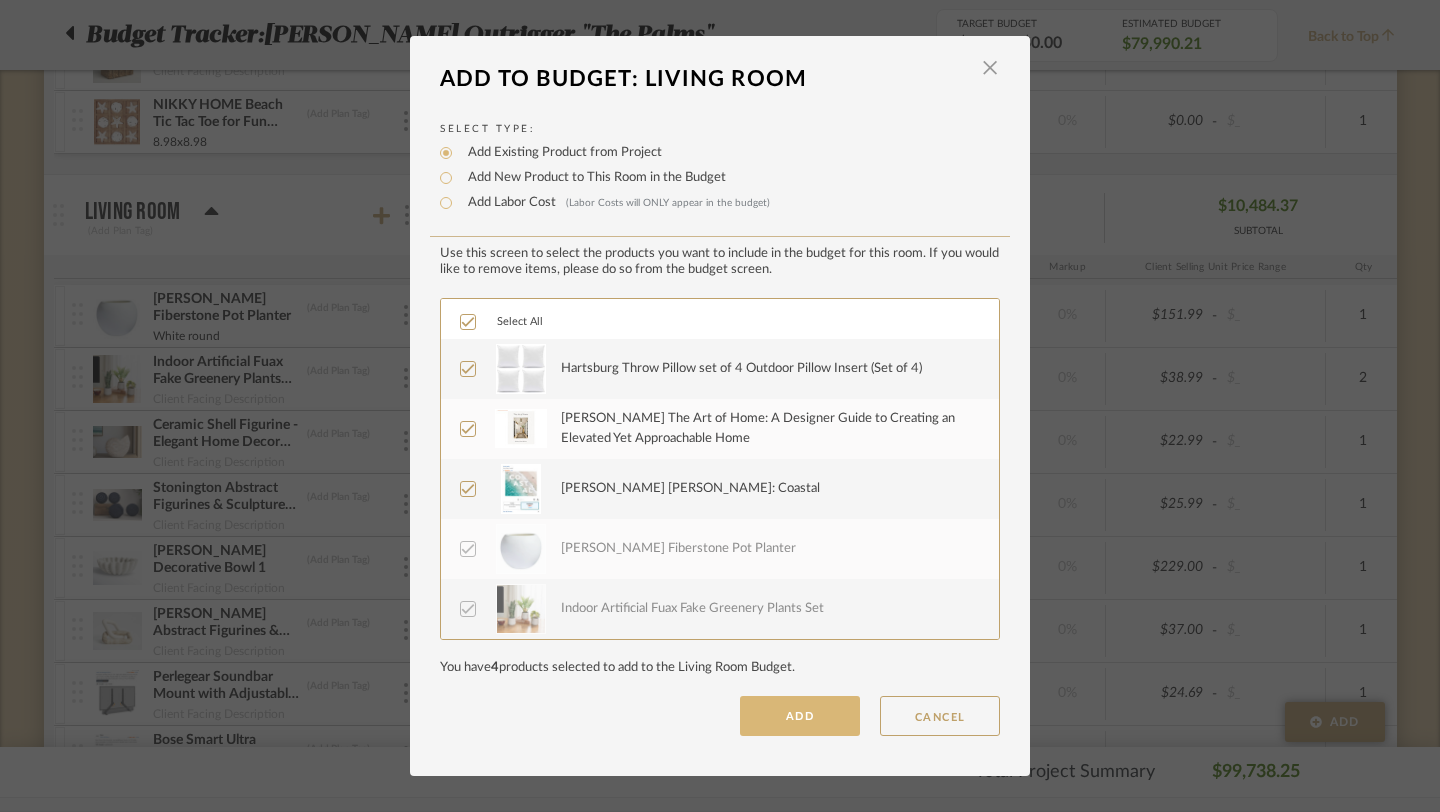 click on "ADD" at bounding box center (800, 716) 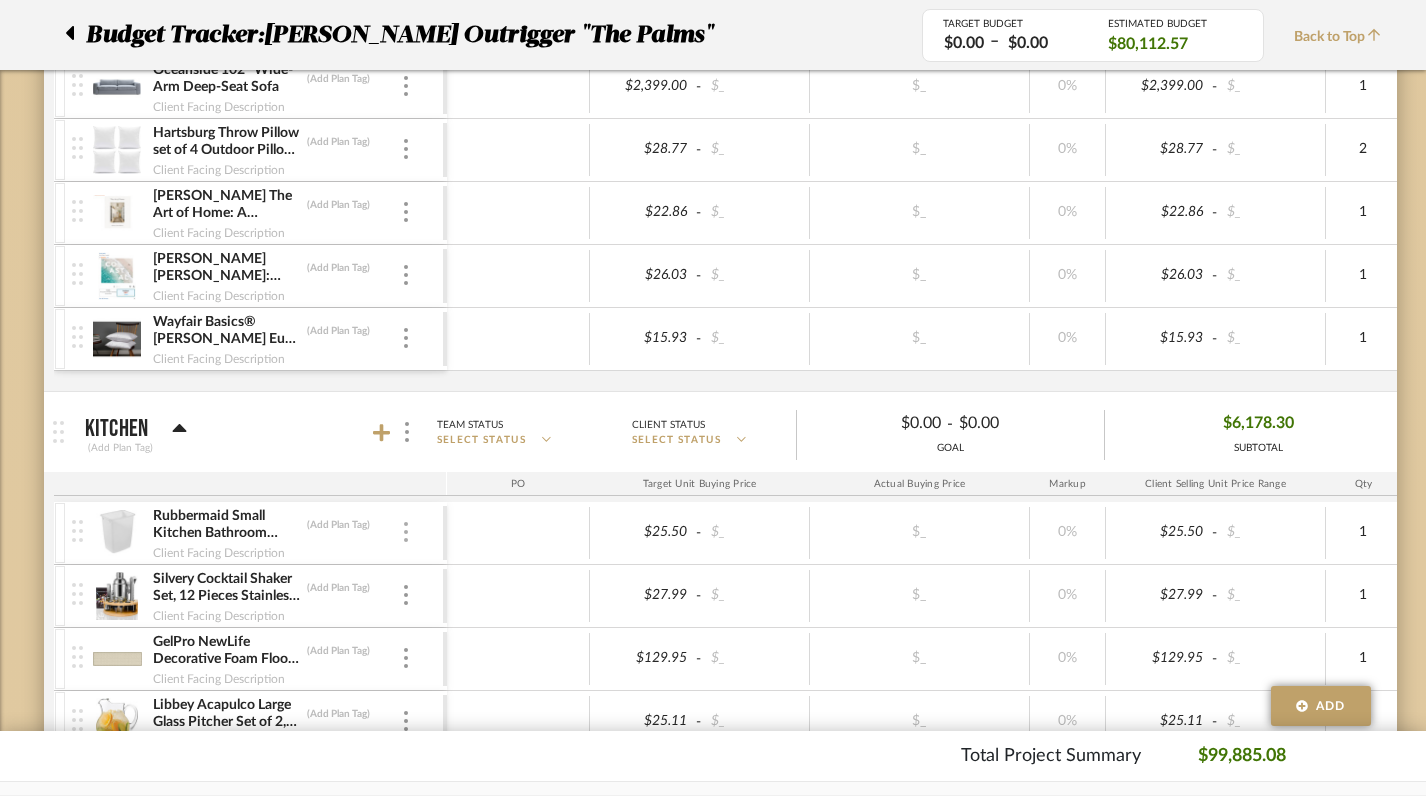 scroll, scrollTop: 2998, scrollLeft: 0, axis: vertical 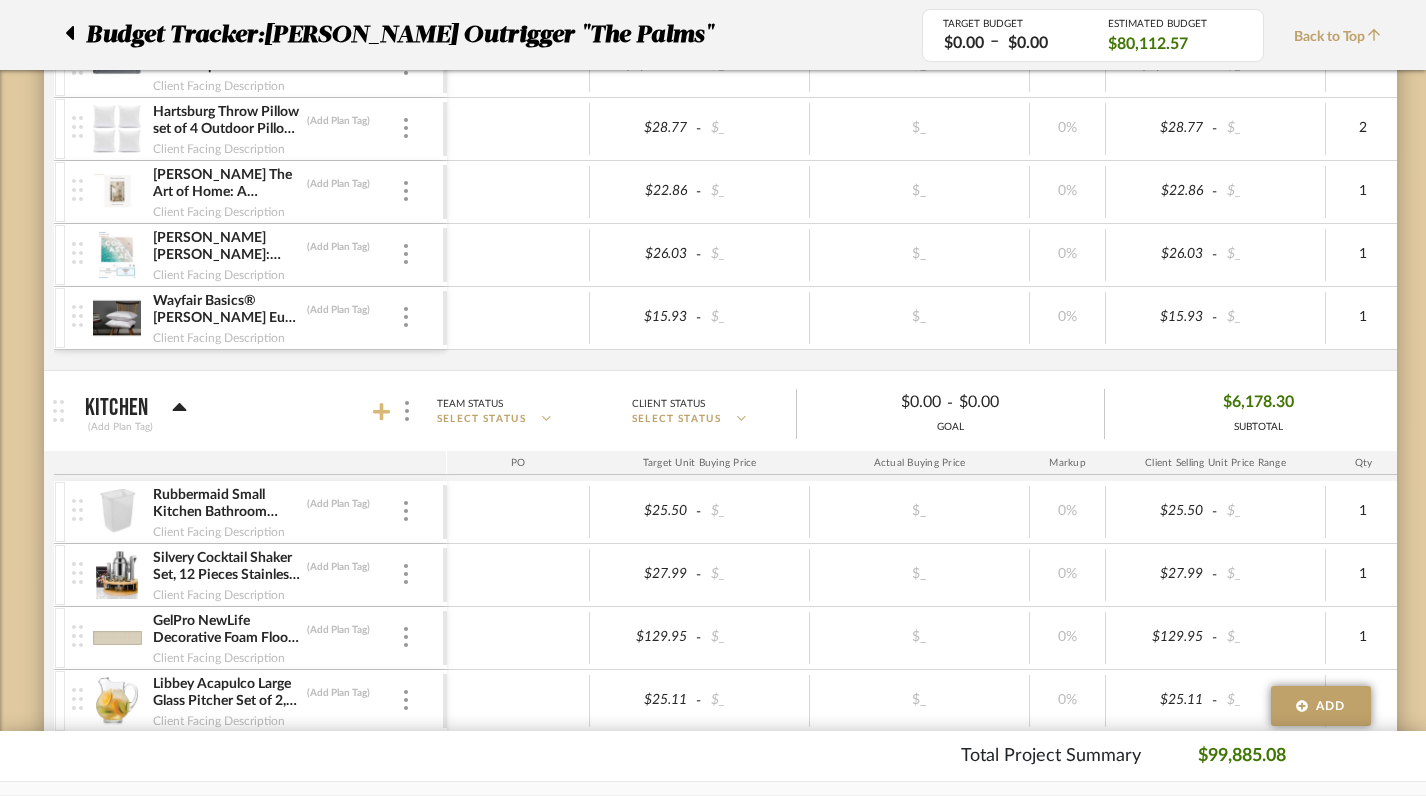 click 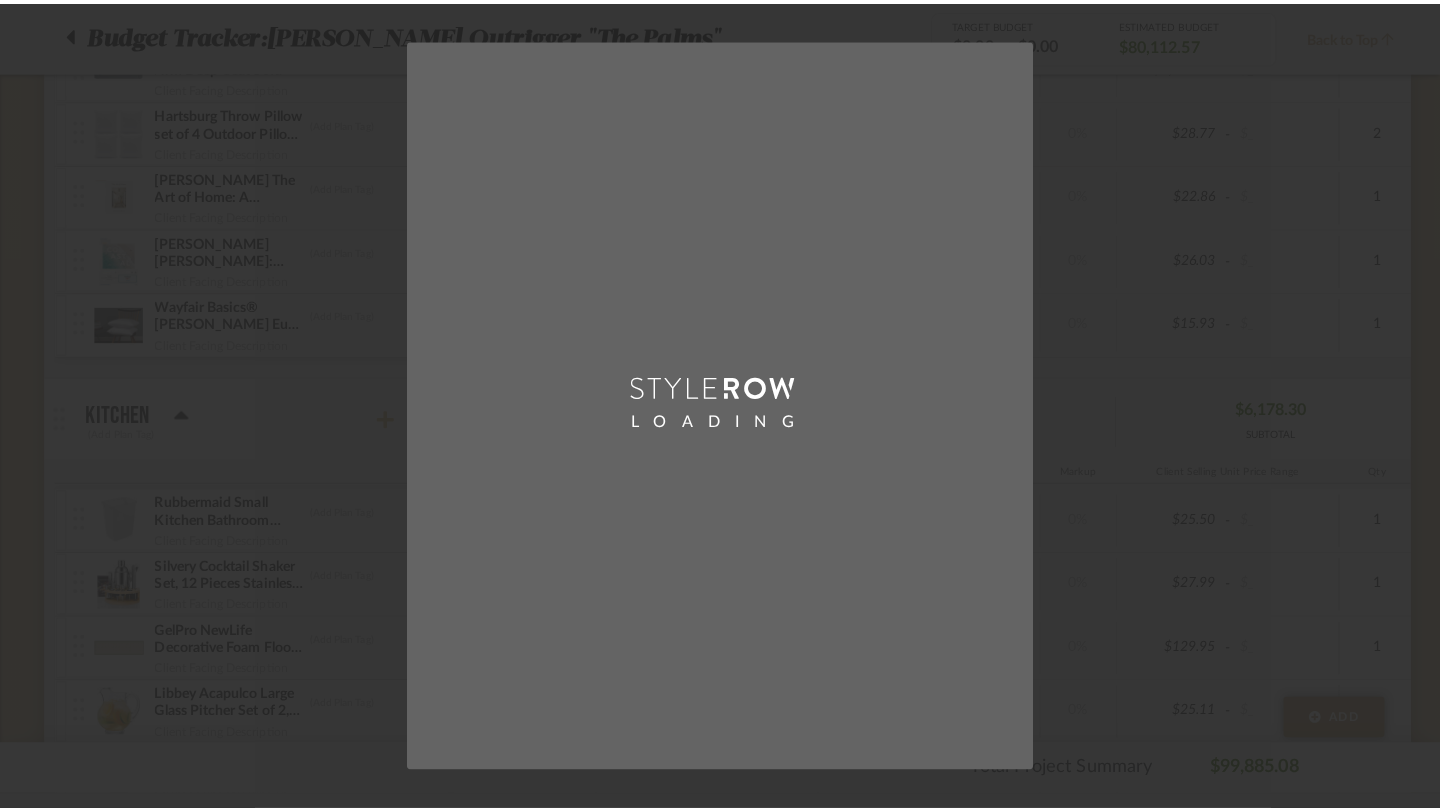 scroll, scrollTop: 0, scrollLeft: 0, axis: both 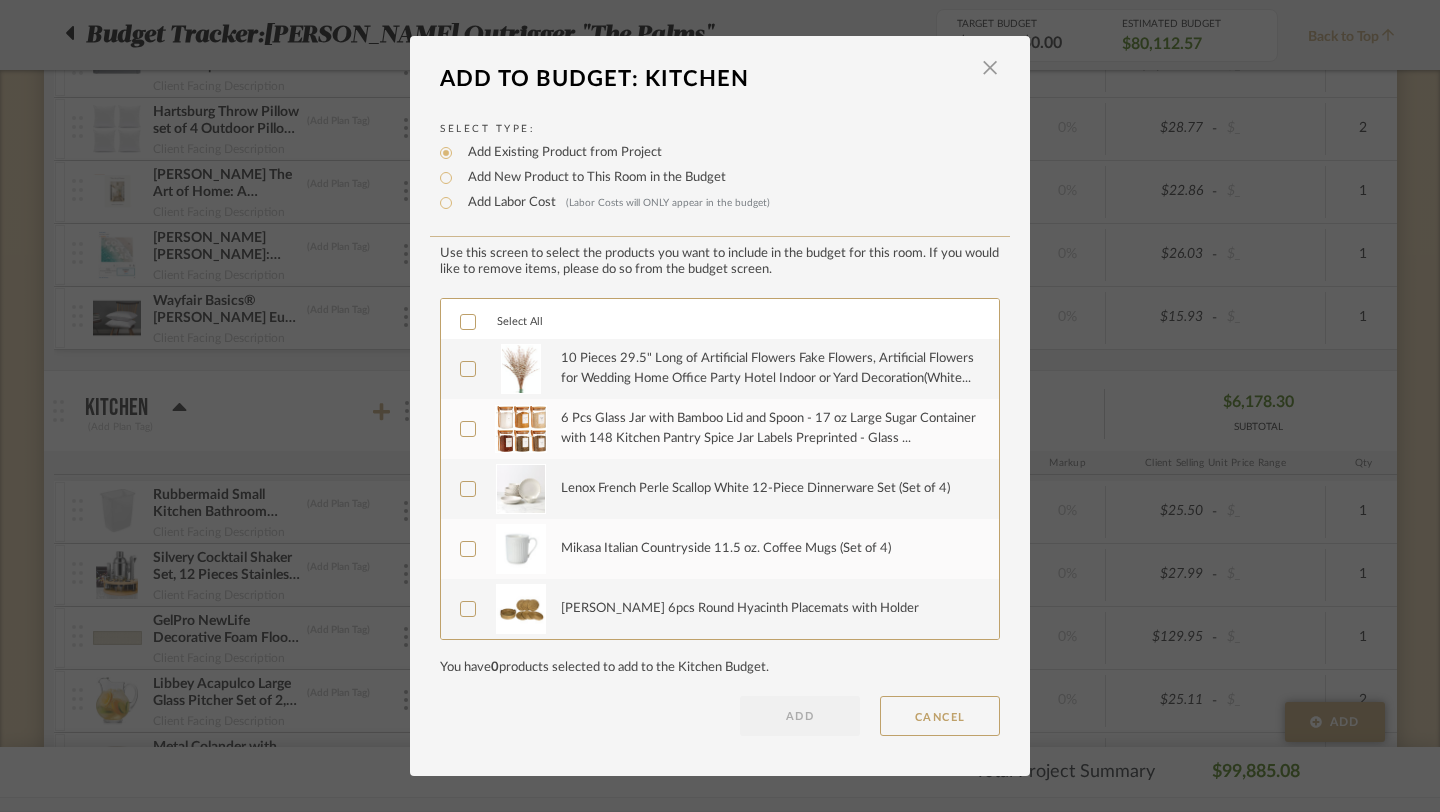 click 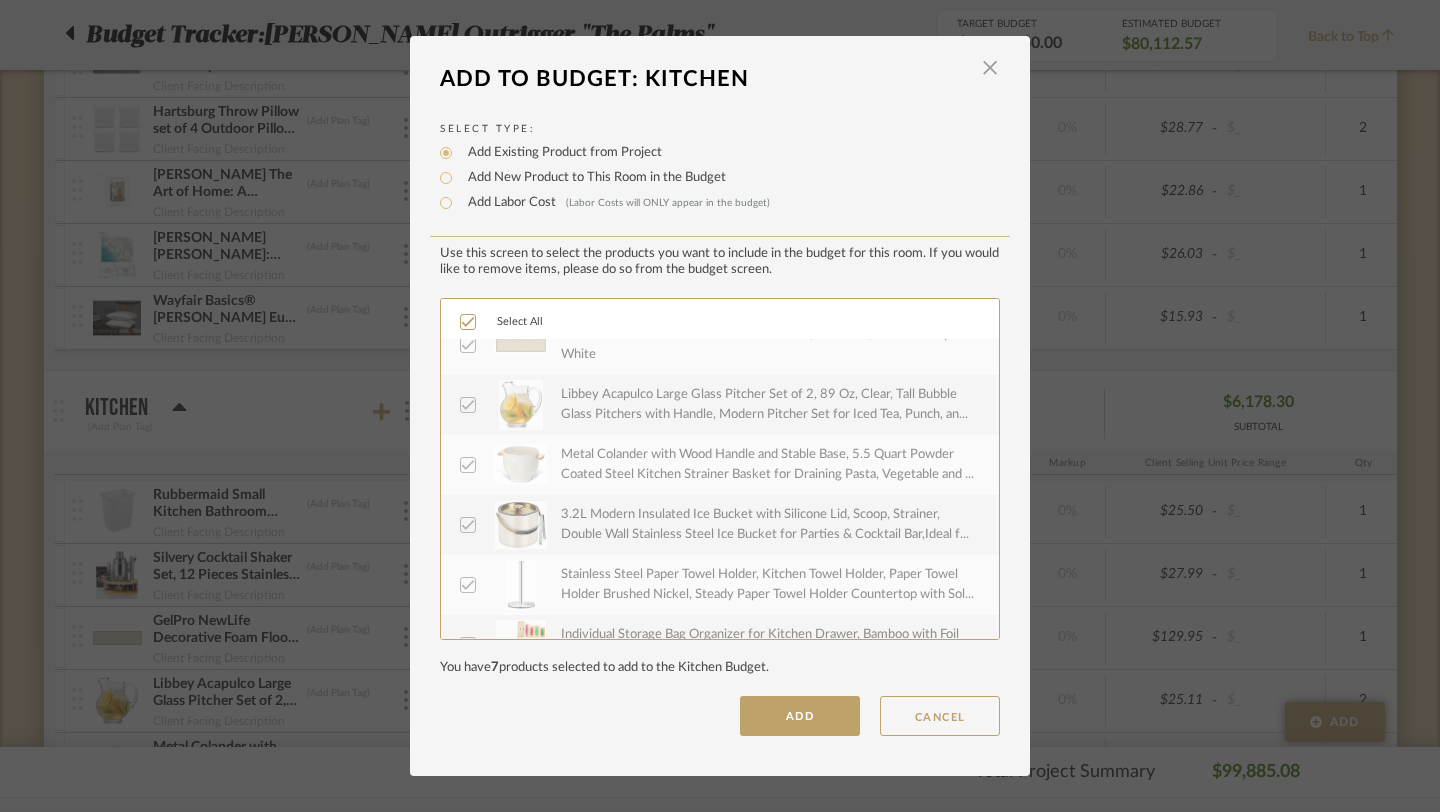 scroll, scrollTop: 684, scrollLeft: 0, axis: vertical 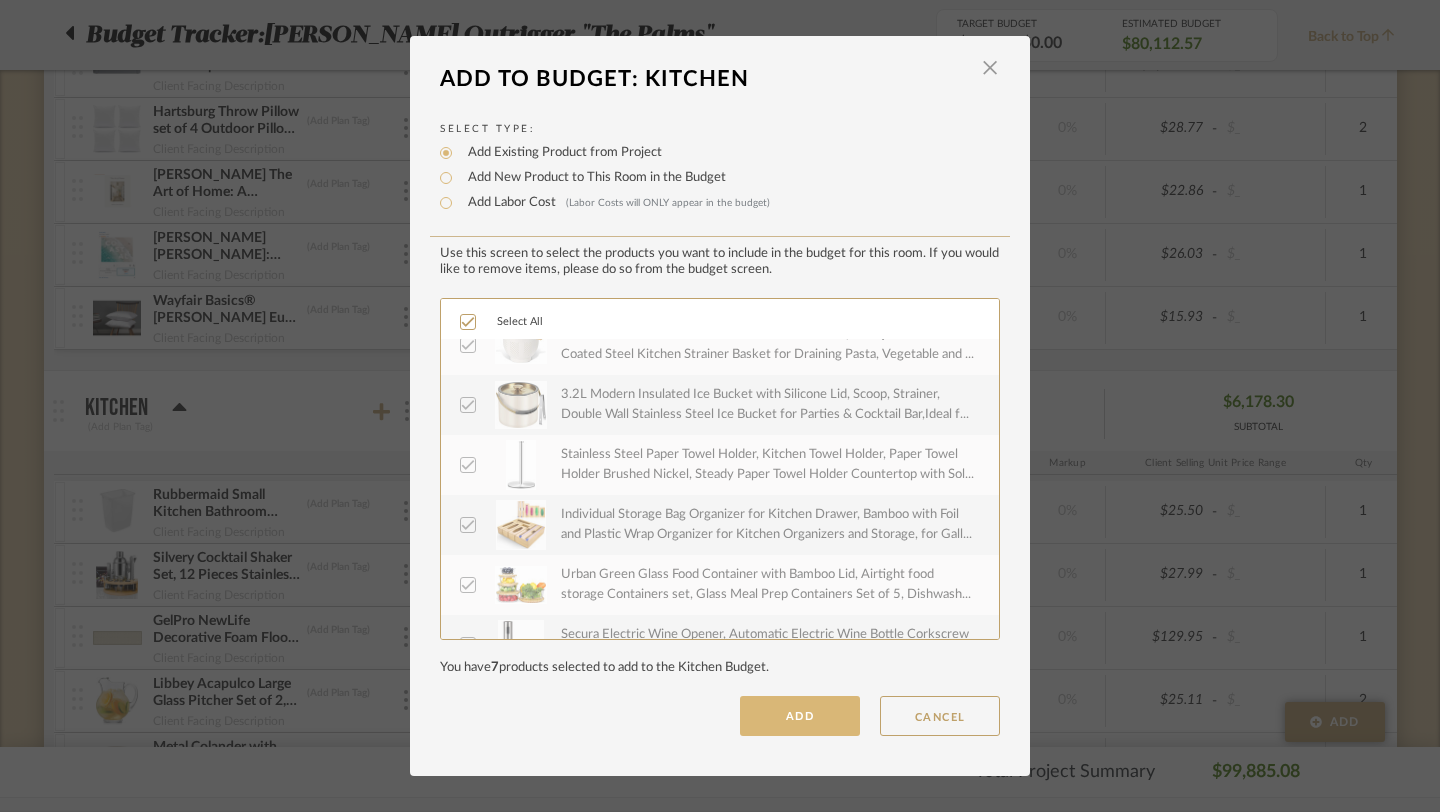 click on "ADD" at bounding box center [800, 716] 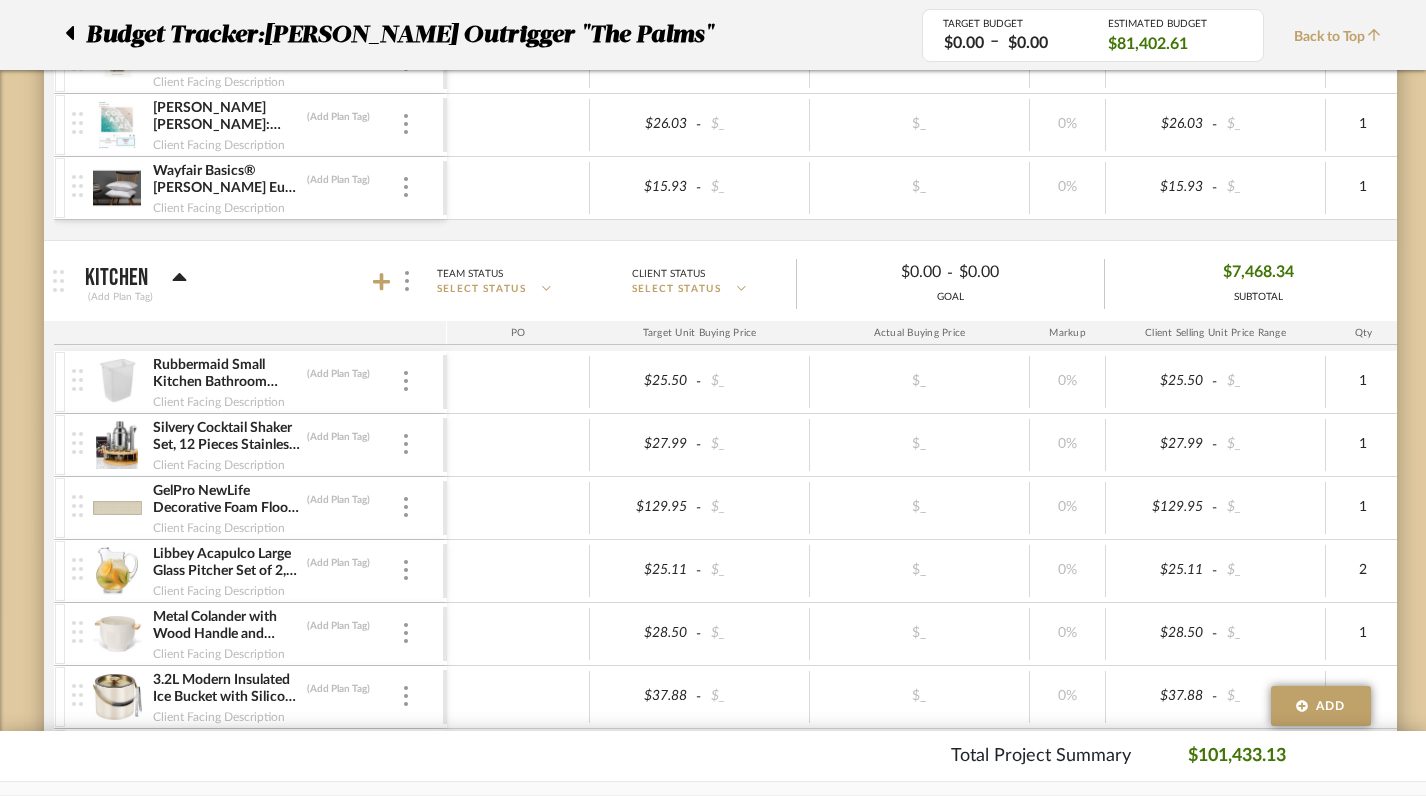 scroll, scrollTop: 3252, scrollLeft: 0, axis: vertical 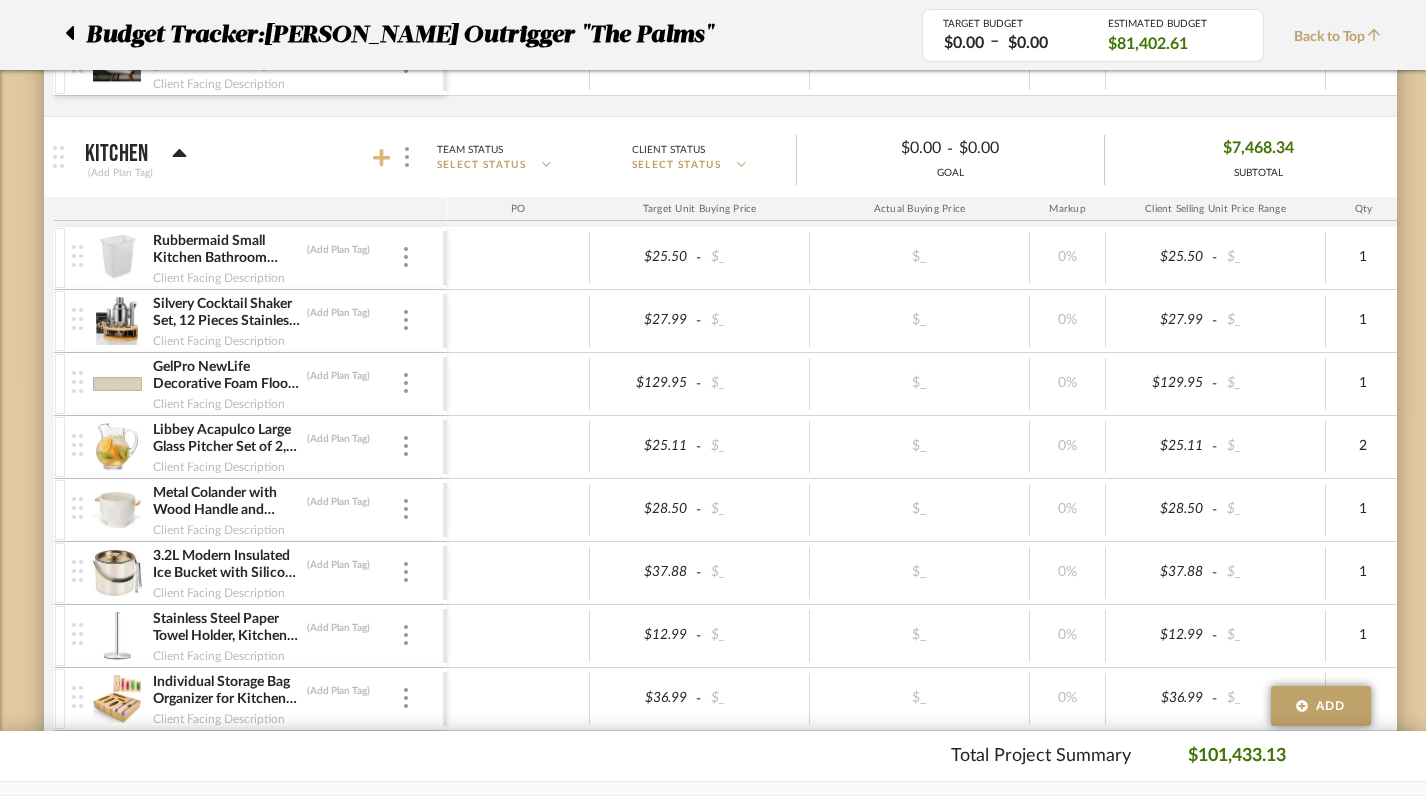 click 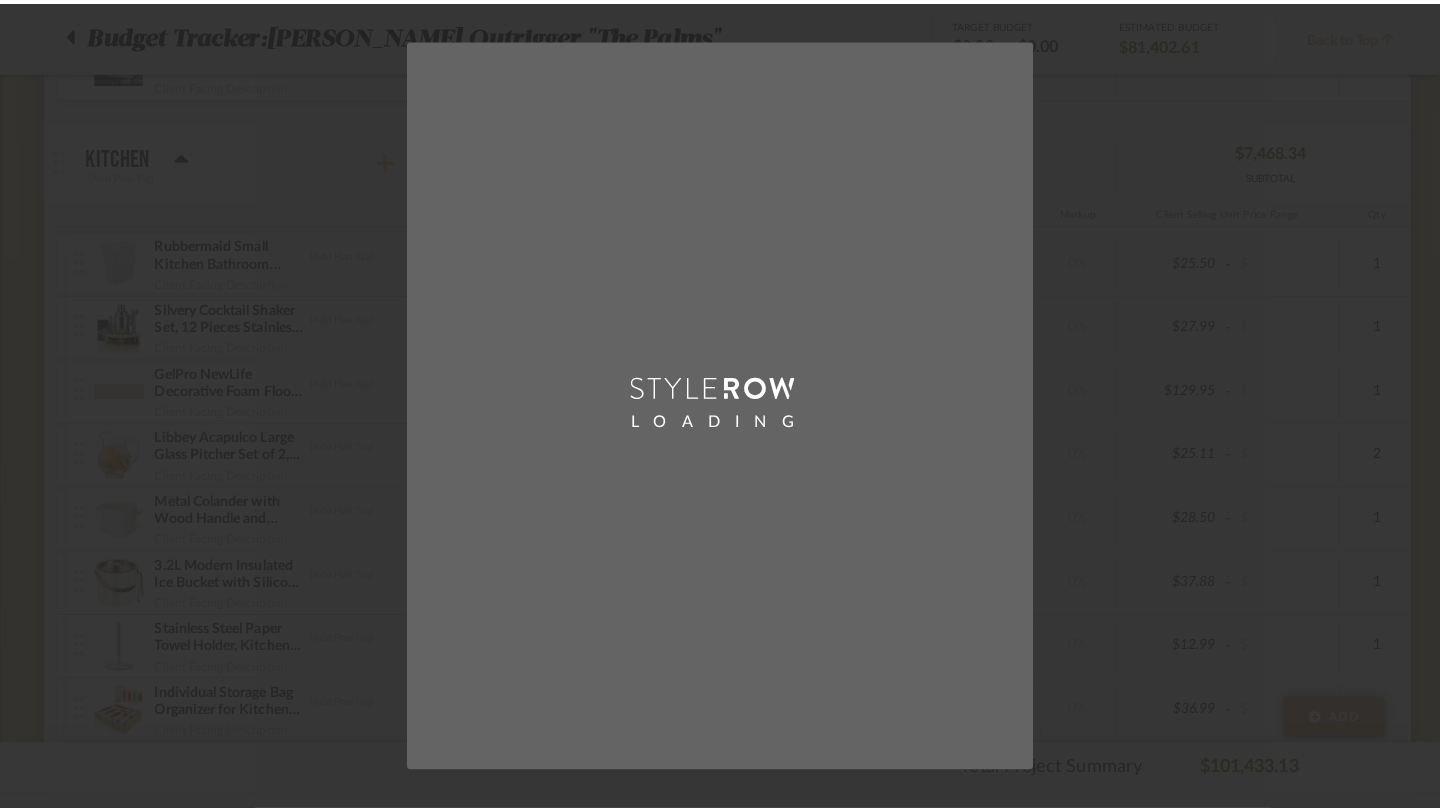 scroll, scrollTop: 0, scrollLeft: 0, axis: both 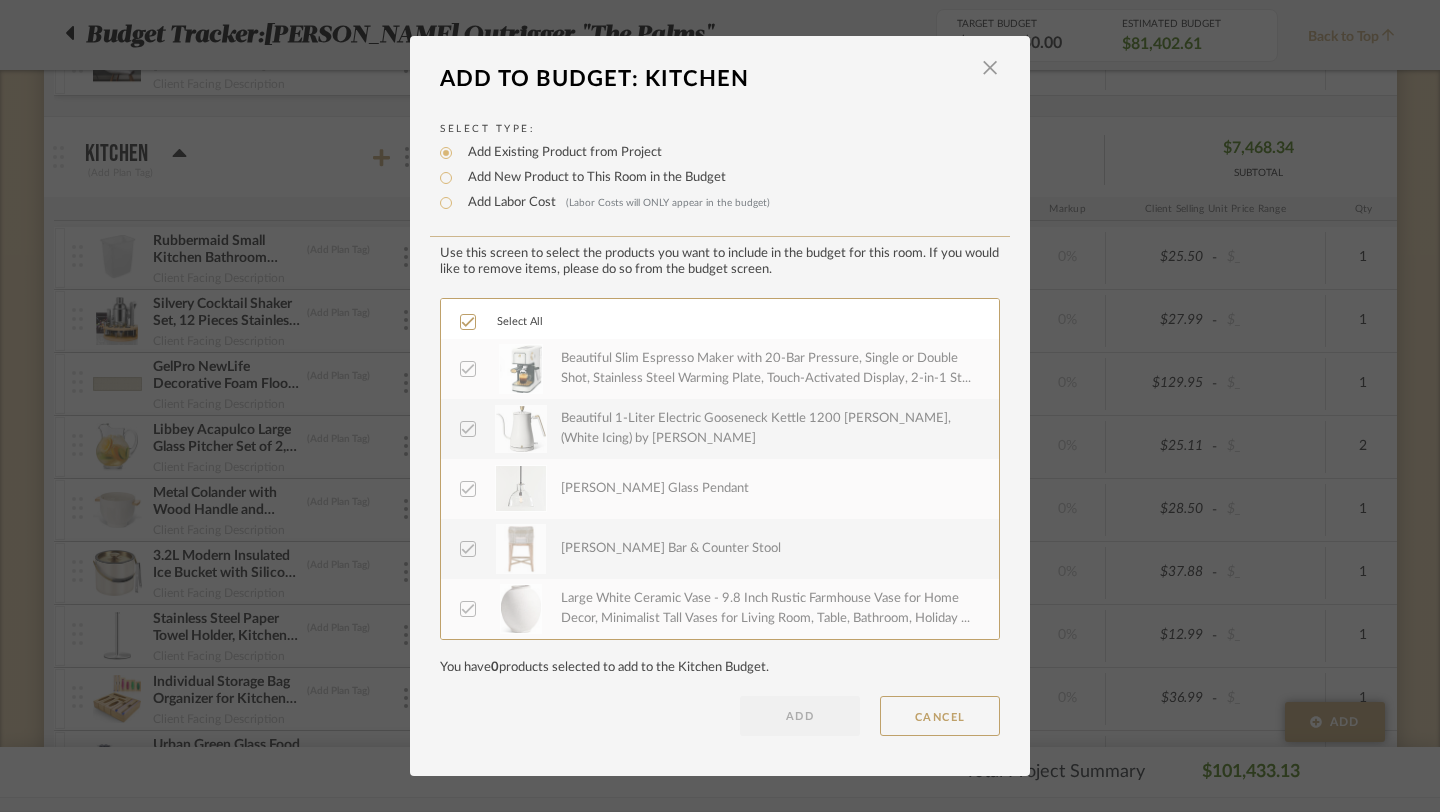 click at bounding box center [990, 68] 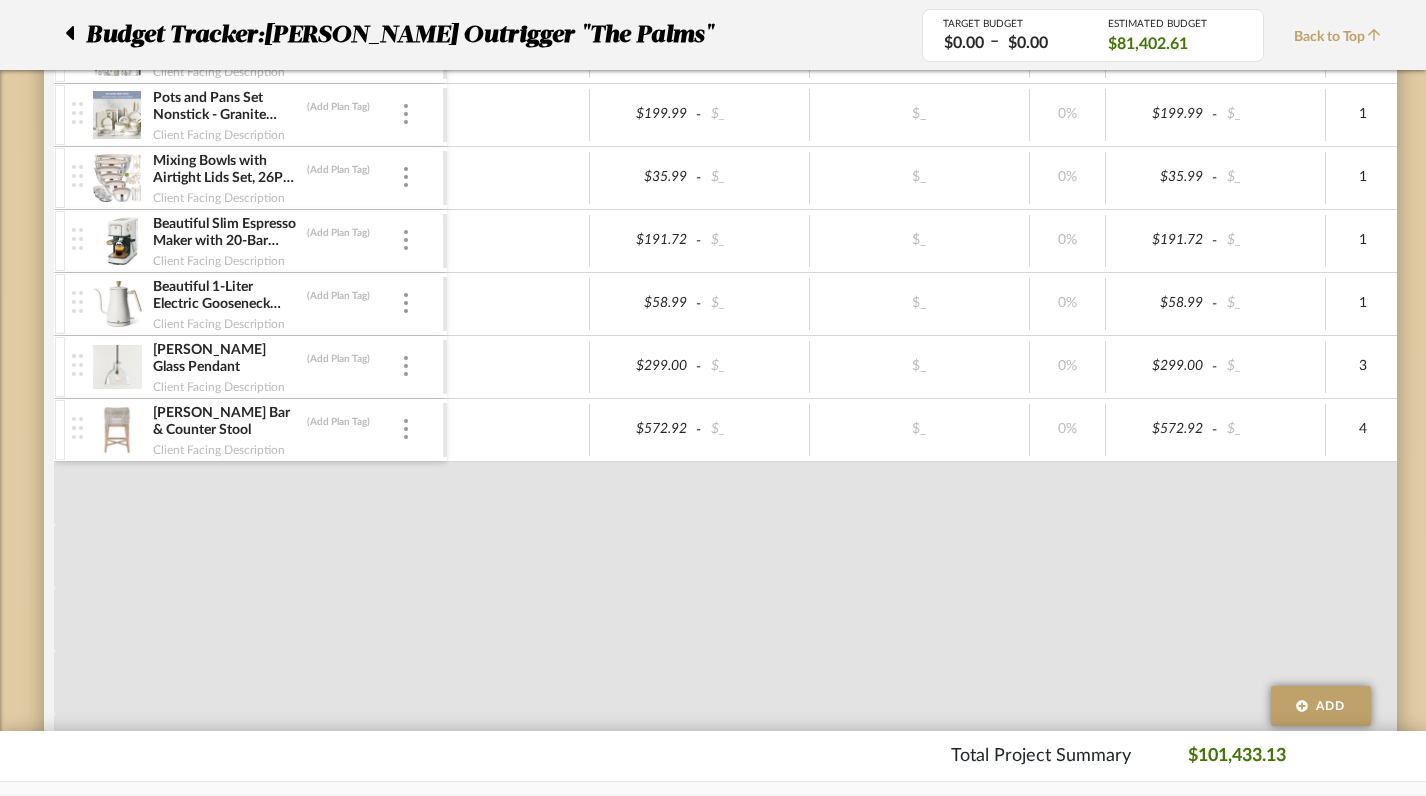 scroll, scrollTop: 6649, scrollLeft: 0, axis: vertical 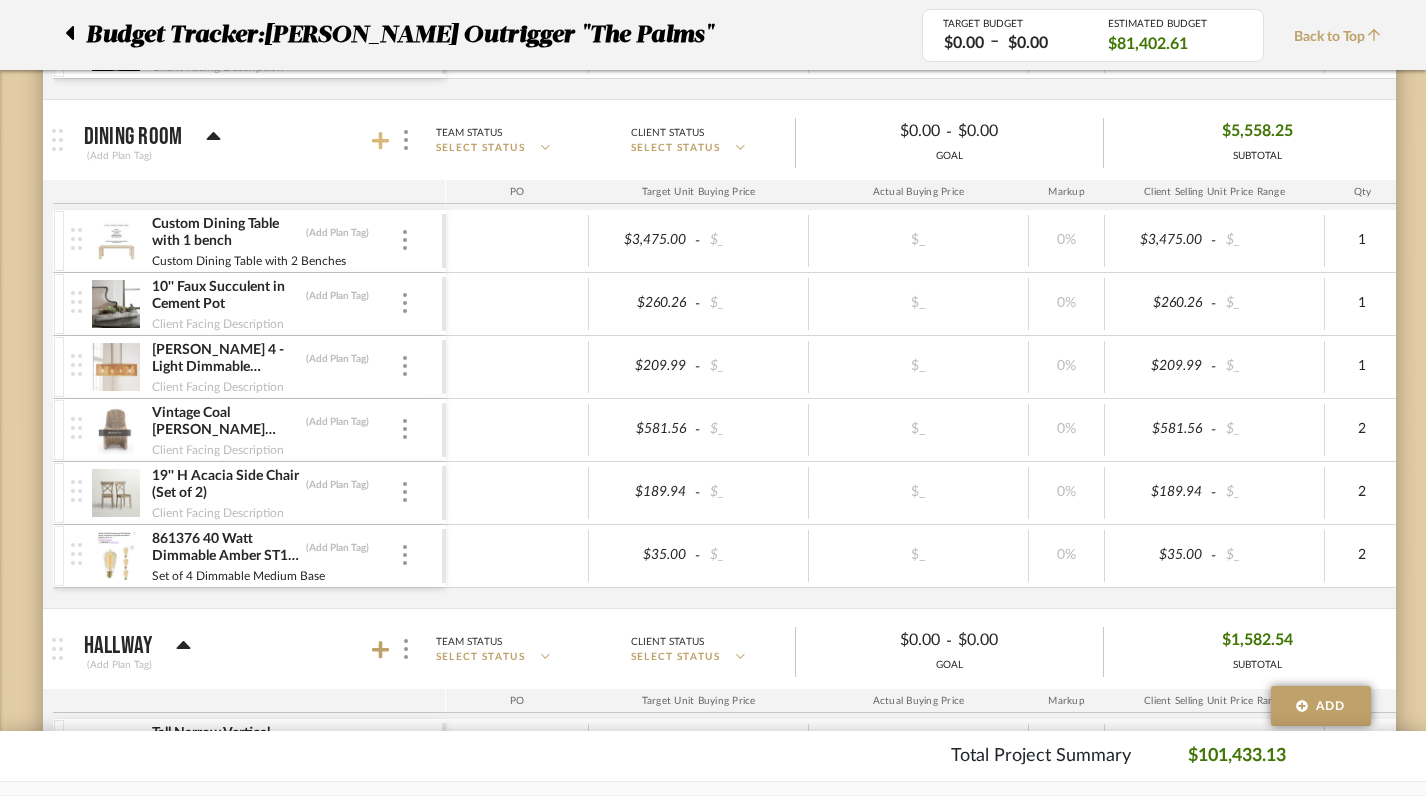click 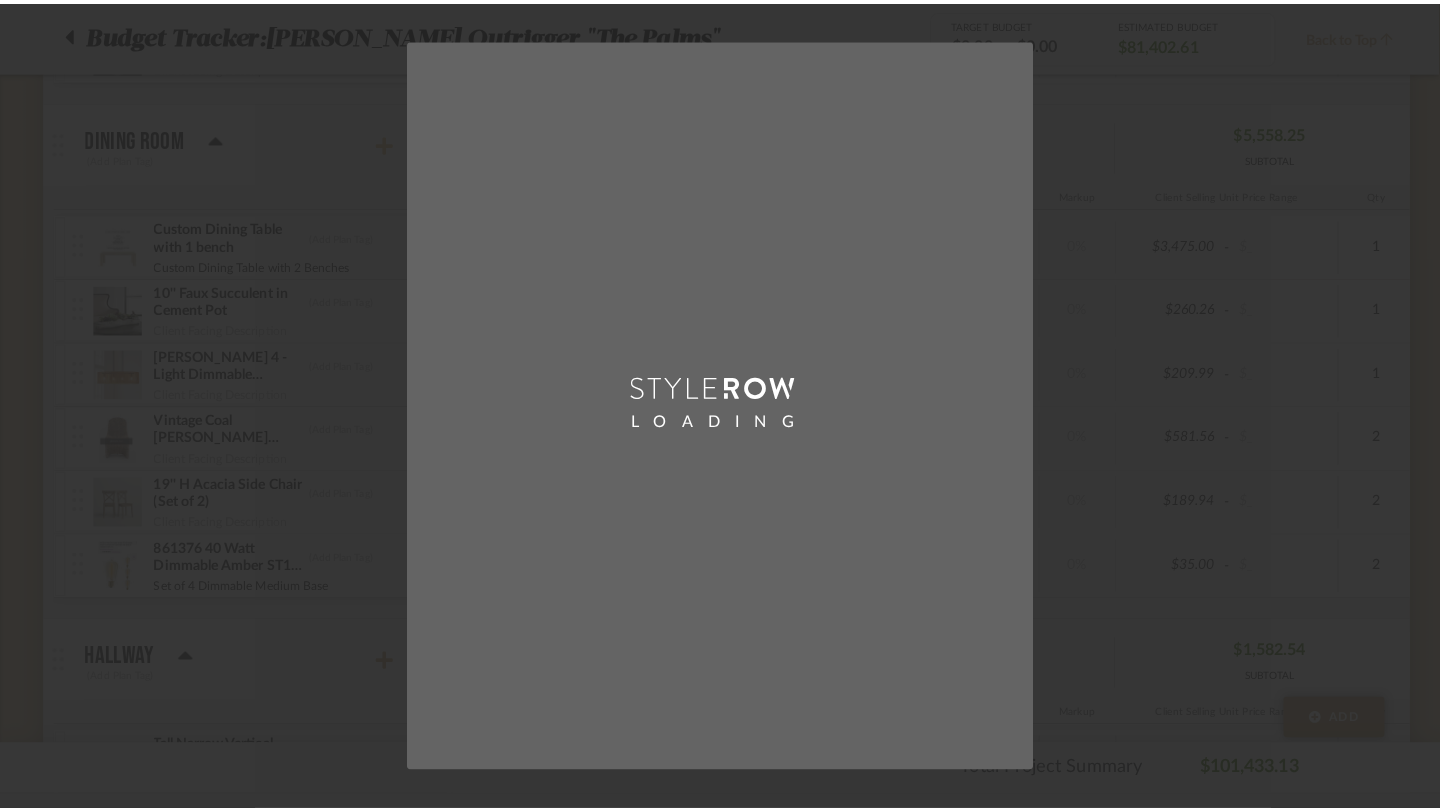 scroll, scrollTop: 0, scrollLeft: 0, axis: both 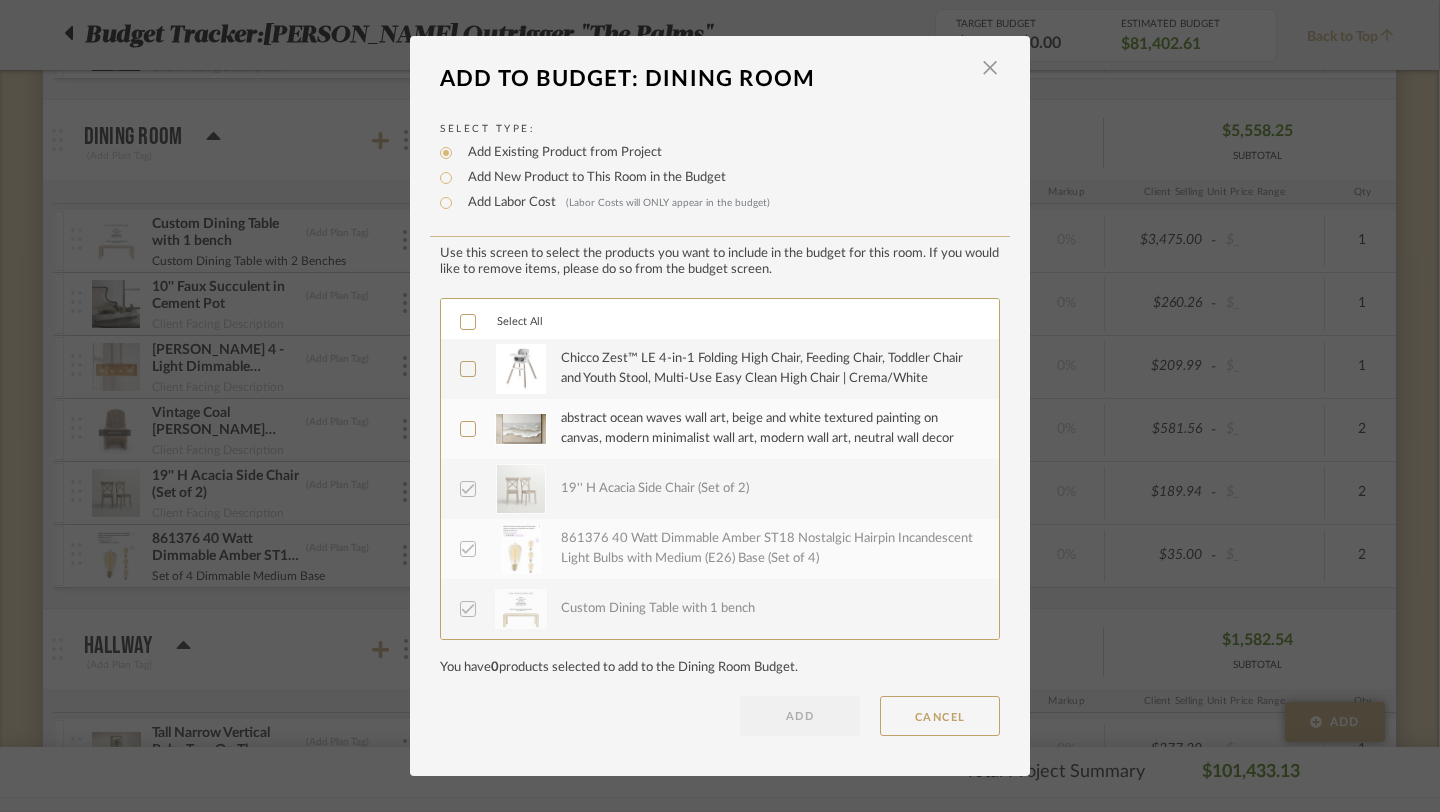 click at bounding box center (468, 322) 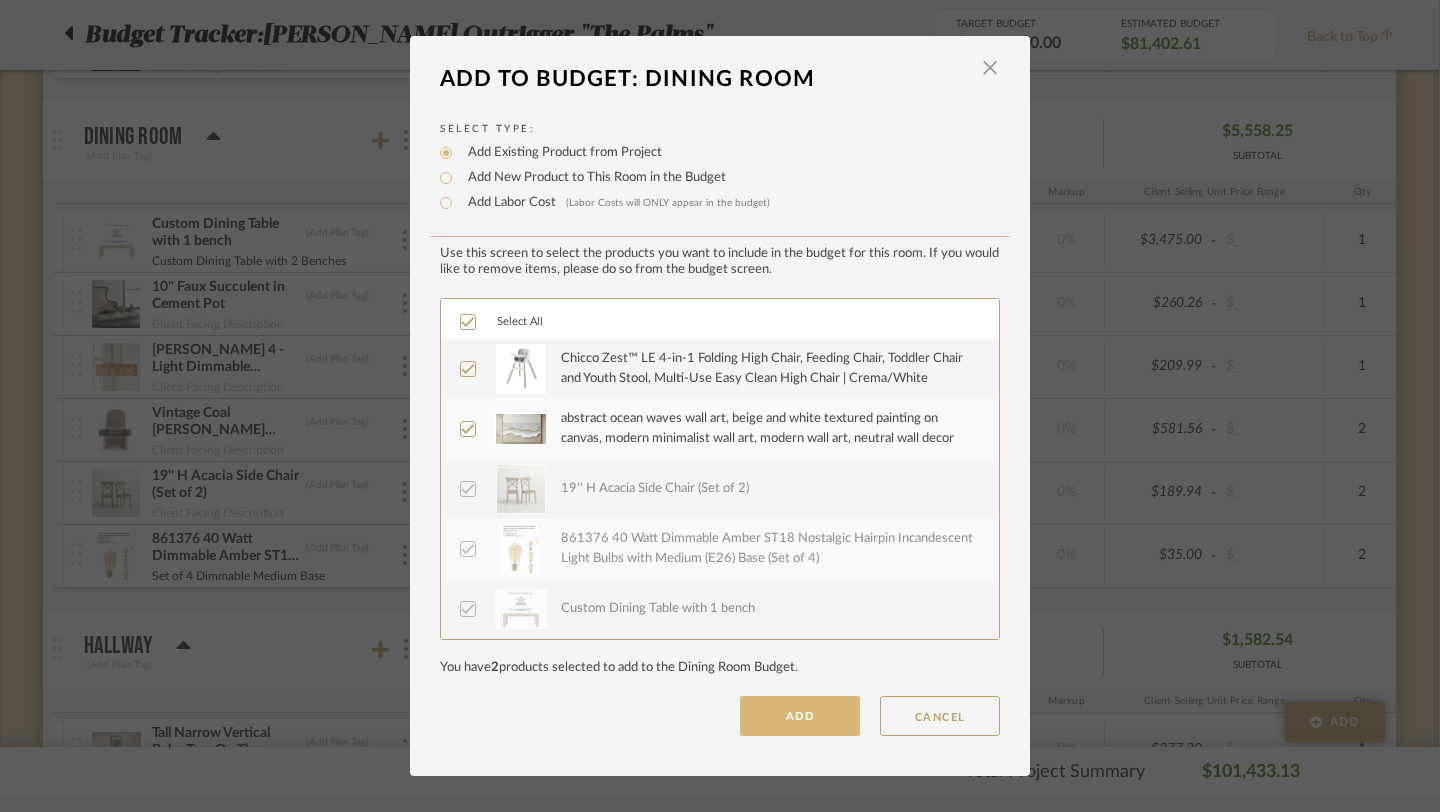 click on "ADD" at bounding box center [800, 716] 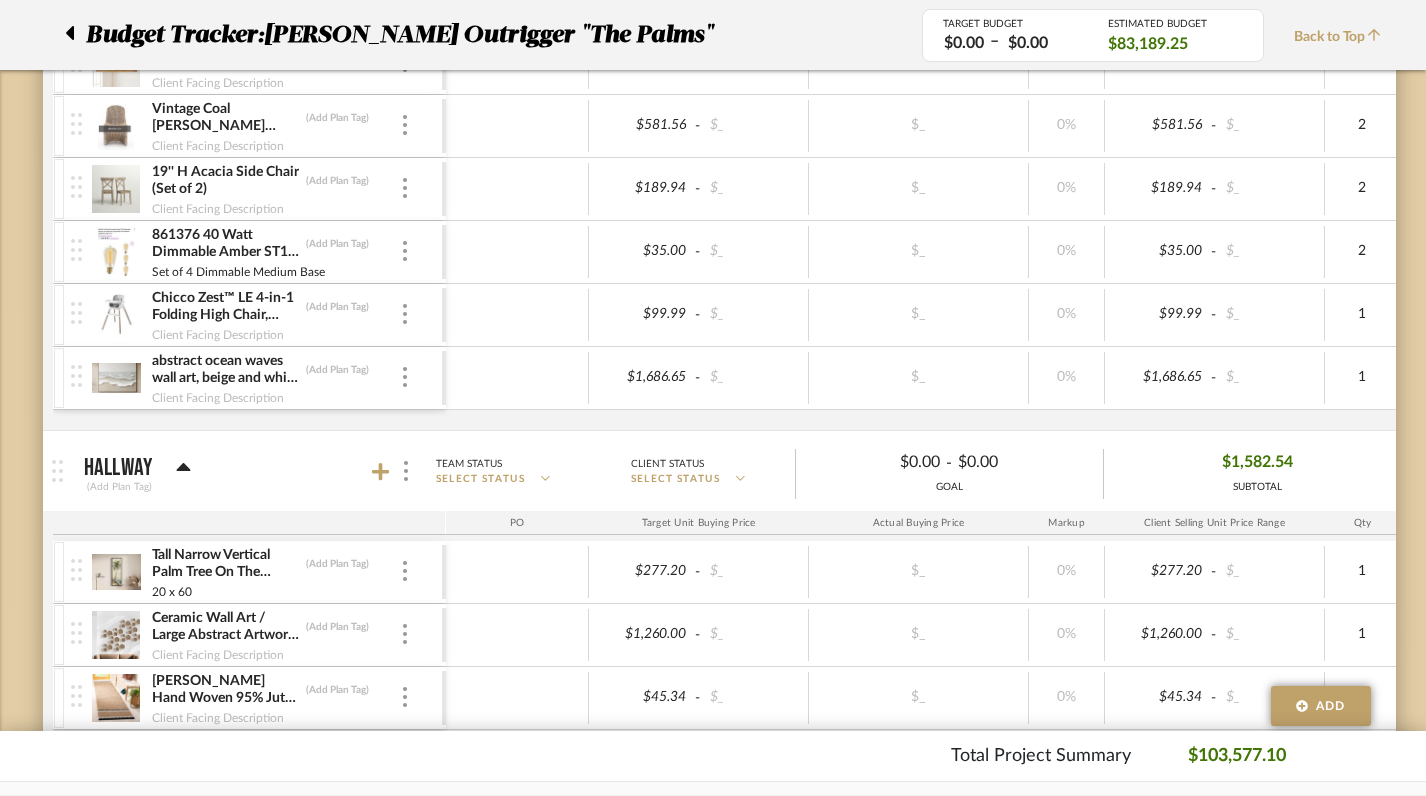 scroll, scrollTop: 7274, scrollLeft: 1, axis: both 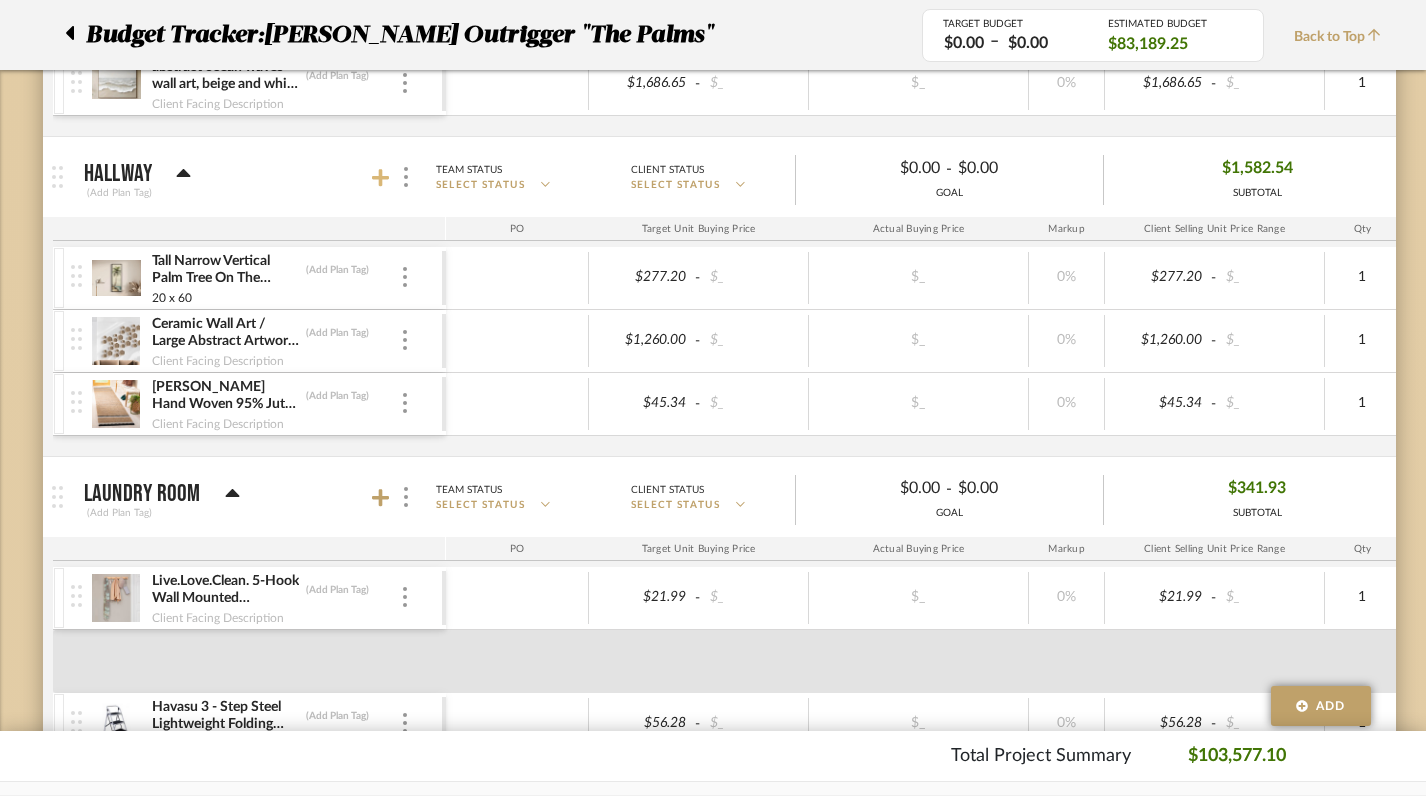 click 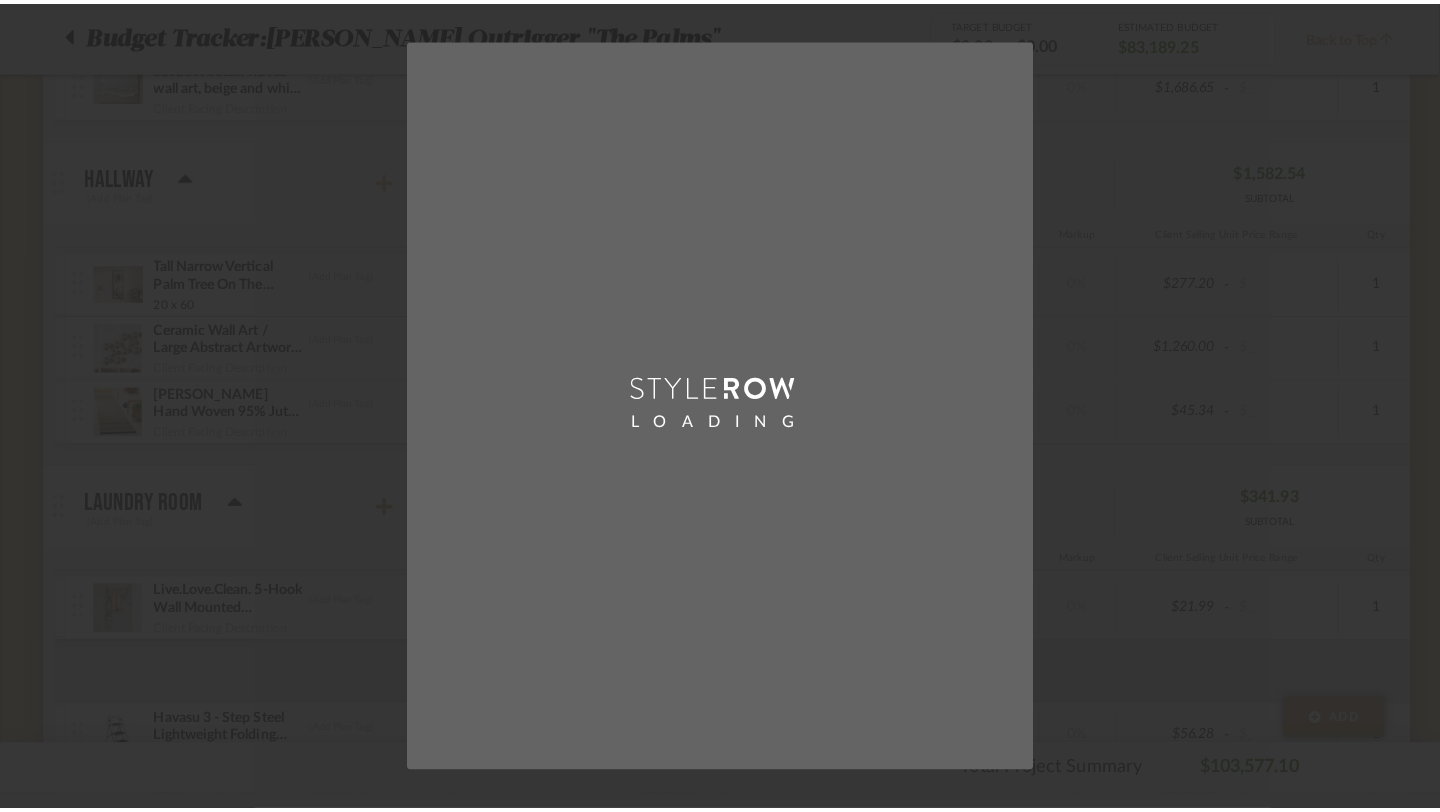 scroll, scrollTop: 0, scrollLeft: 0, axis: both 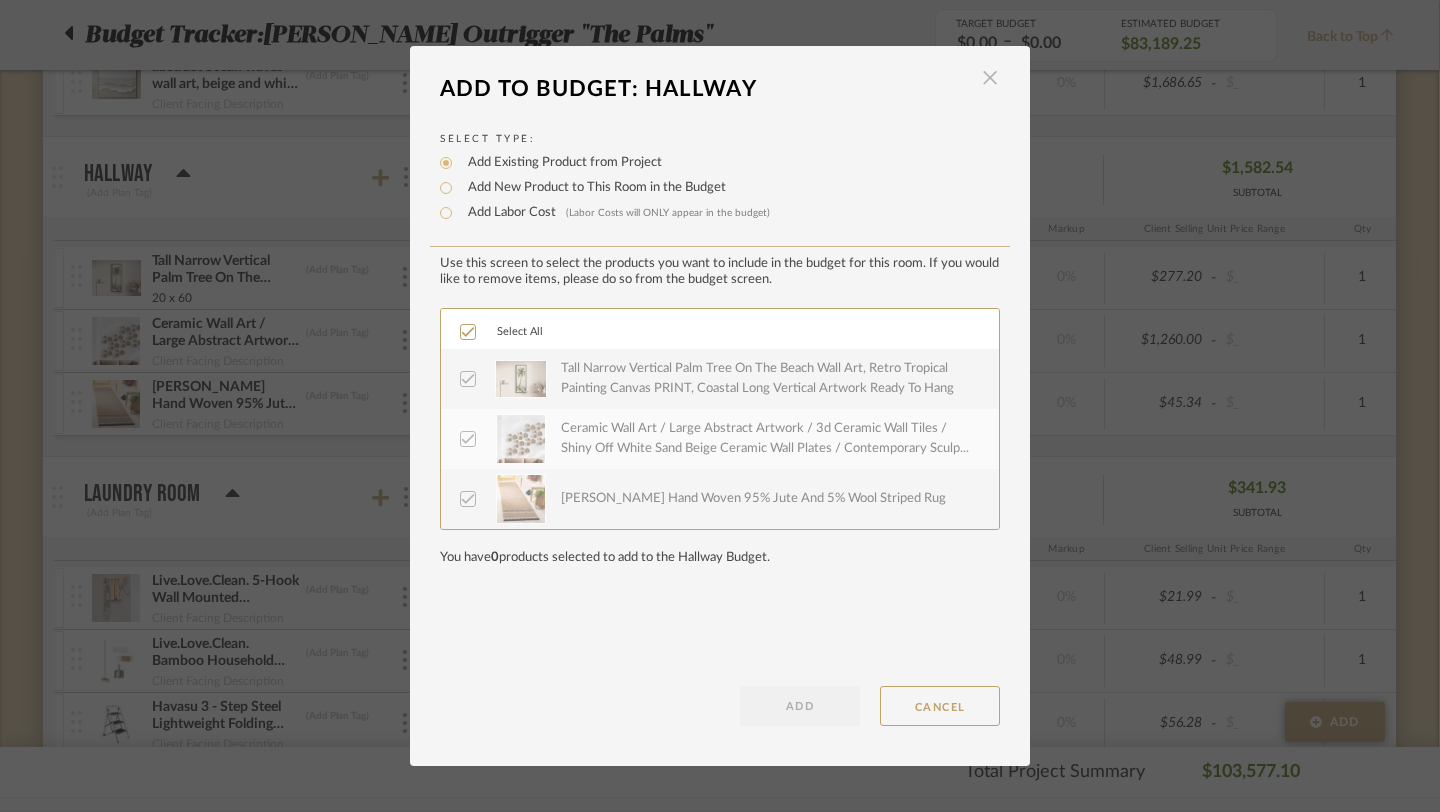 click at bounding box center (990, 78) 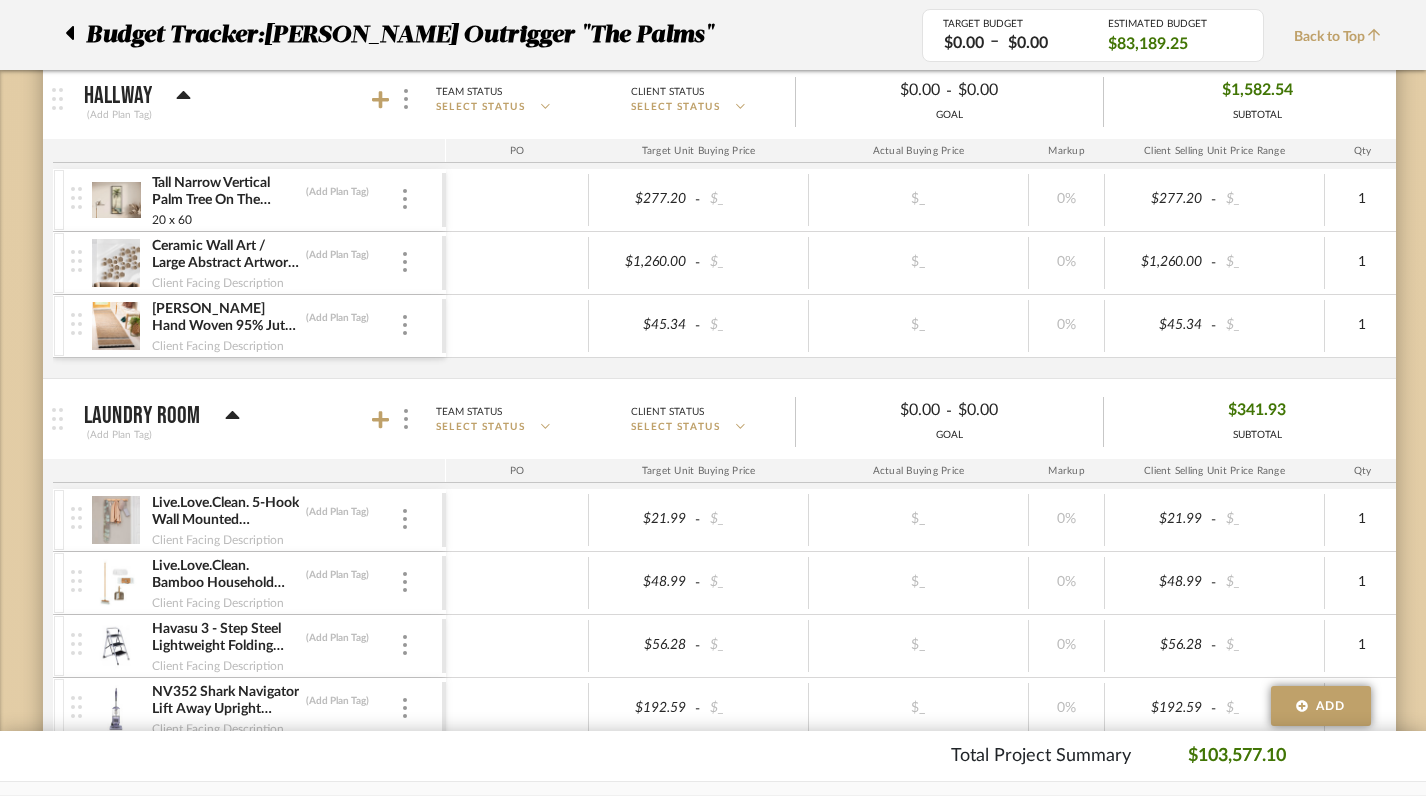 scroll, scrollTop: 7362, scrollLeft: 1, axis: both 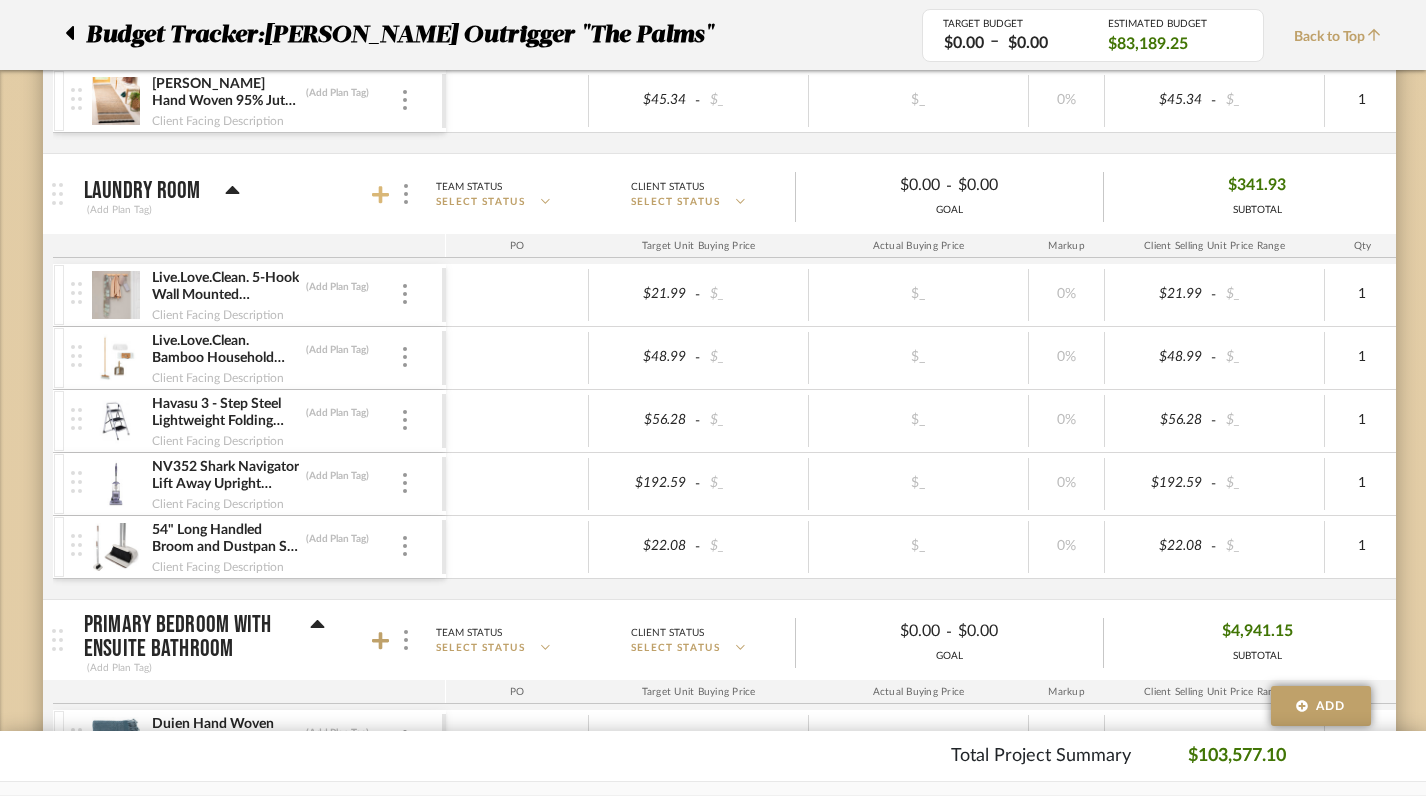 click 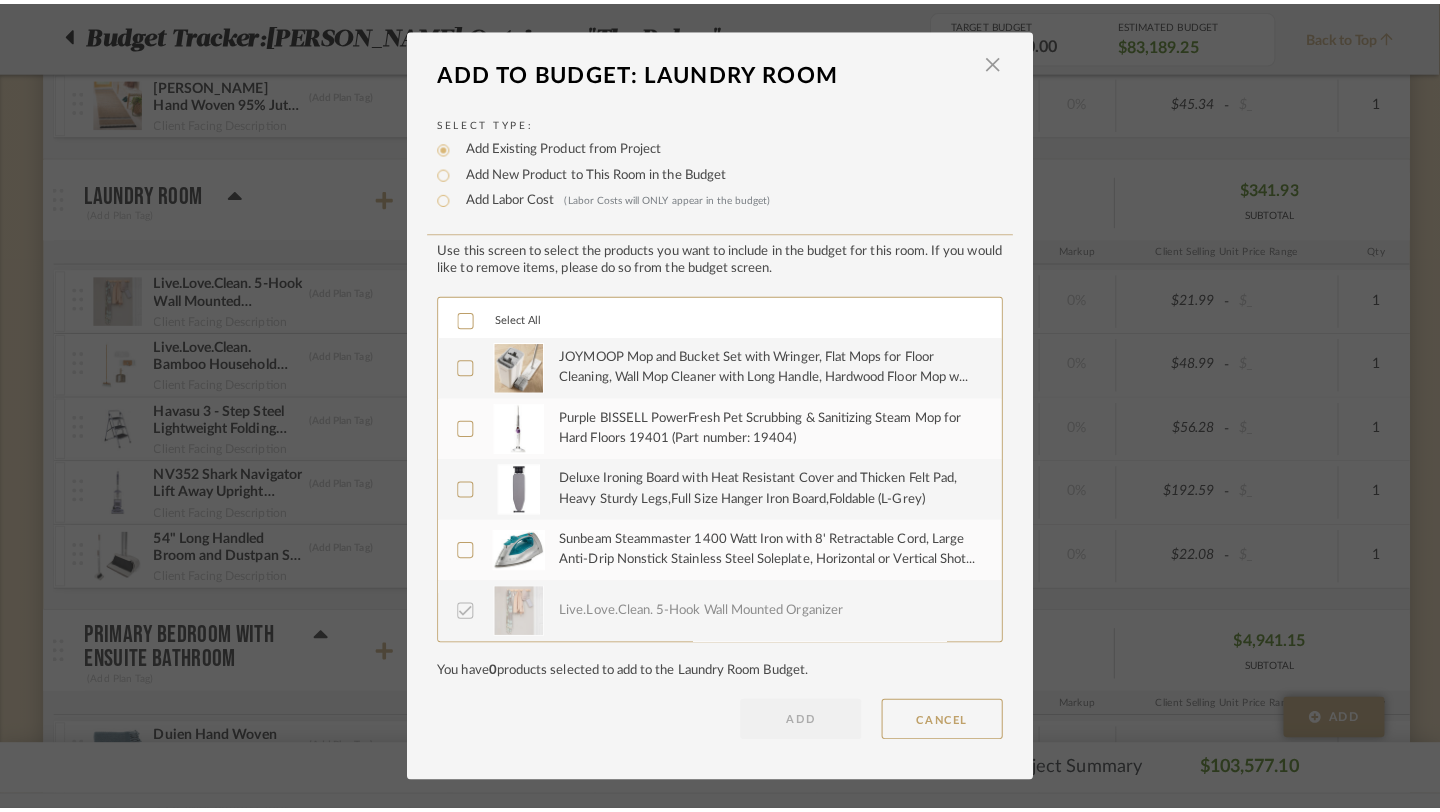 scroll, scrollTop: 0, scrollLeft: 0, axis: both 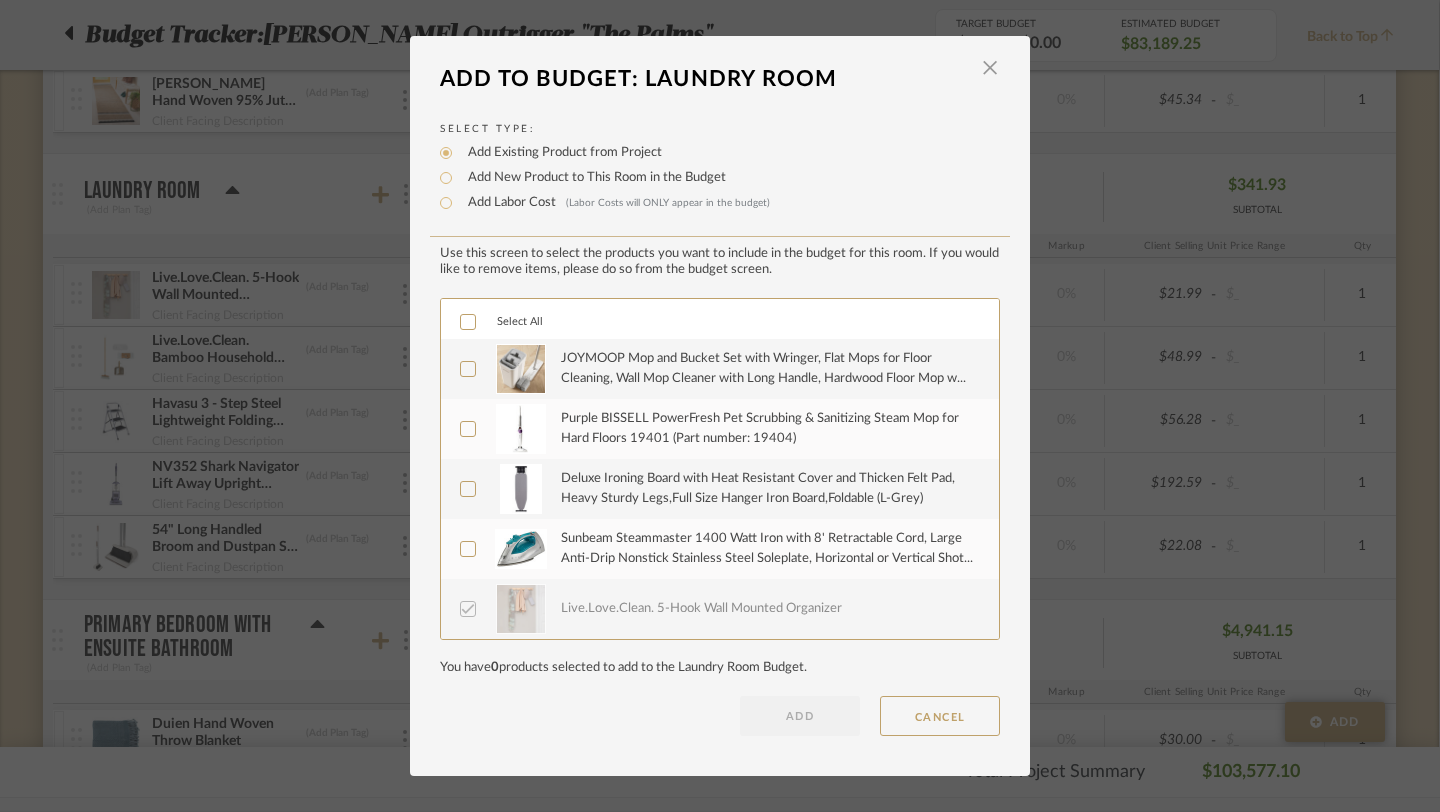 click 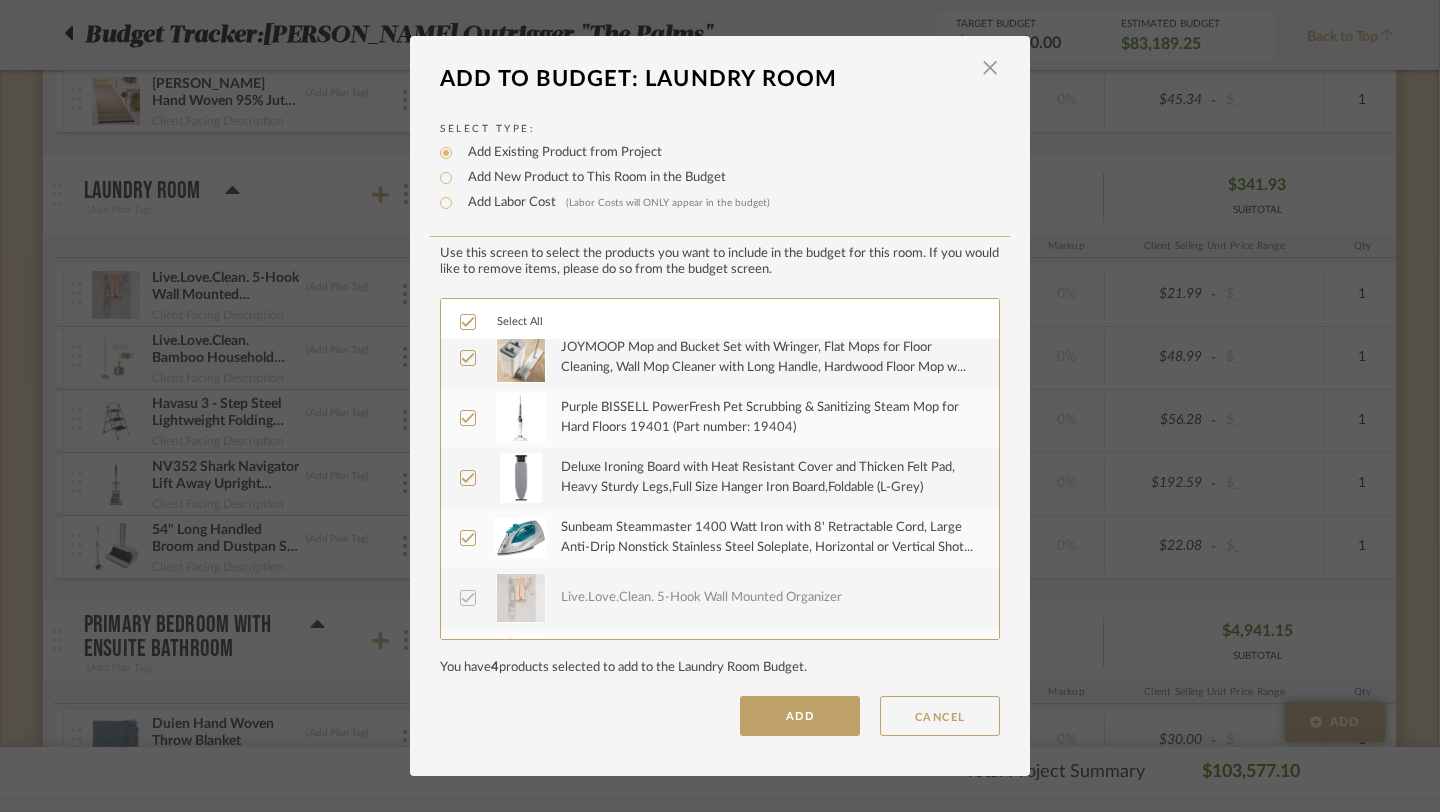 scroll, scrollTop: 0, scrollLeft: 0, axis: both 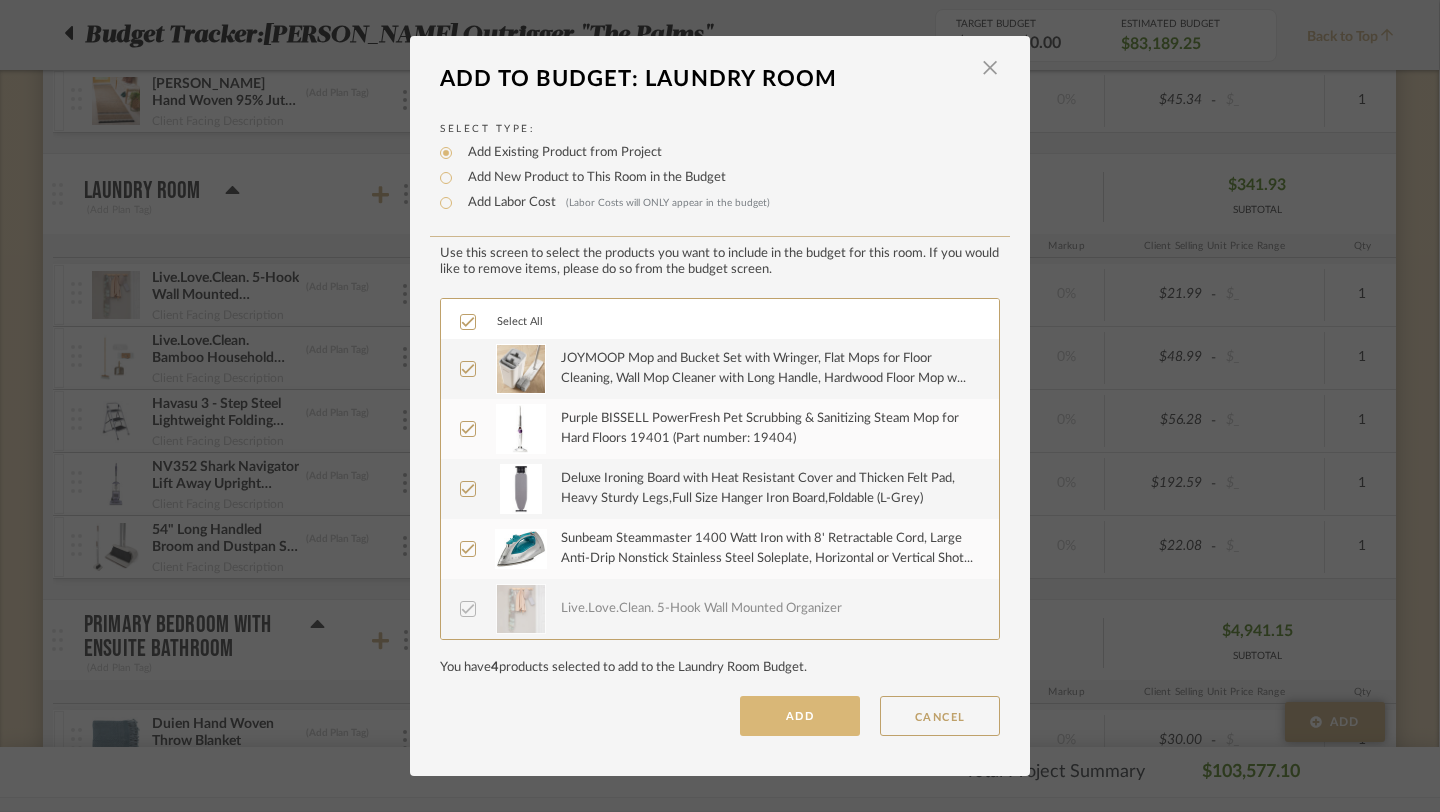 click on "ADD" at bounding box center [800, 716] 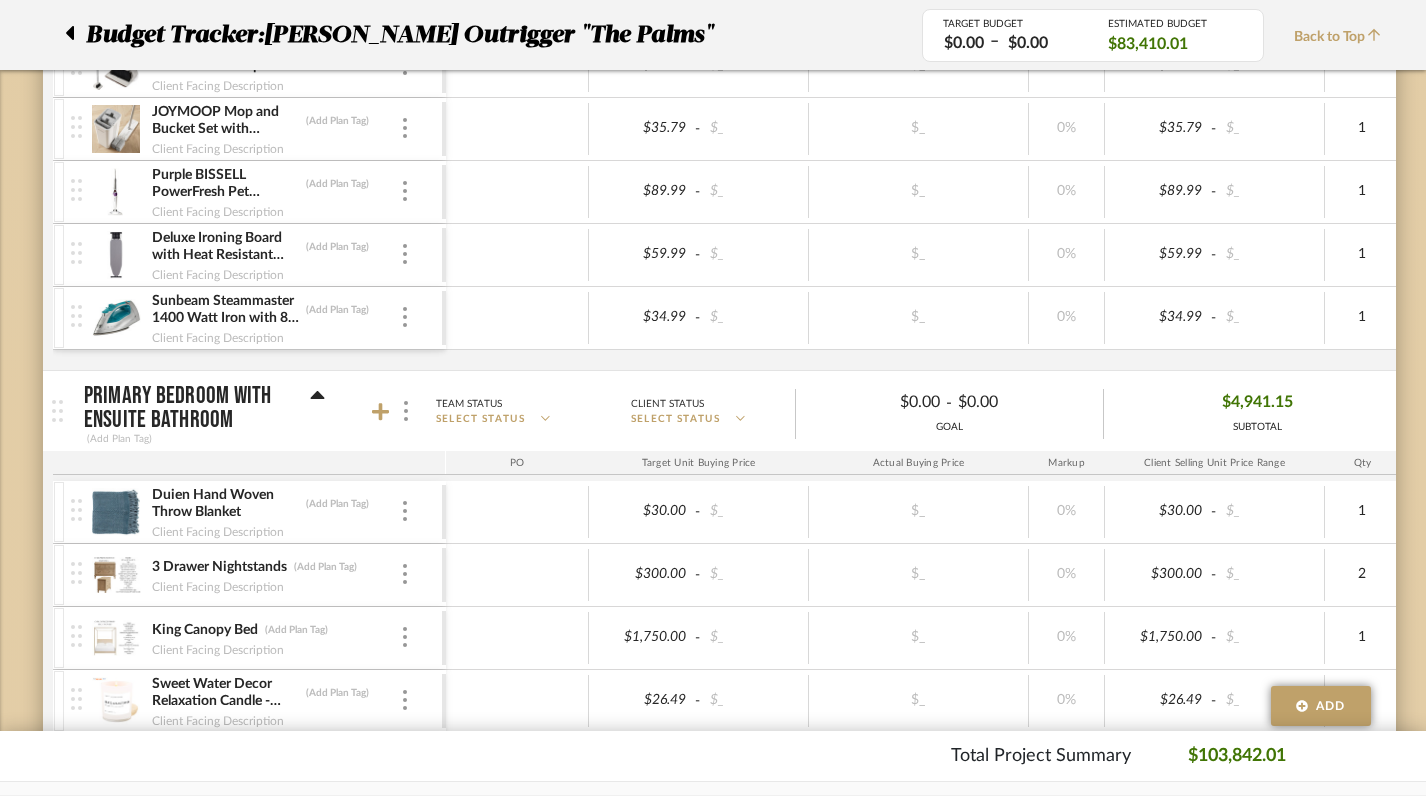 scroll, scrollTop: 8279, scrollLeft: 1, axis: both 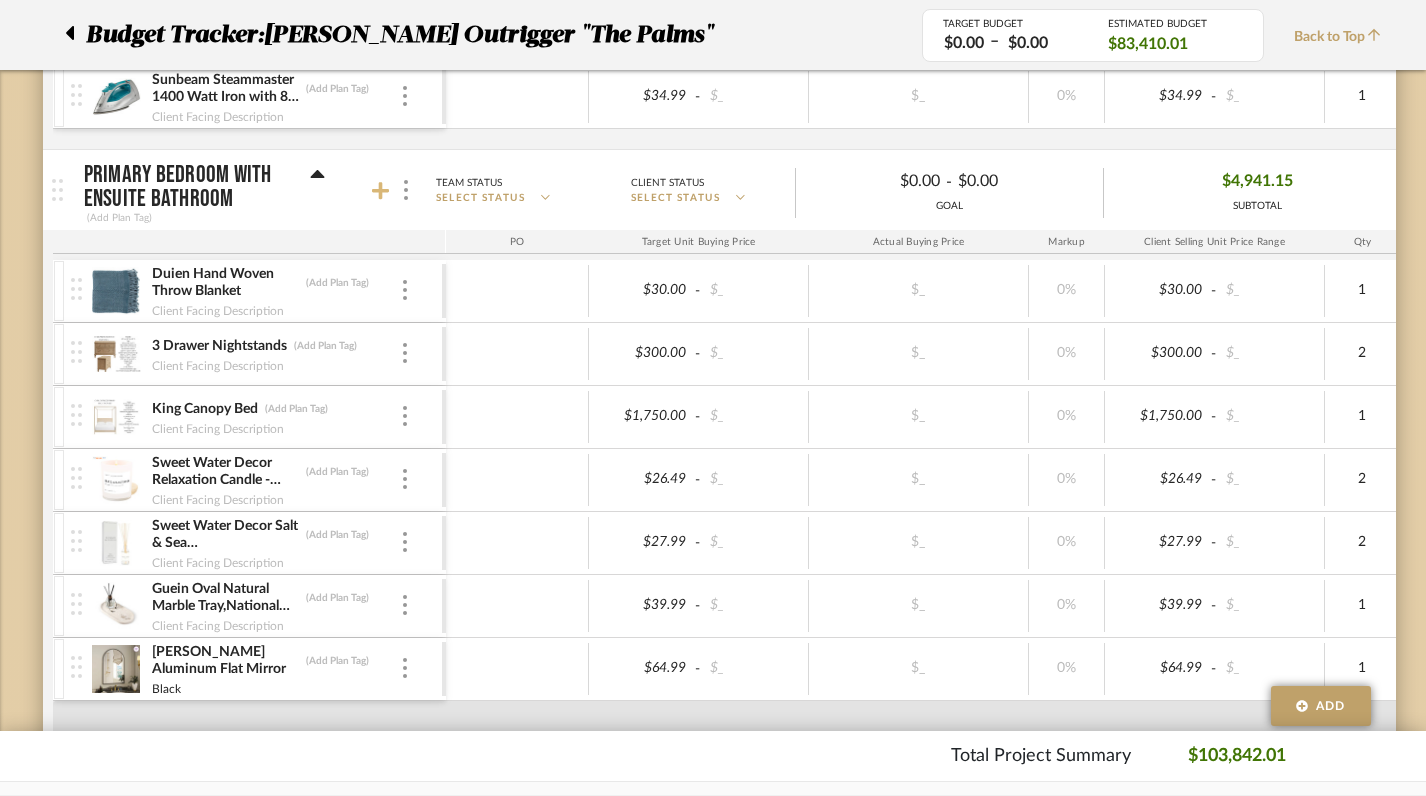 click 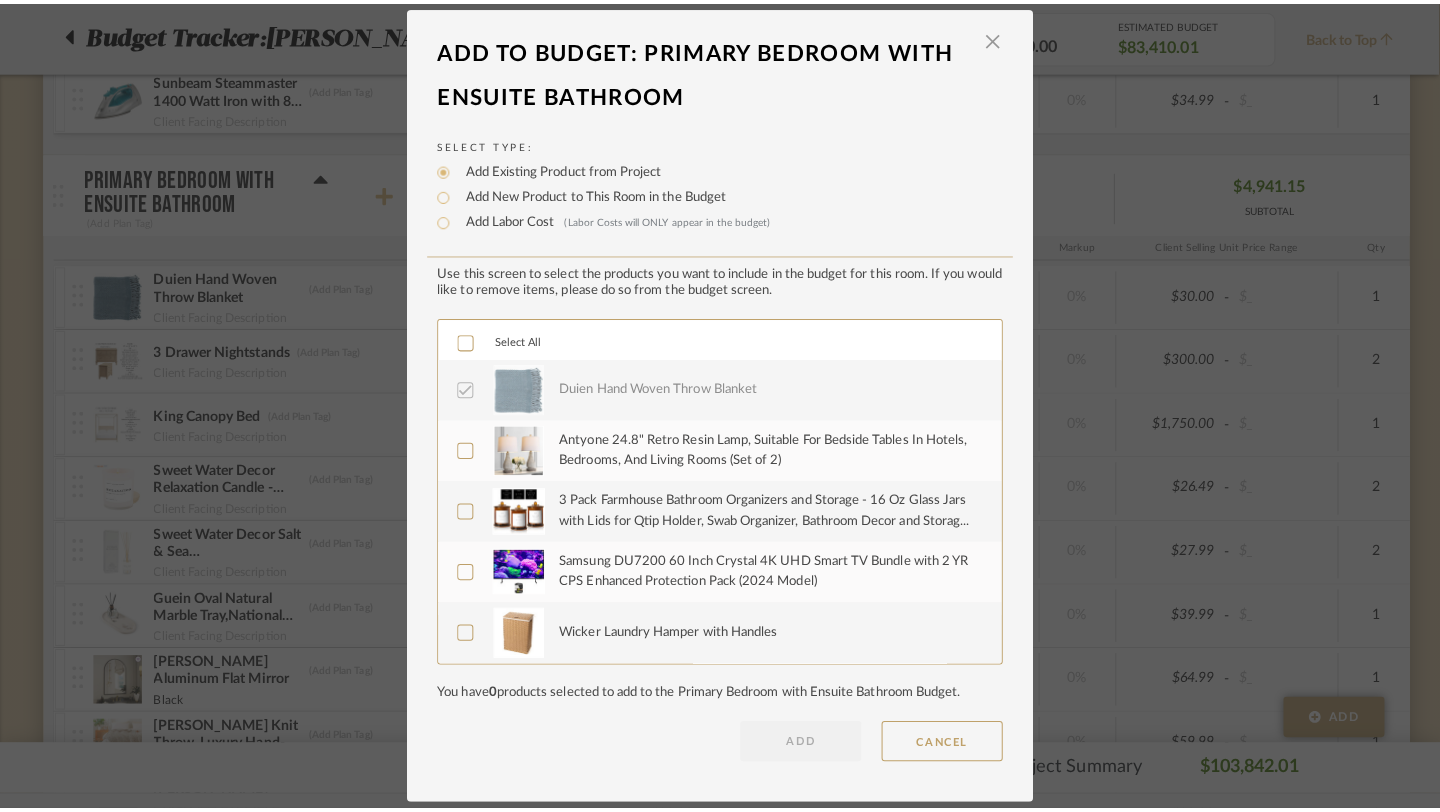 scroll, scrollTop: 0, scrollLeft: 0, axis: both 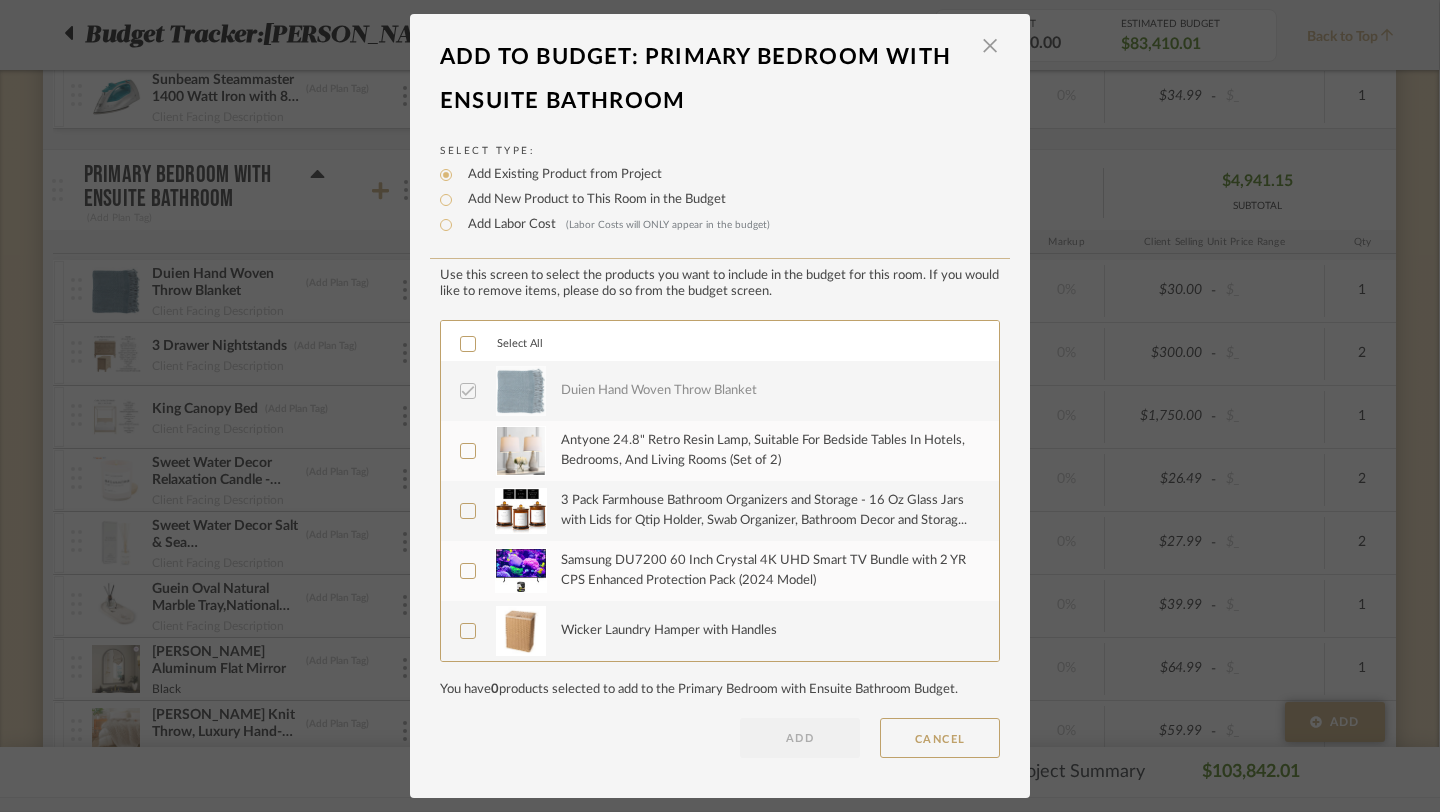 click 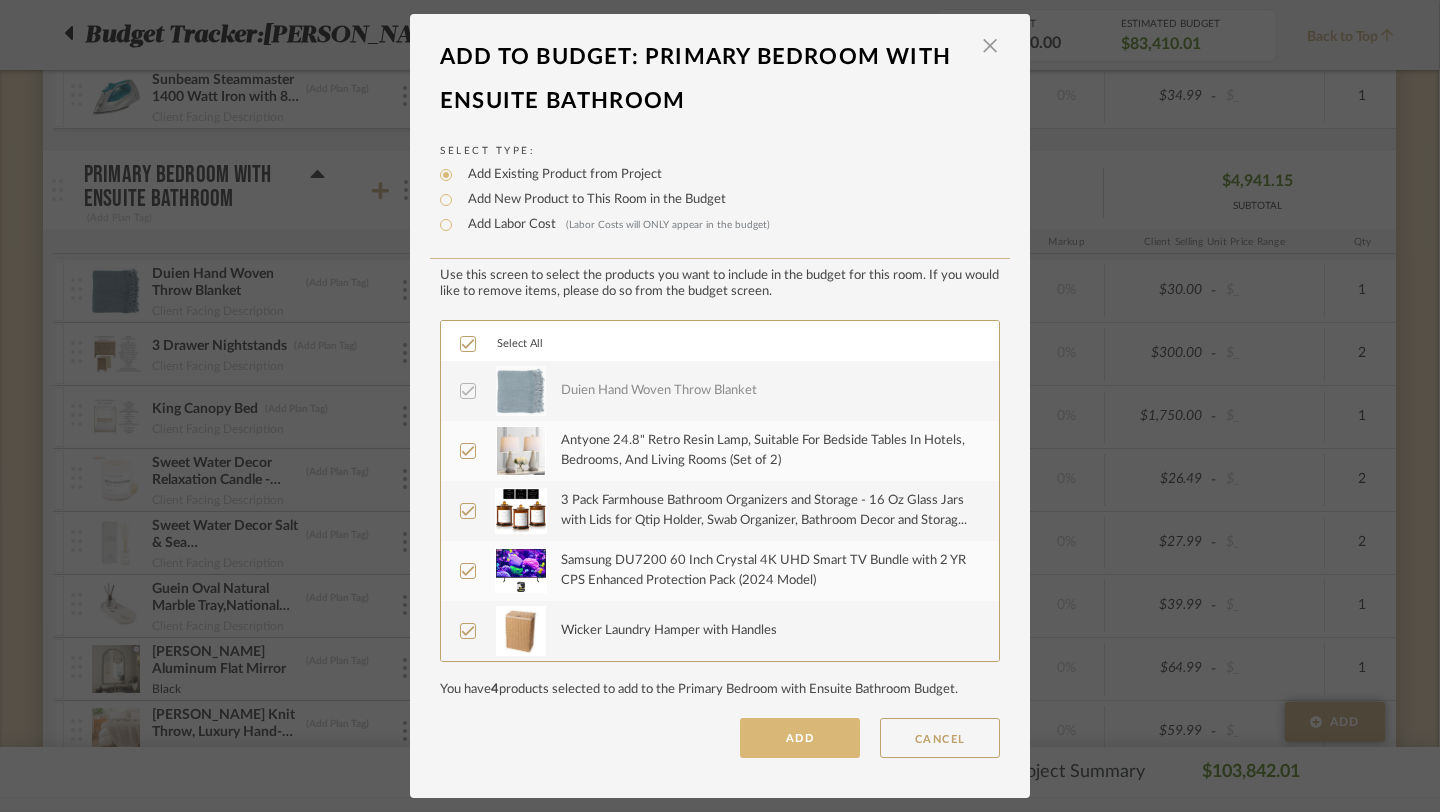 click on "ADD" at bounding box center [800, 738] 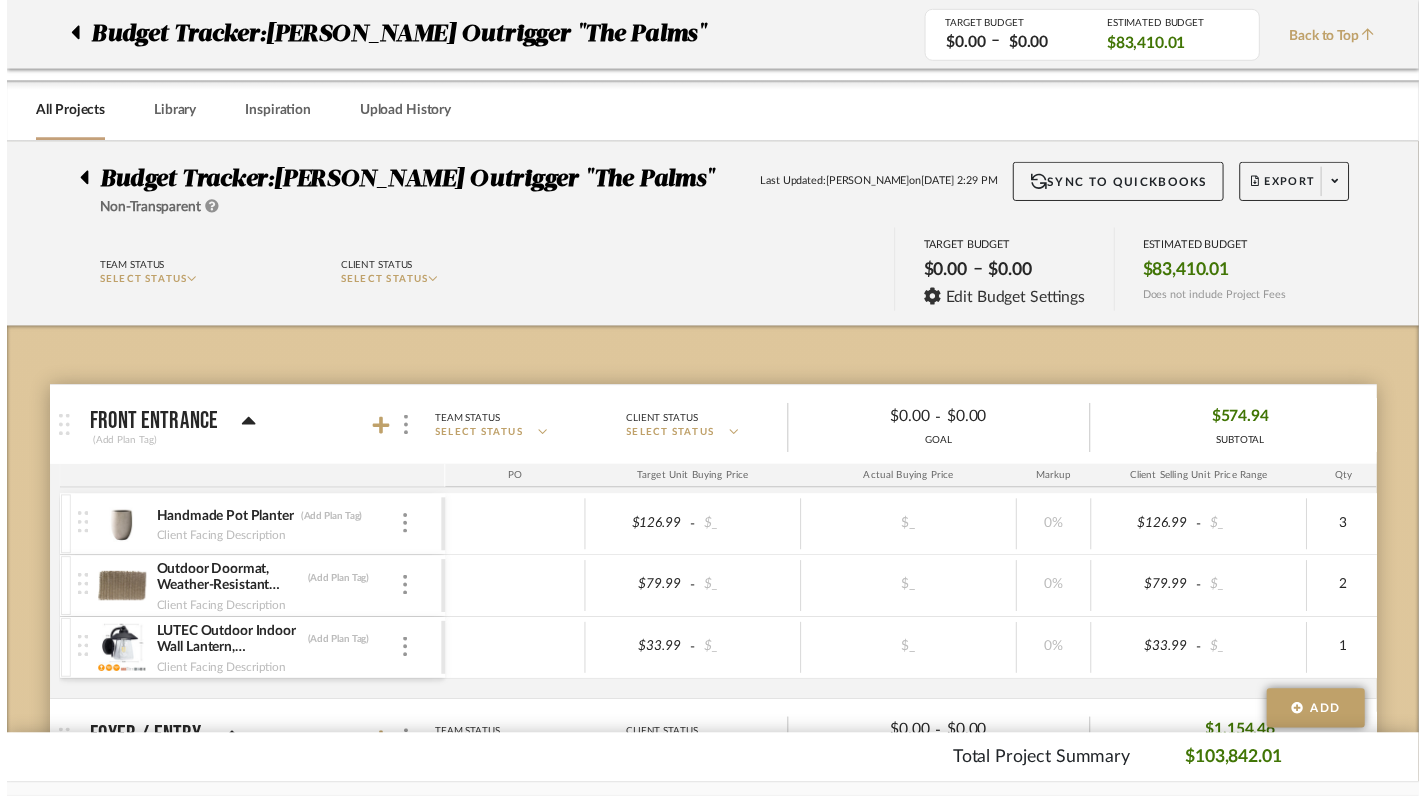 scroll, scrollTop: 8279, scrollLeft: 1, axis: both 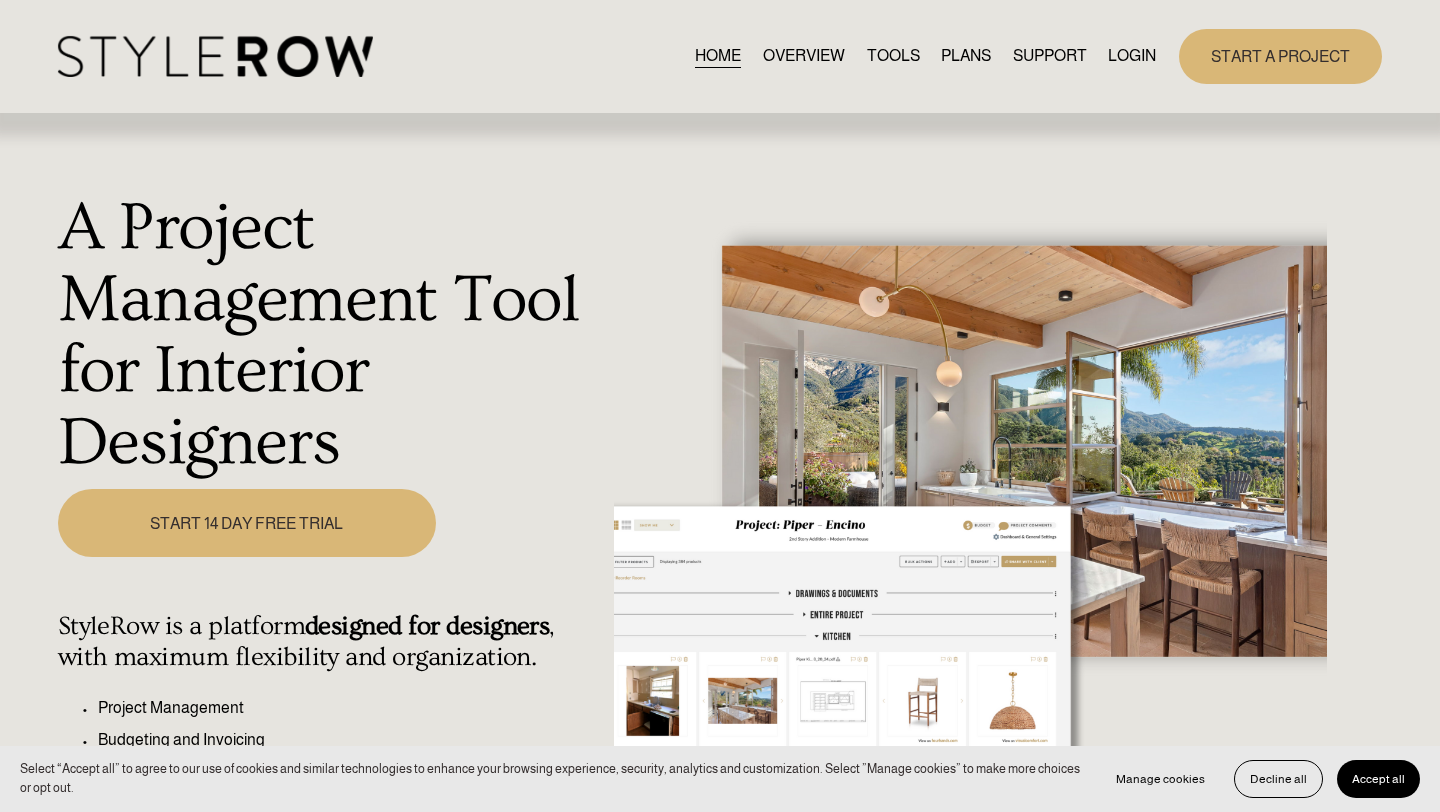 click on "LOGIN" at bounding box center (1132, 56) 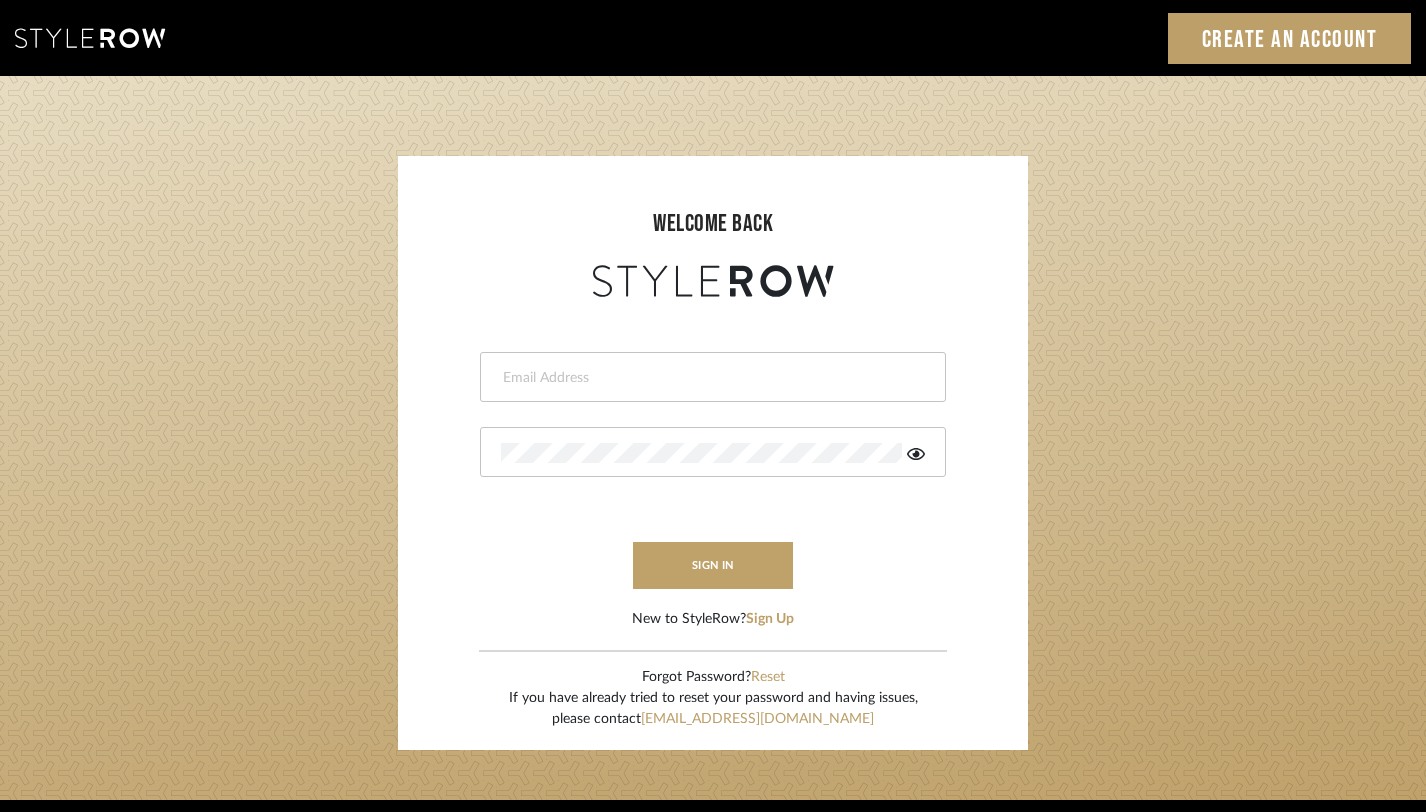 scroll, scrollTop: 0, scrollLeft: 0, axis: both 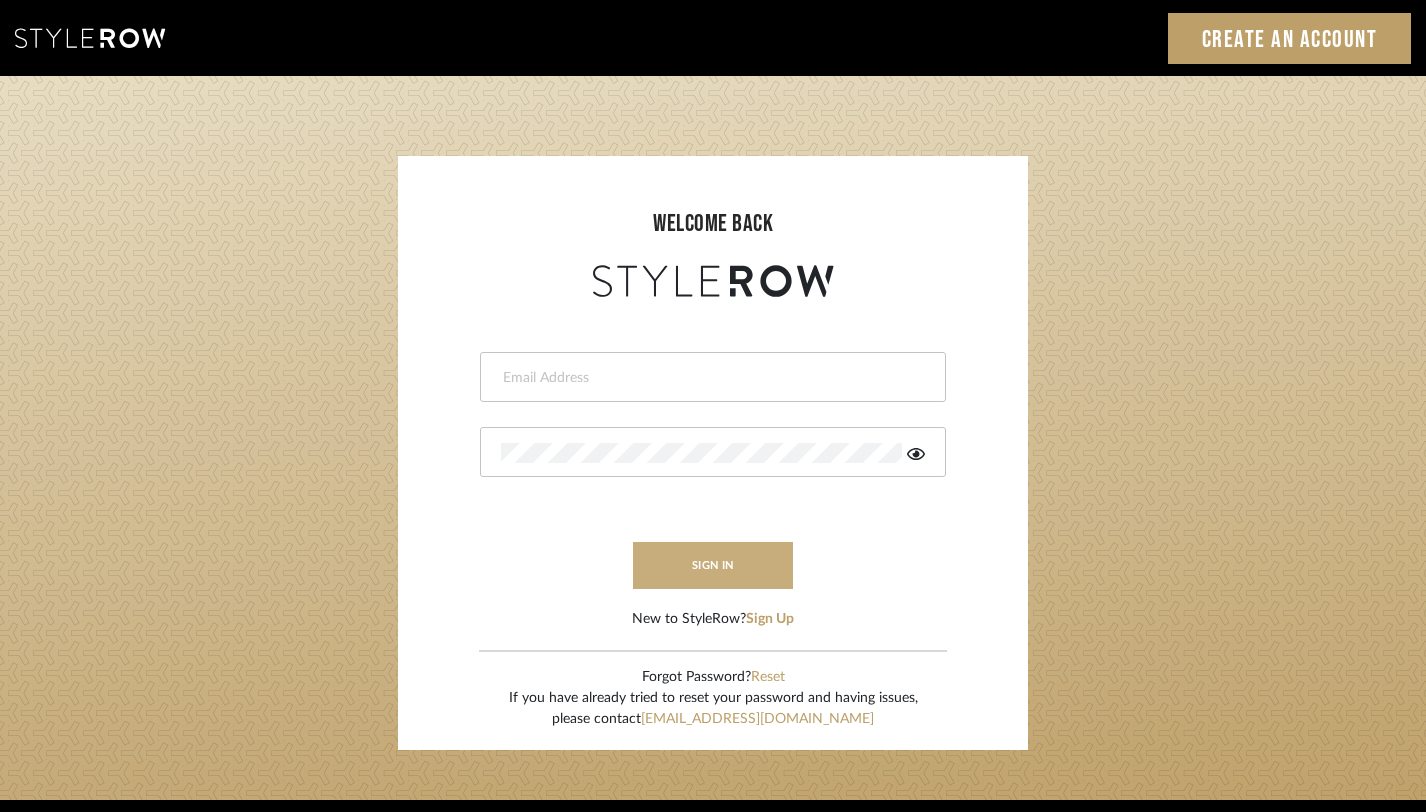 type on "[PERSON_NAME][EMAIL_ADDRESS][DOMAIN_NAME]" 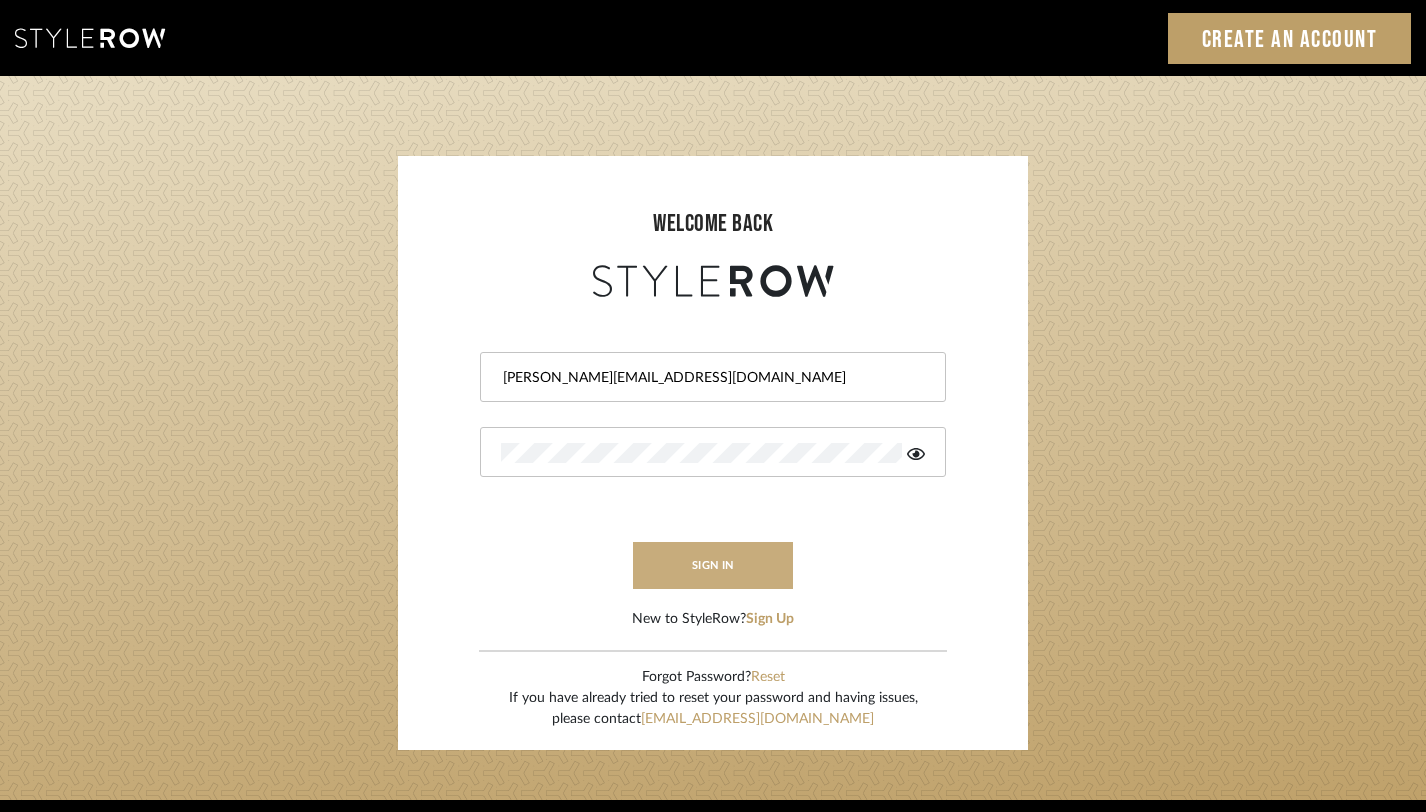click on "sign in" at bounding box center (713, 565) 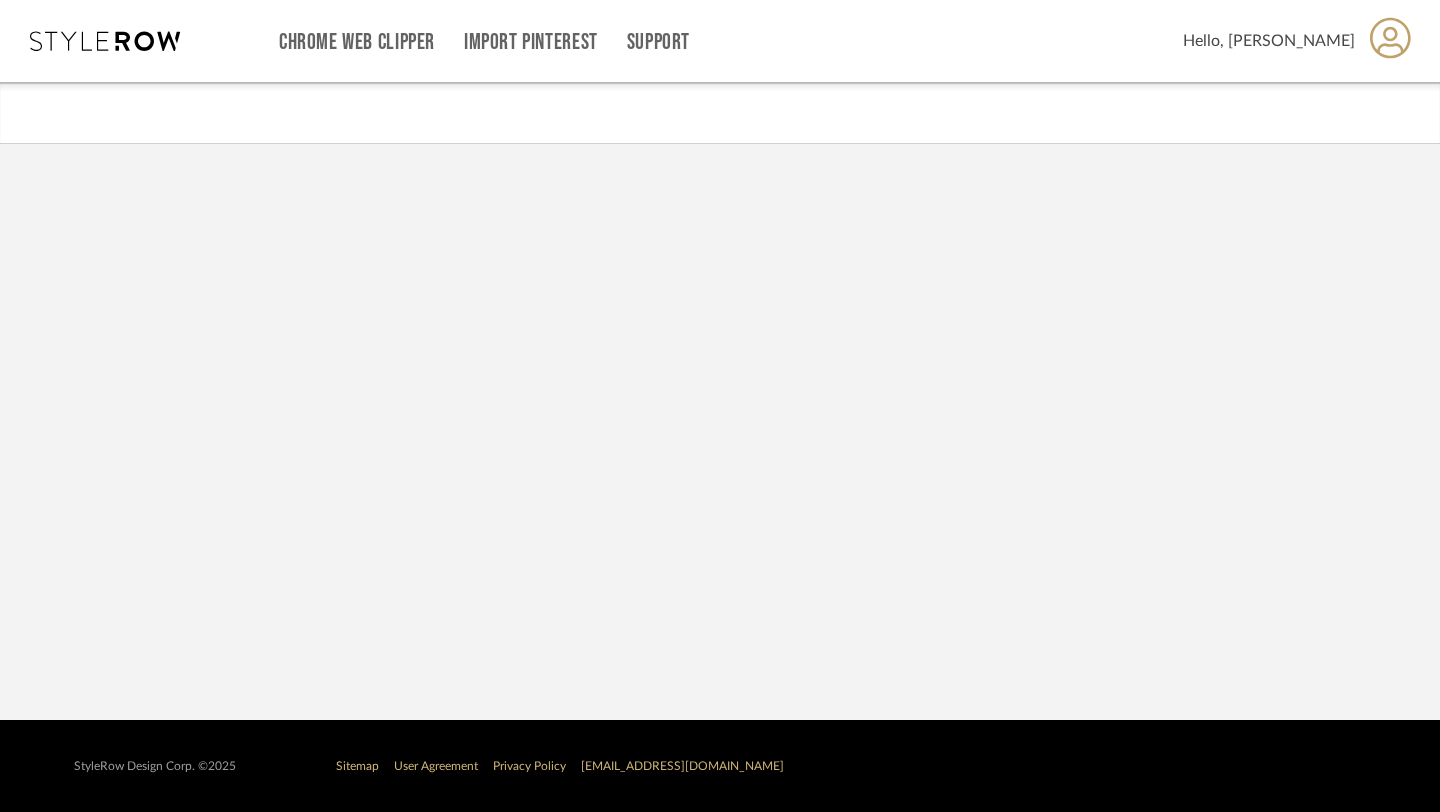 scroll, scrollTop: 0, scrollLeft: 0, axis: both 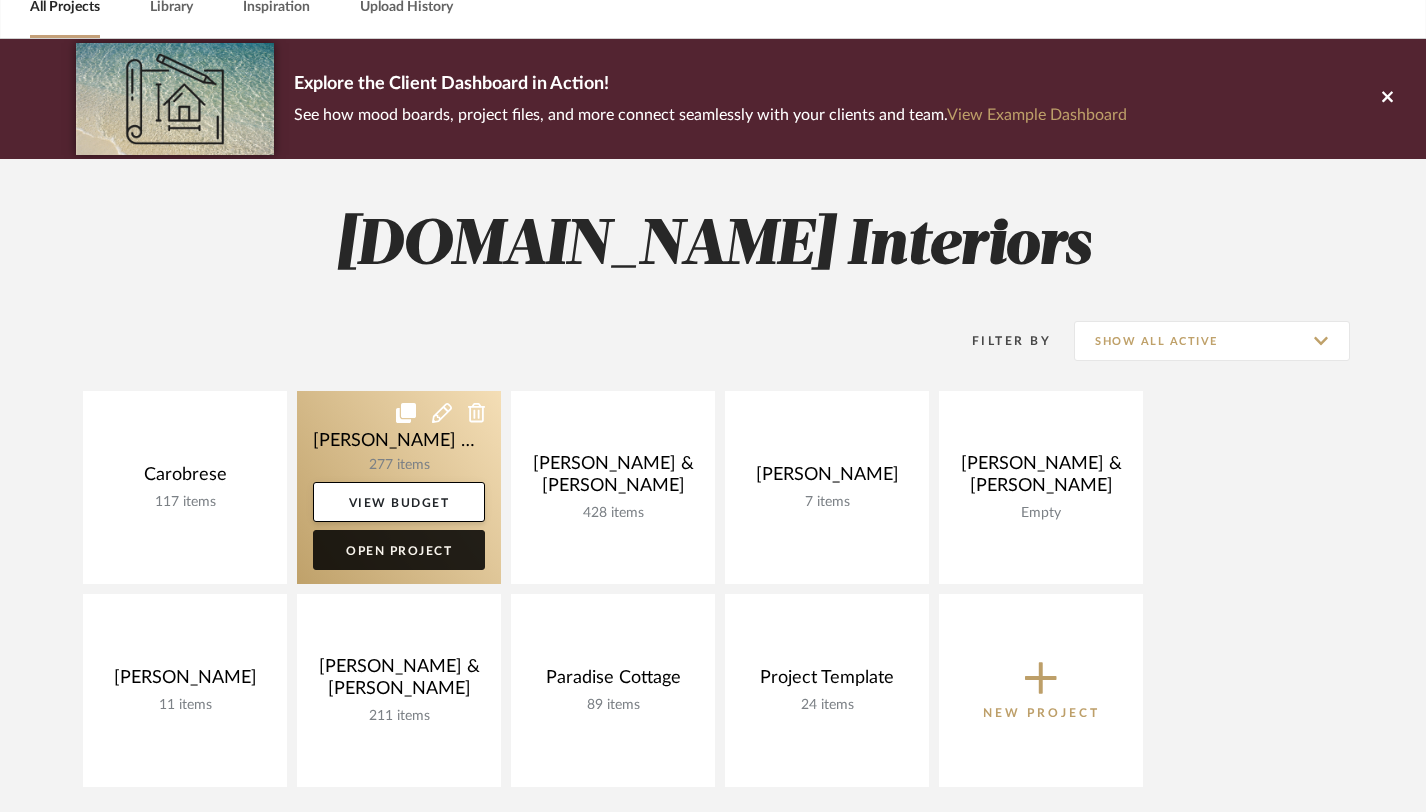 click on "Open Project" 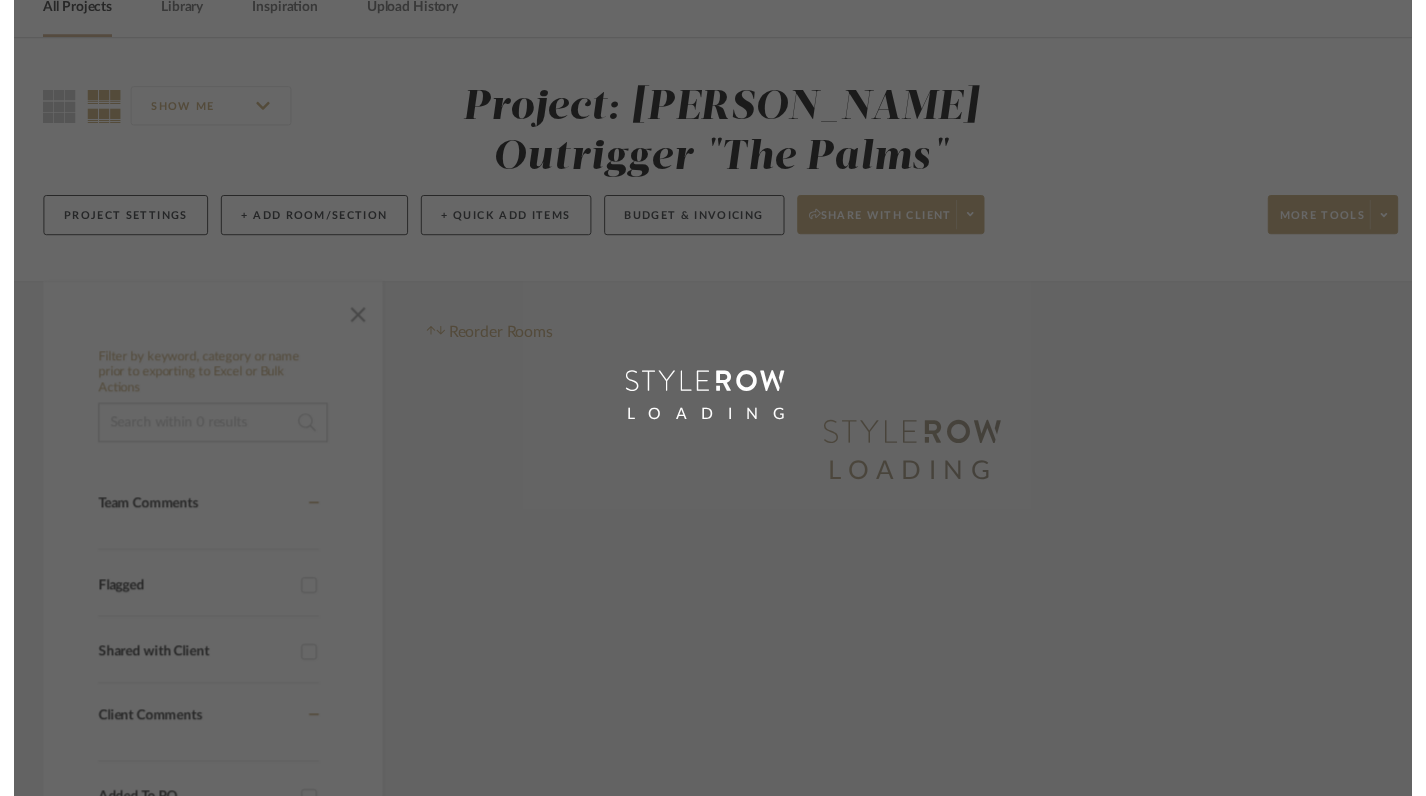 scroll, scrollTop: 0, scrollLeft: 0, axis: both 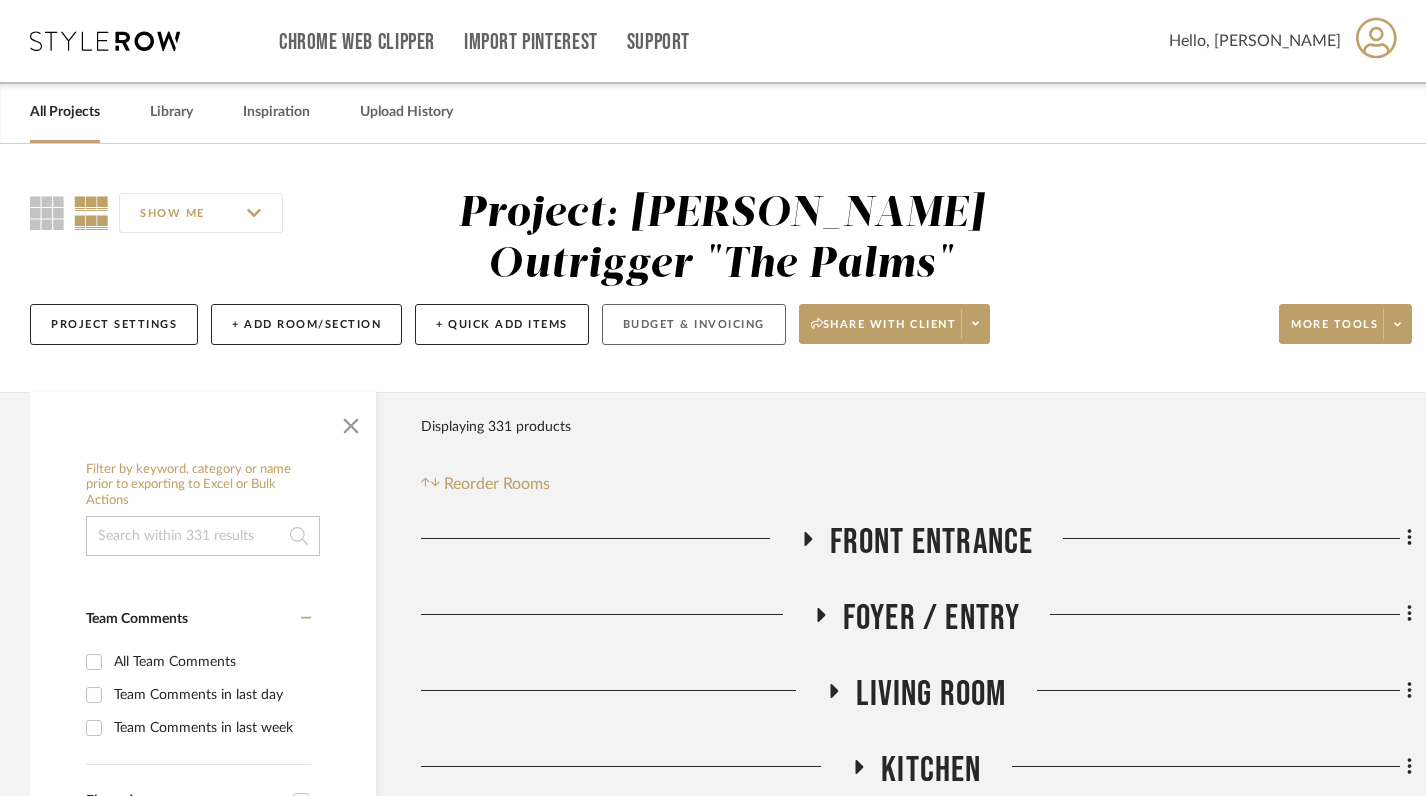 click on "Budget & Invoicing" 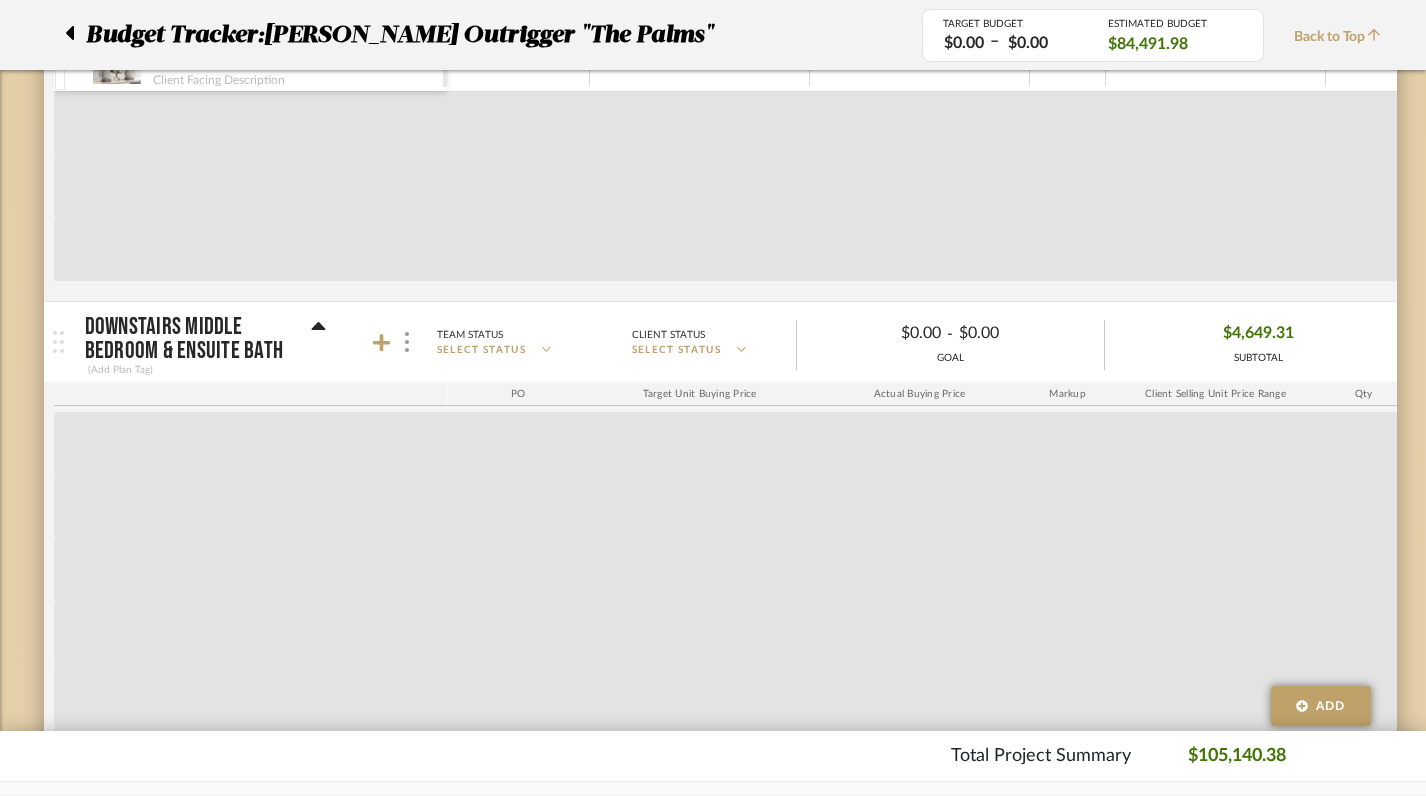 scroll, scrollTop: 10211, scrollLeft: 0, axis: vertical 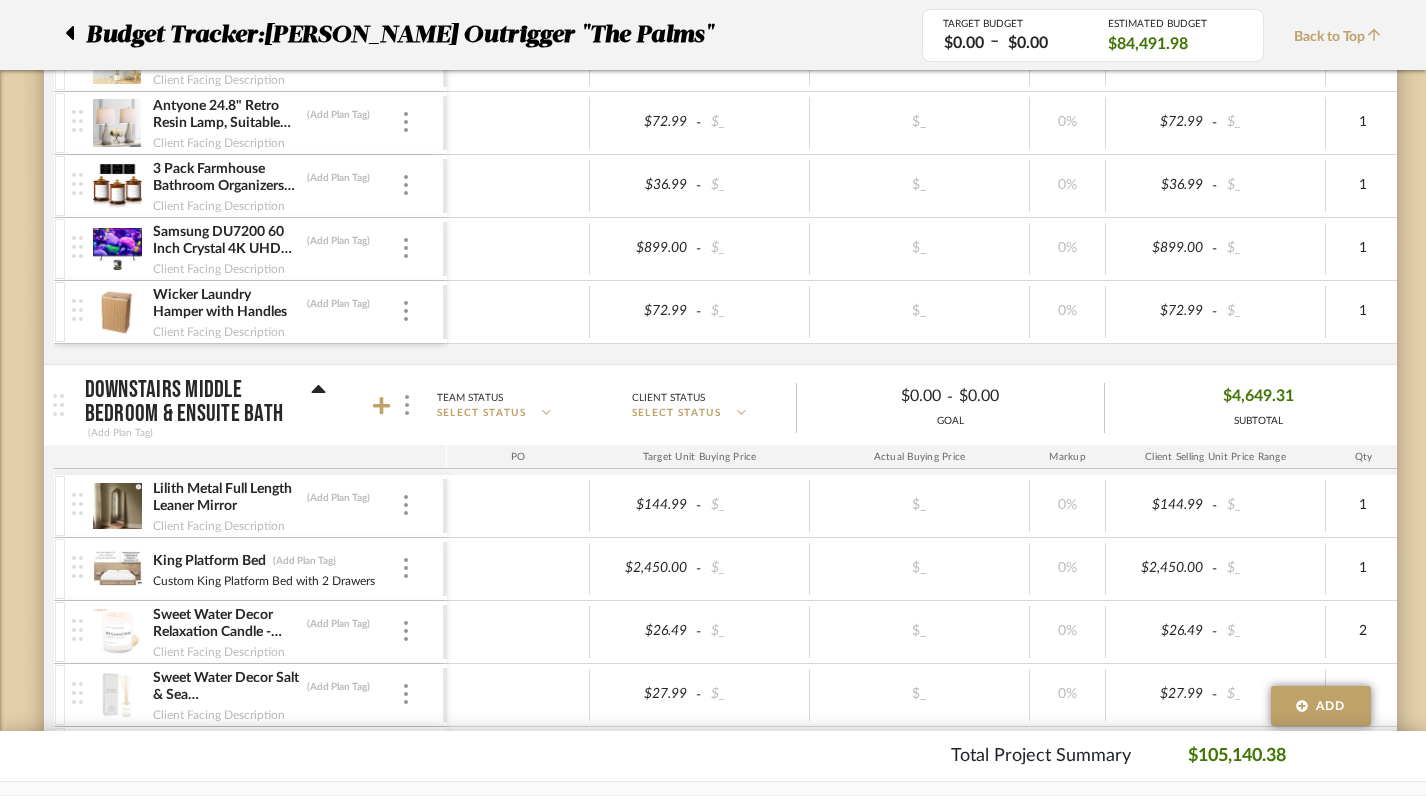 click 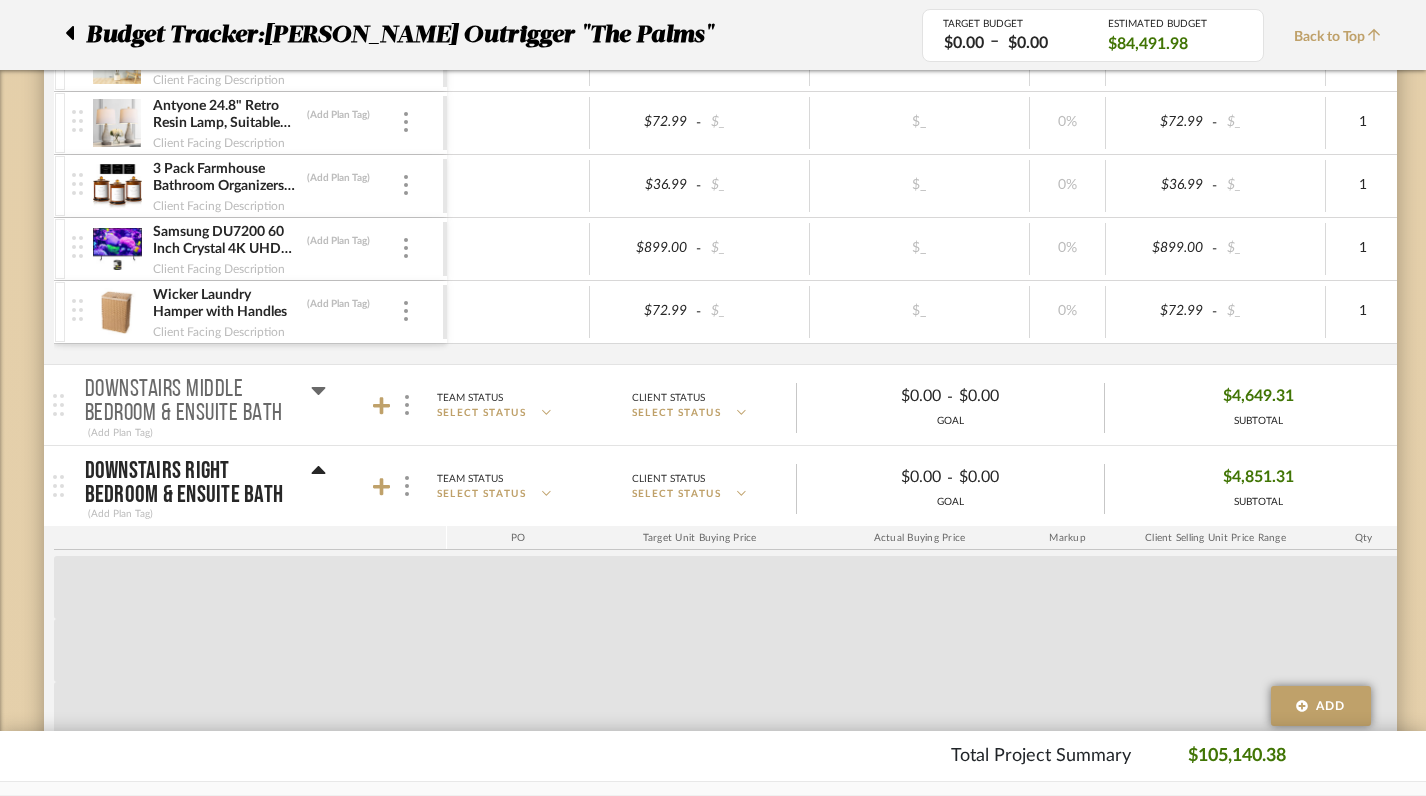 click 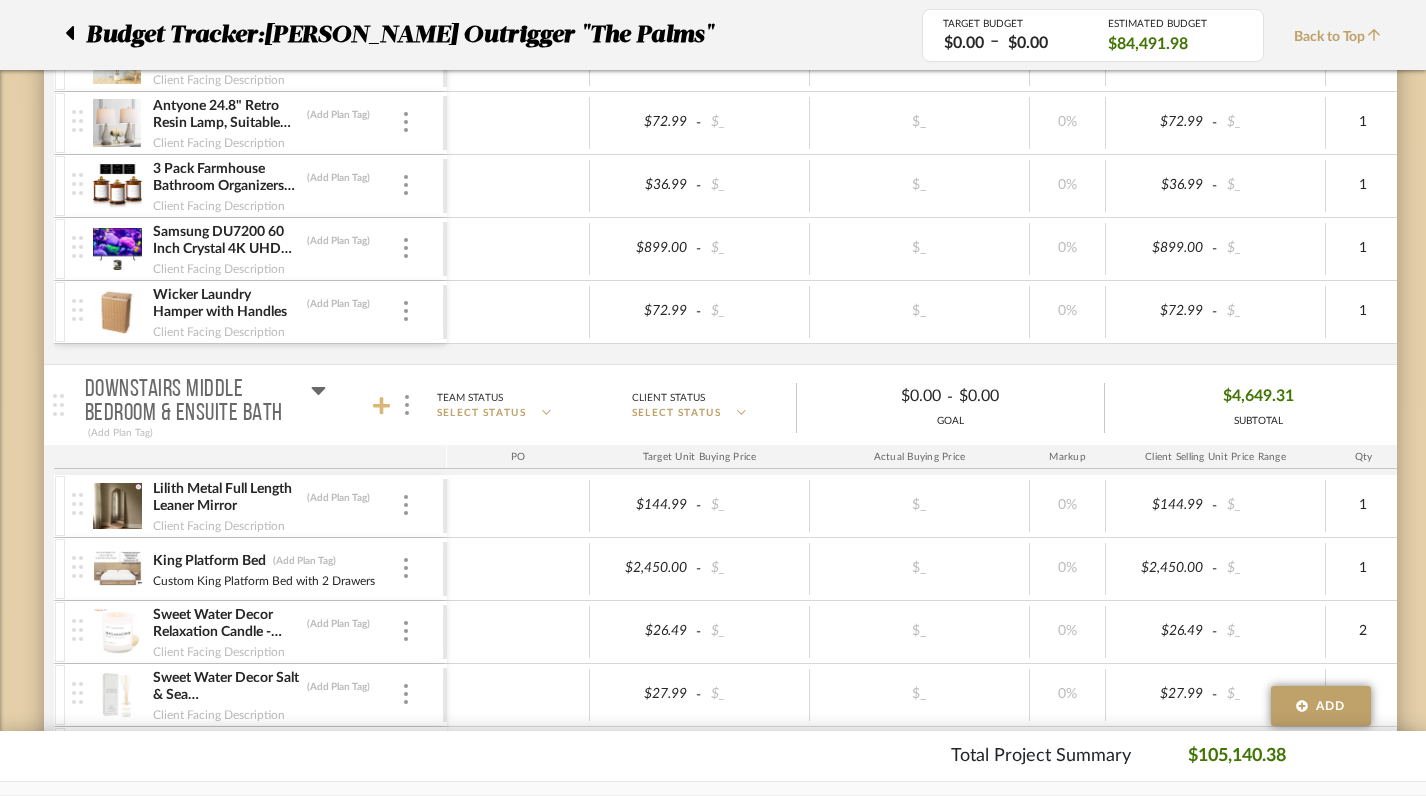 click 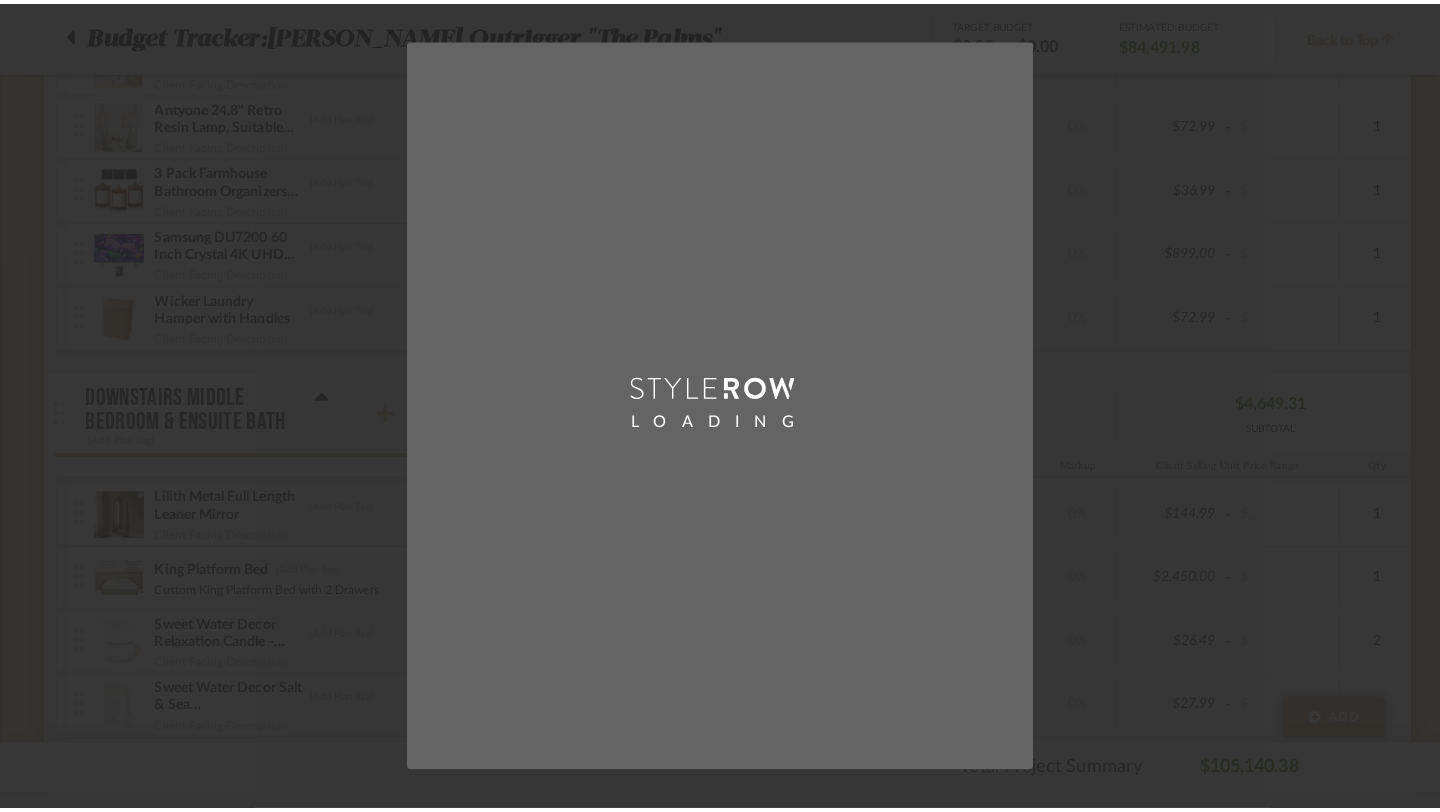 scroll, scrollTop: 0, scrollLeft: 0, axis: both 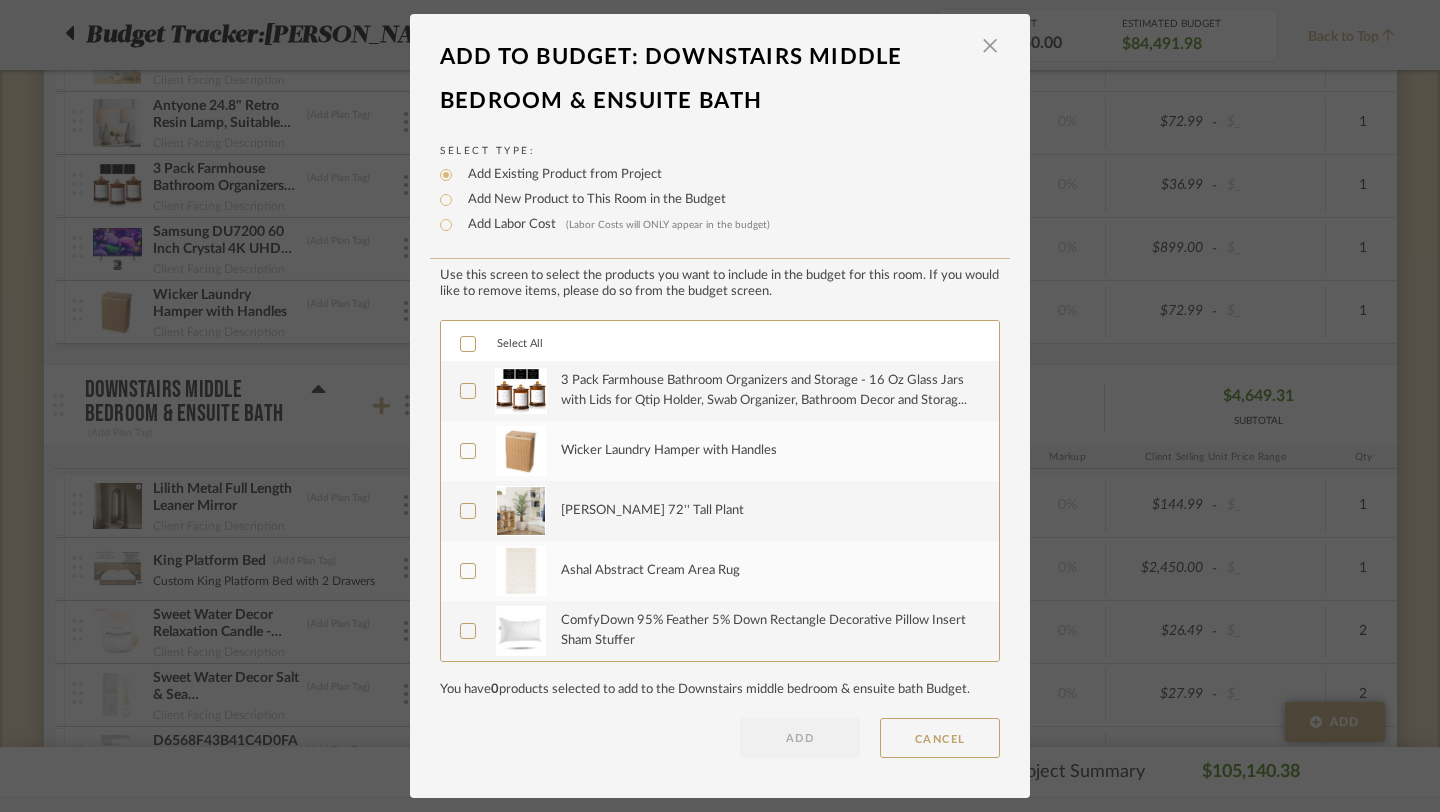 click at bounding box center (468, 344) 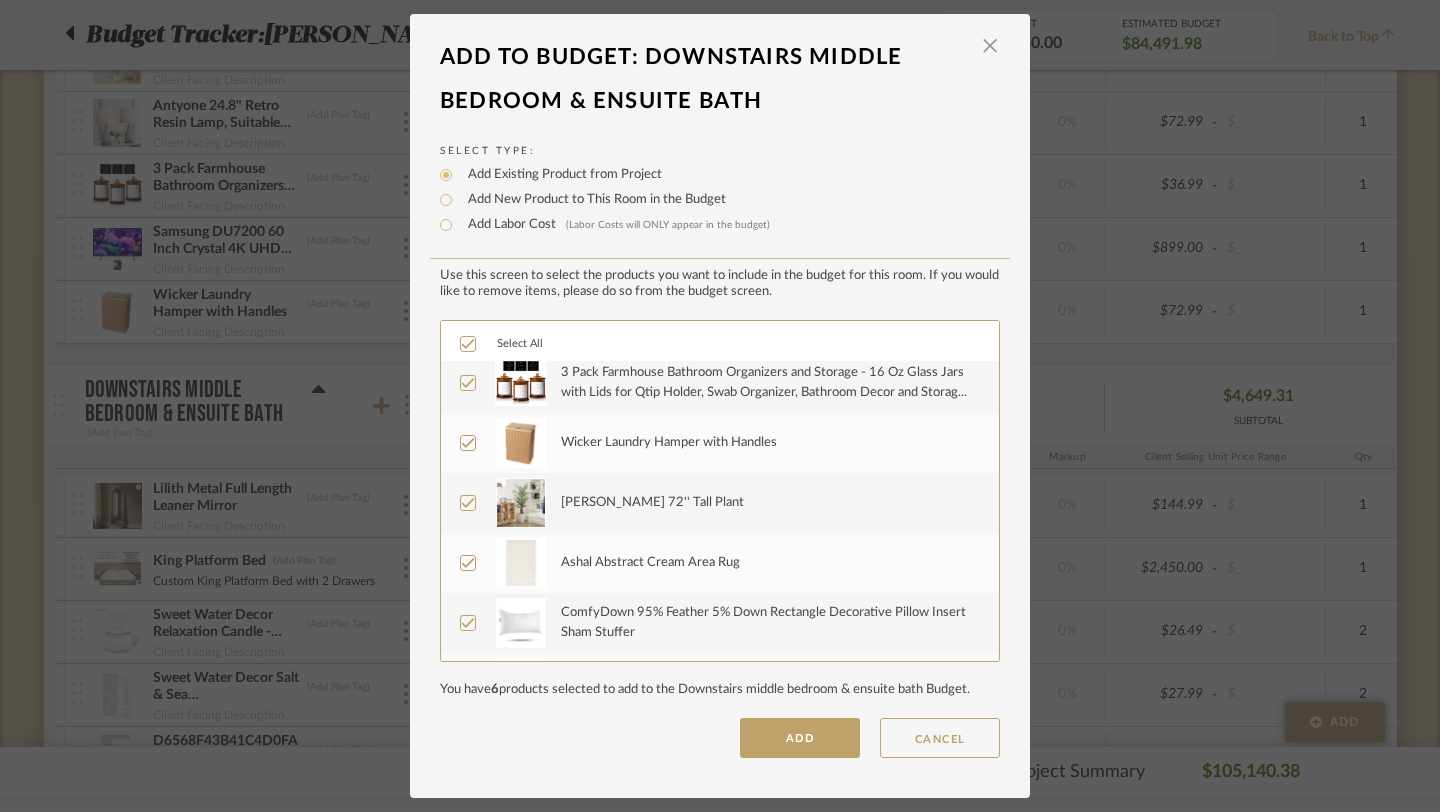 scroll, scrollTop: 0, scrollLeft: 0, axis: both 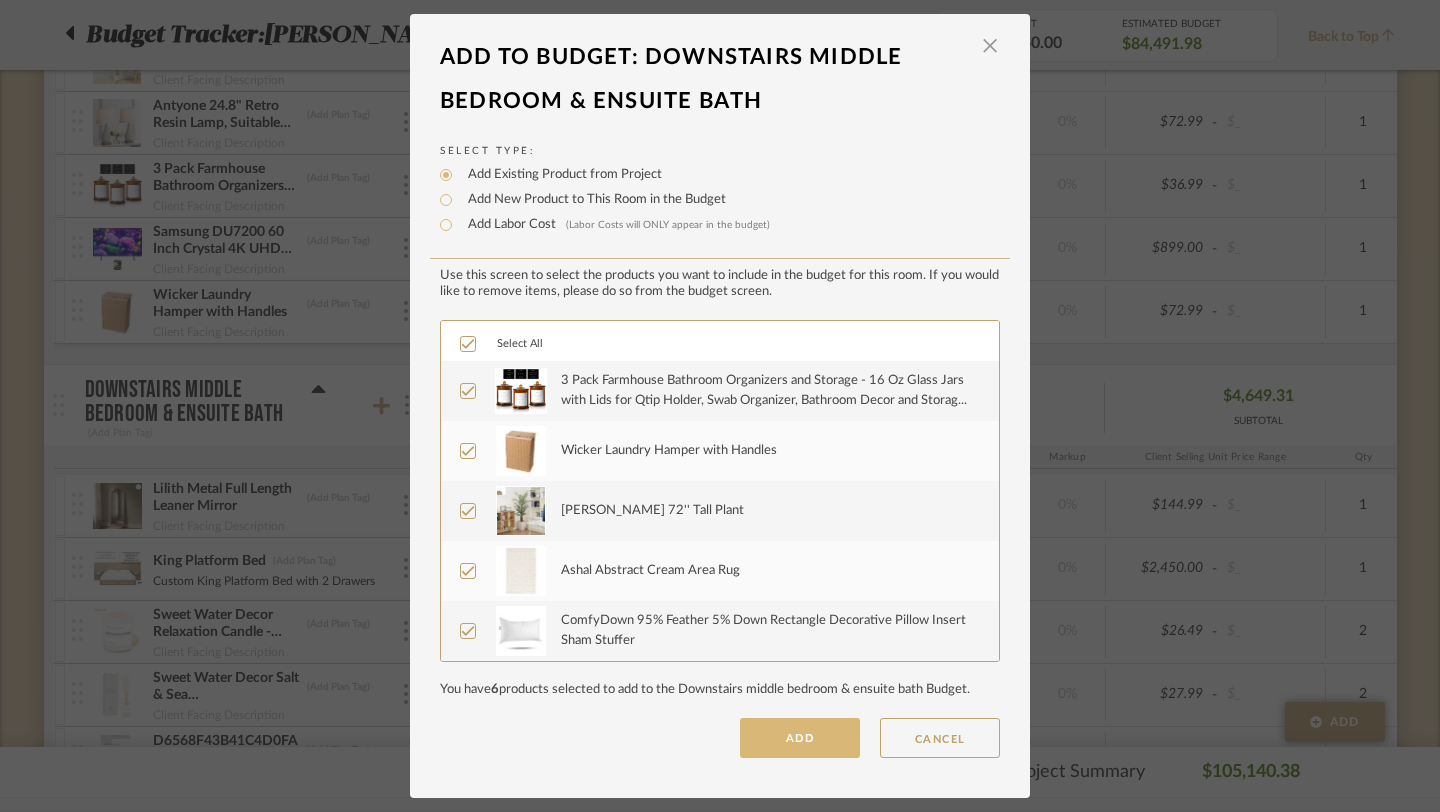 click on "ADD" at bounding box center [800, 738] 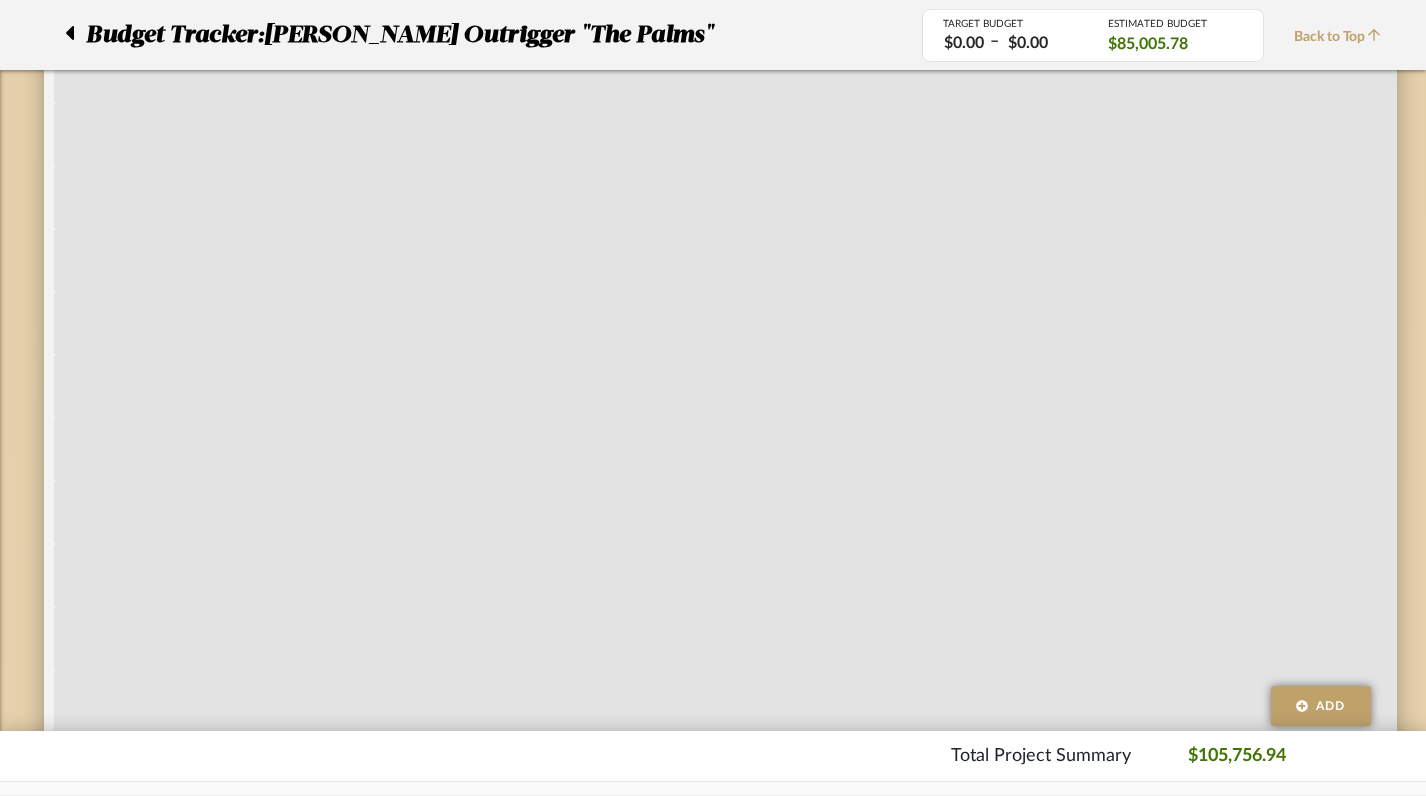 scroll, scrollTop: 11717, scrollLeft: 0, axis: vertical 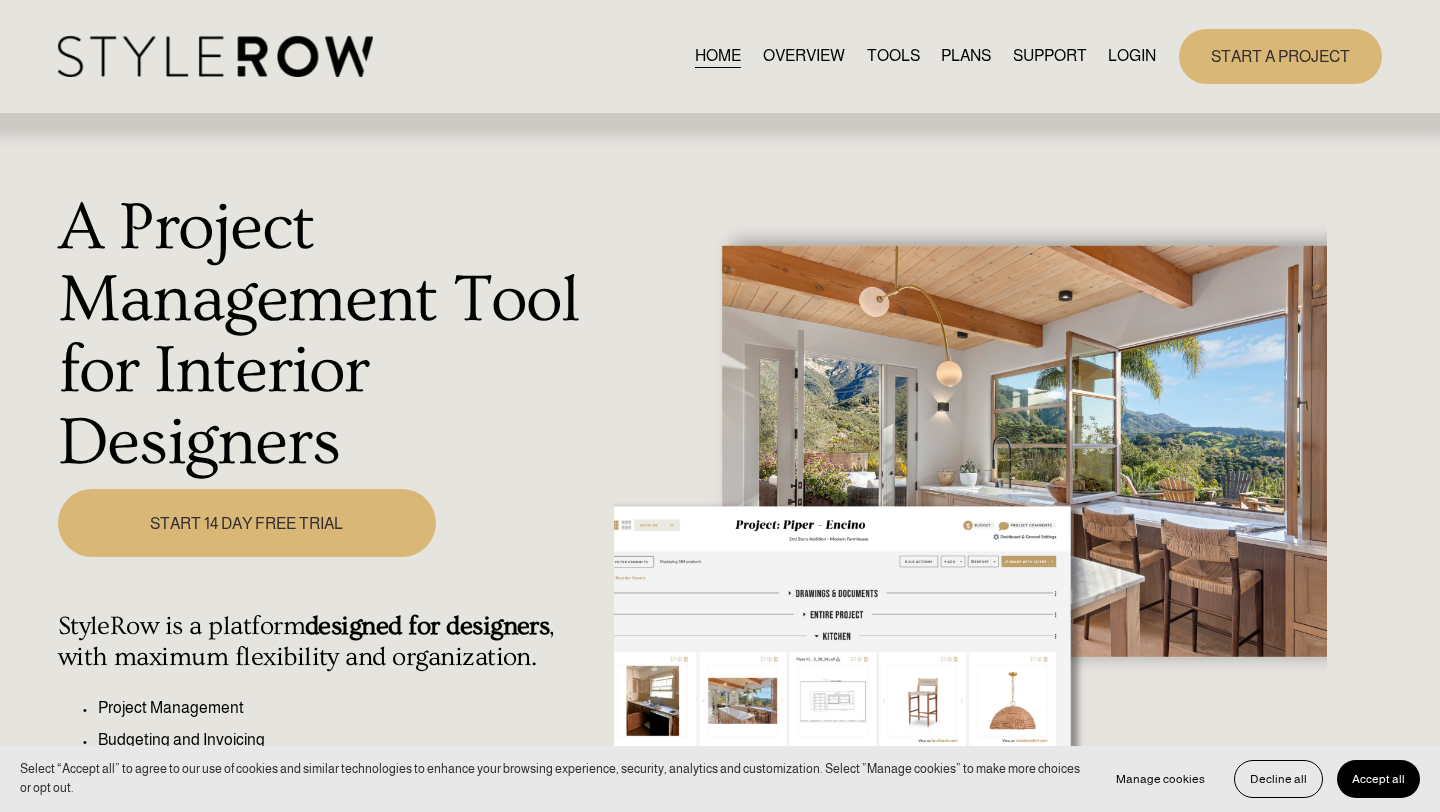 click on "LOGIN" at bounding box center (1132, 56) 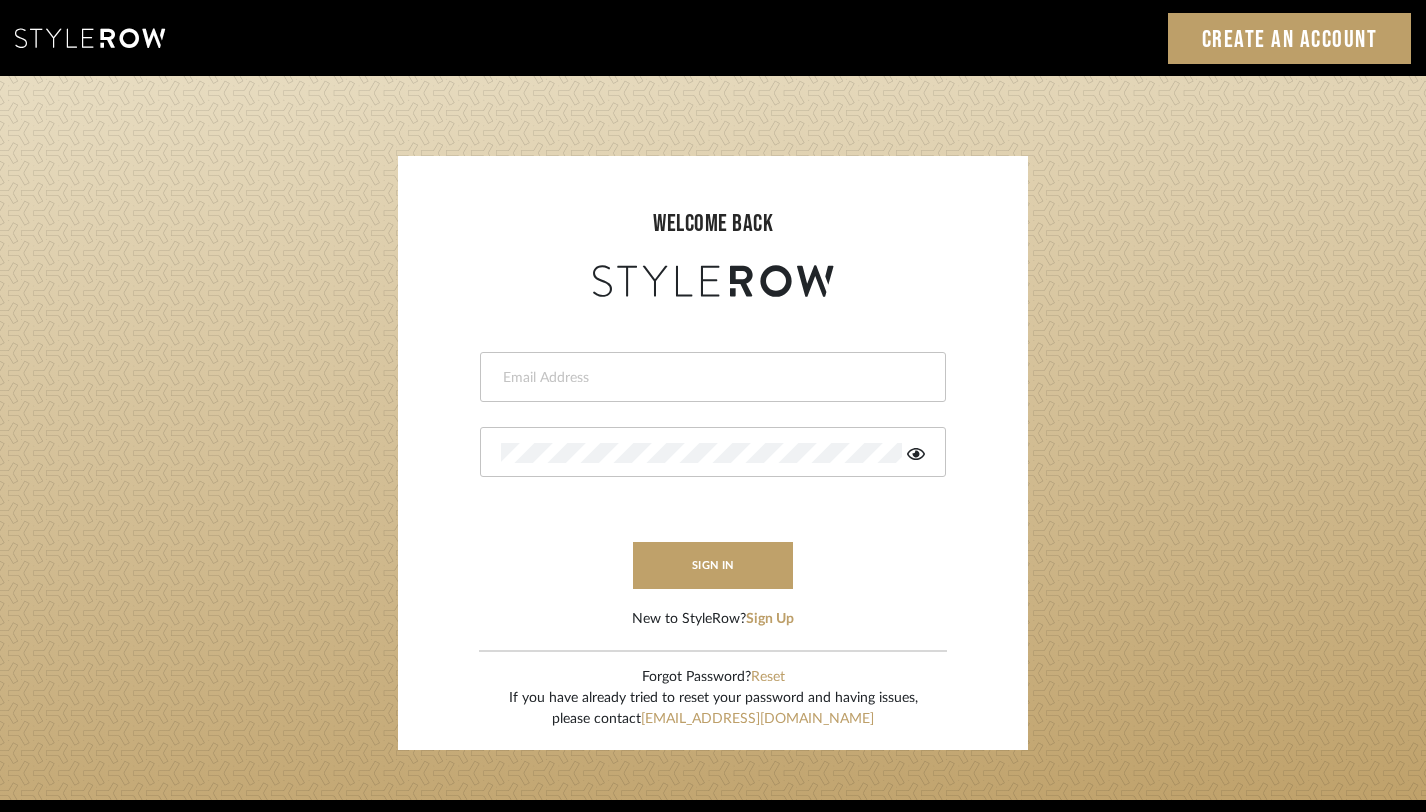 scroll, scrollTop: 0, scrollLeft: 0, axis: both 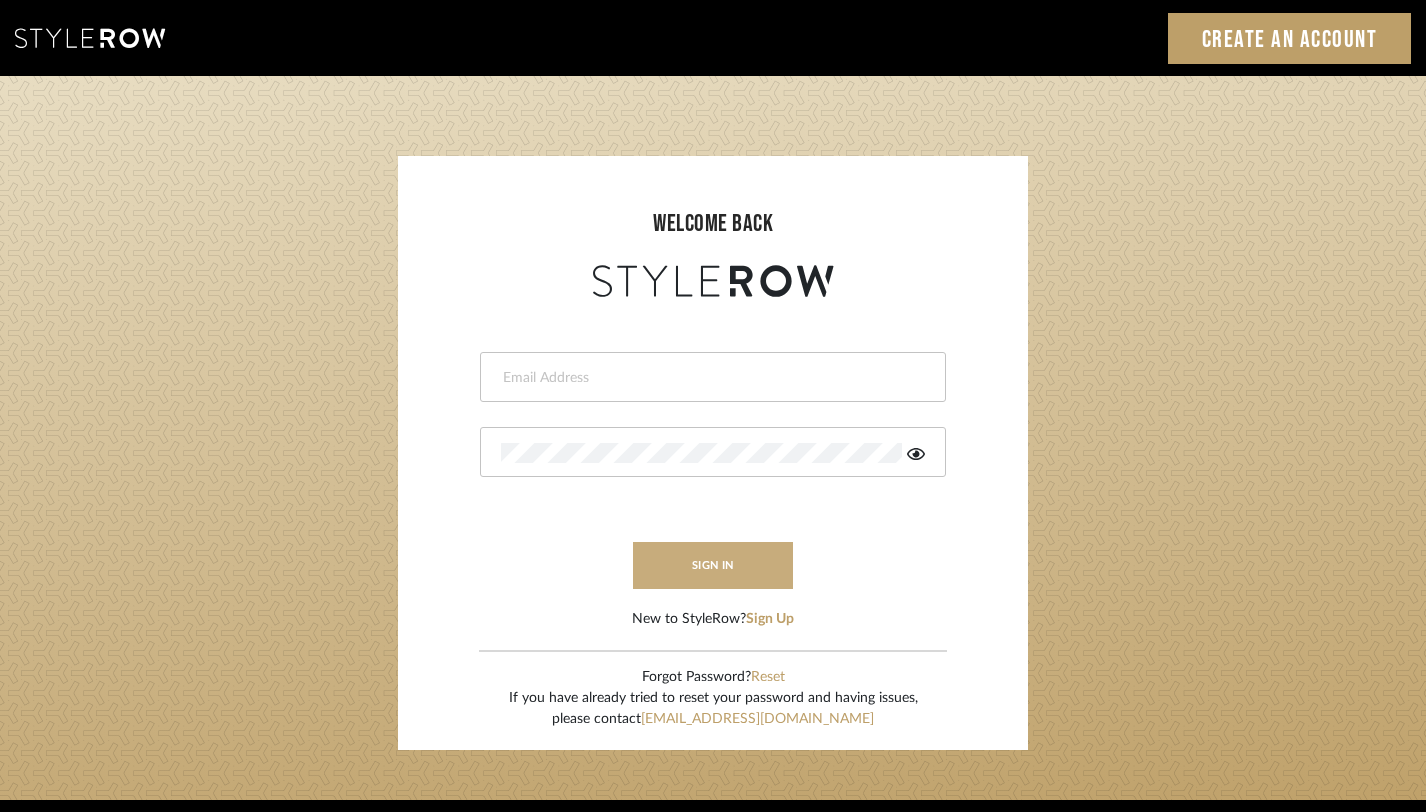 type on "[PERSON_NAME][EMAIL_ADDRESS][DOMAIN_NAME]" 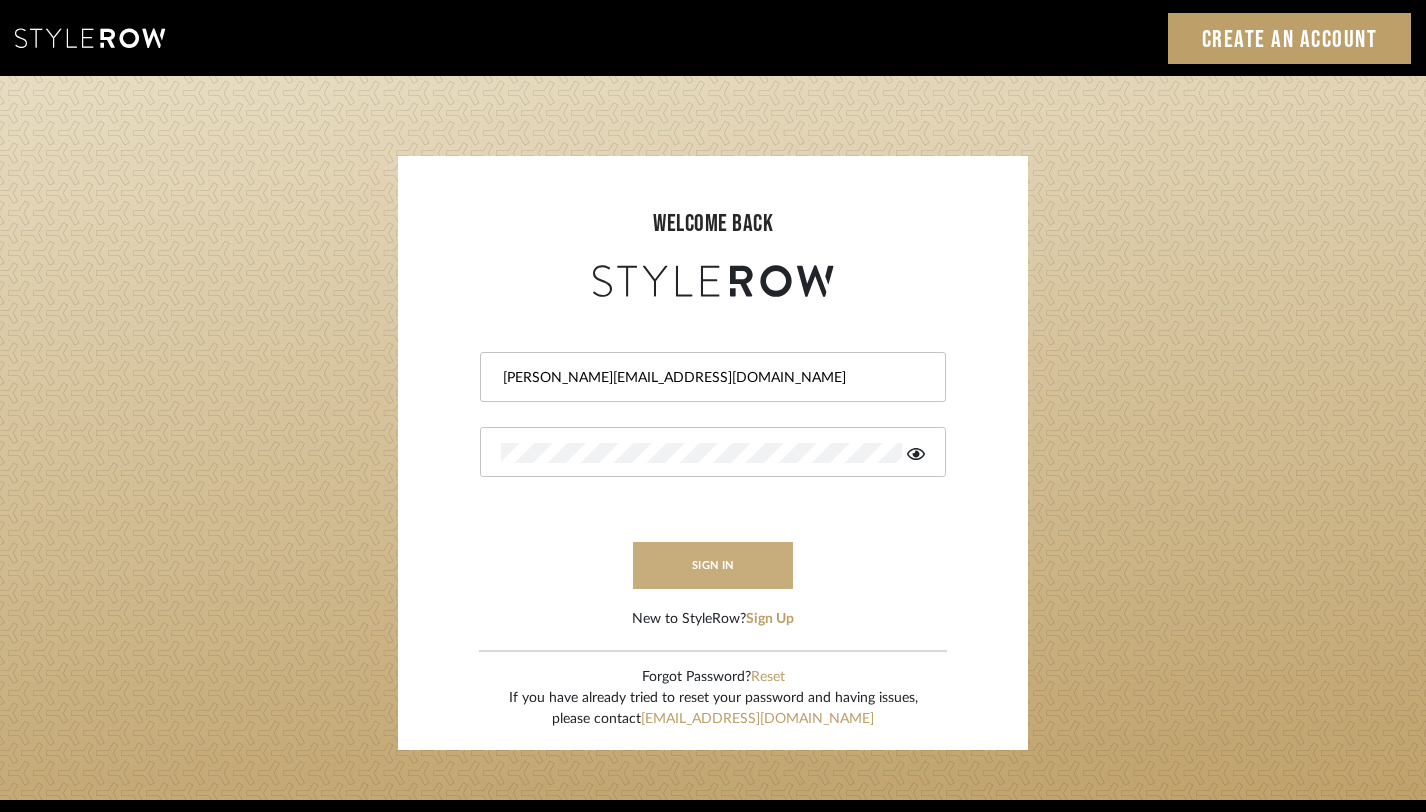 click on "sign in" at bounding box center (713, 565) 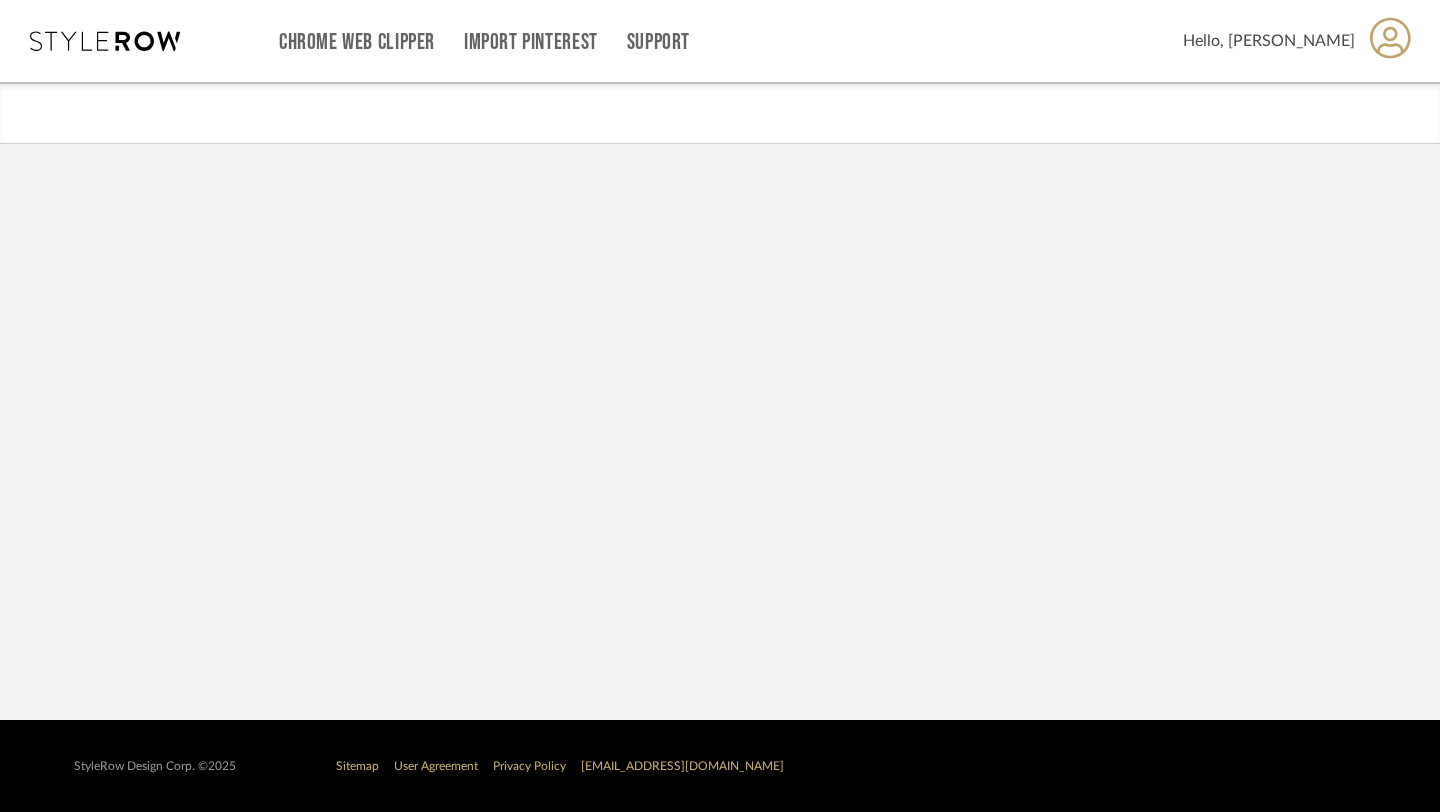 scroll, scrollTop: 0, scrollLeft: 0, axis: both 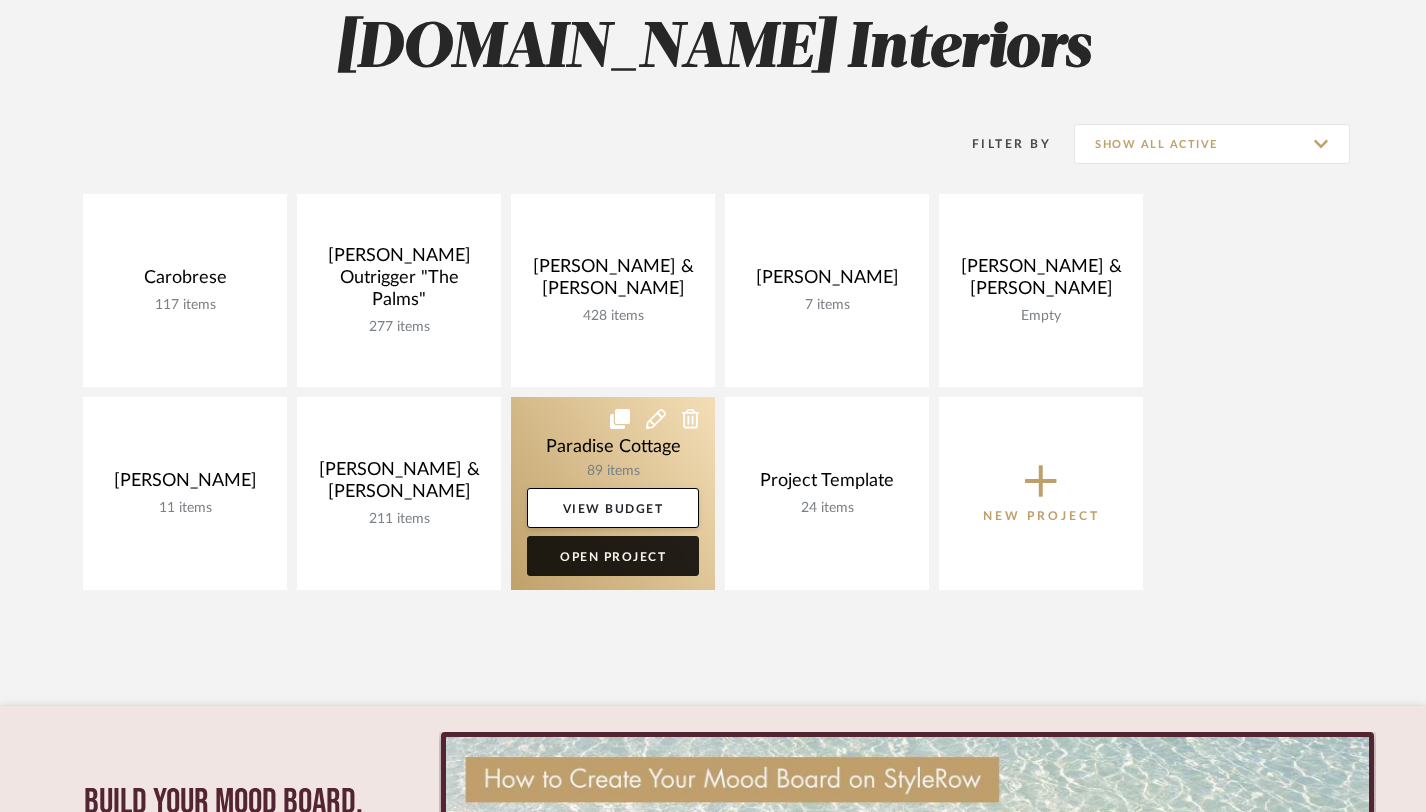 click on "Open Project" 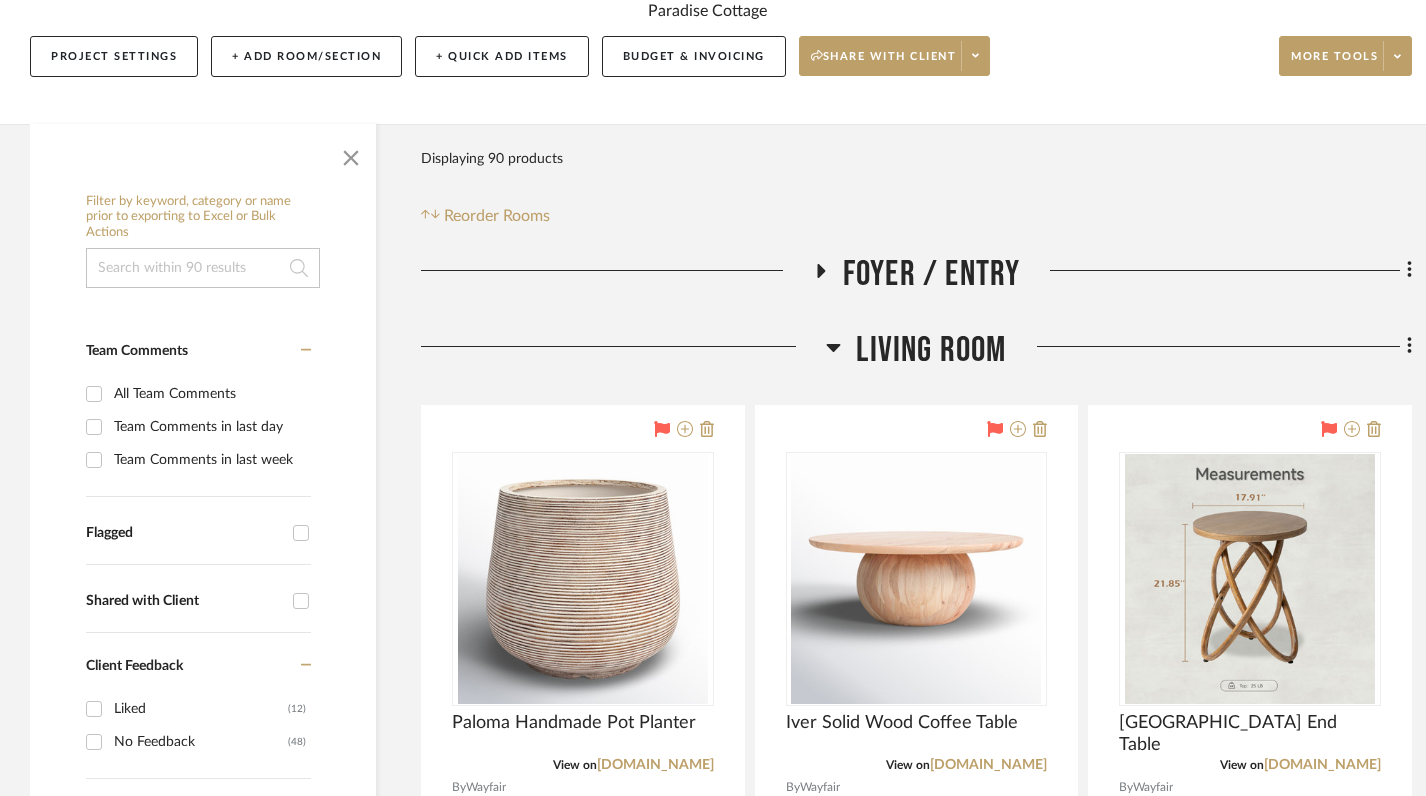 scroll, scrollTop: 245, scrollLeft: 0, axis: vertical 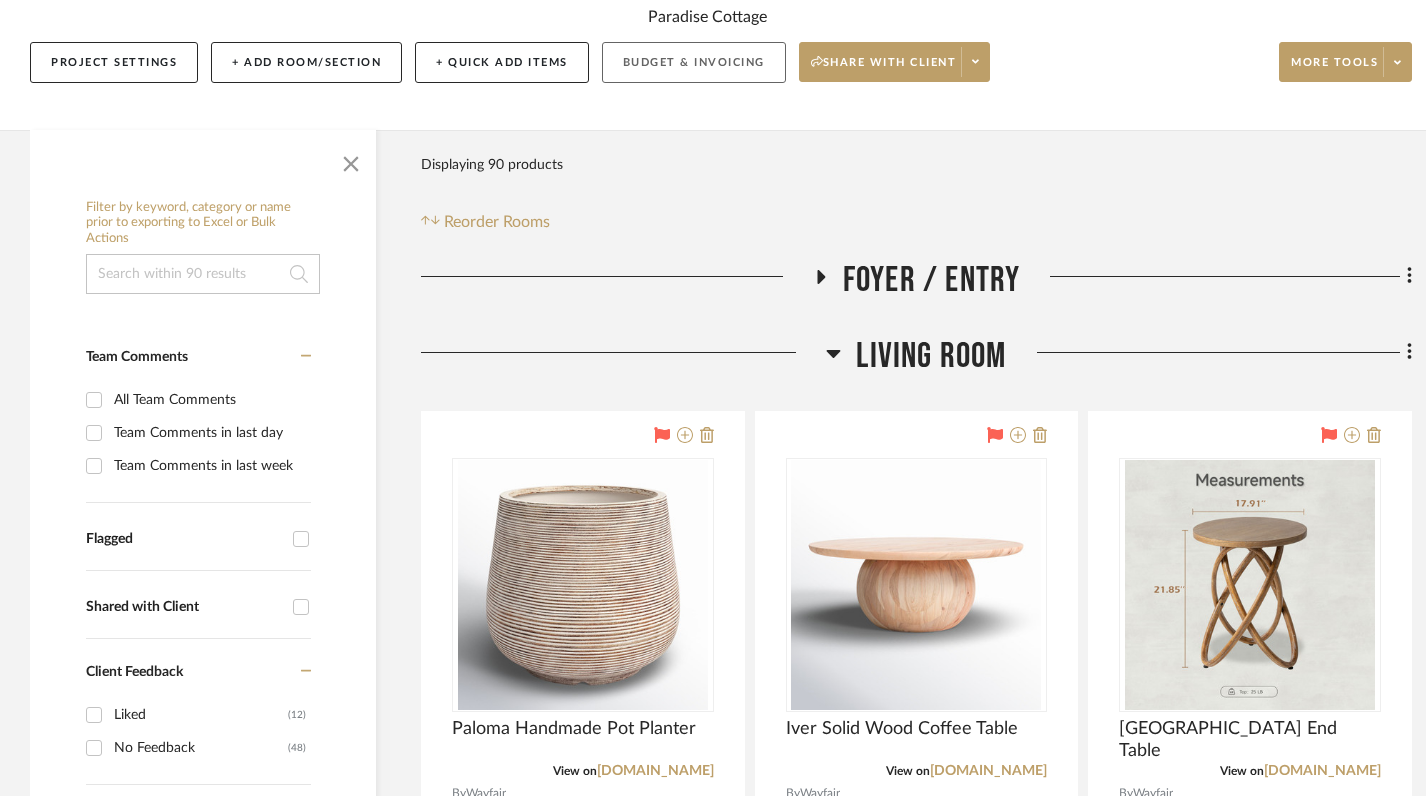 click on "Budget & Invoicing" 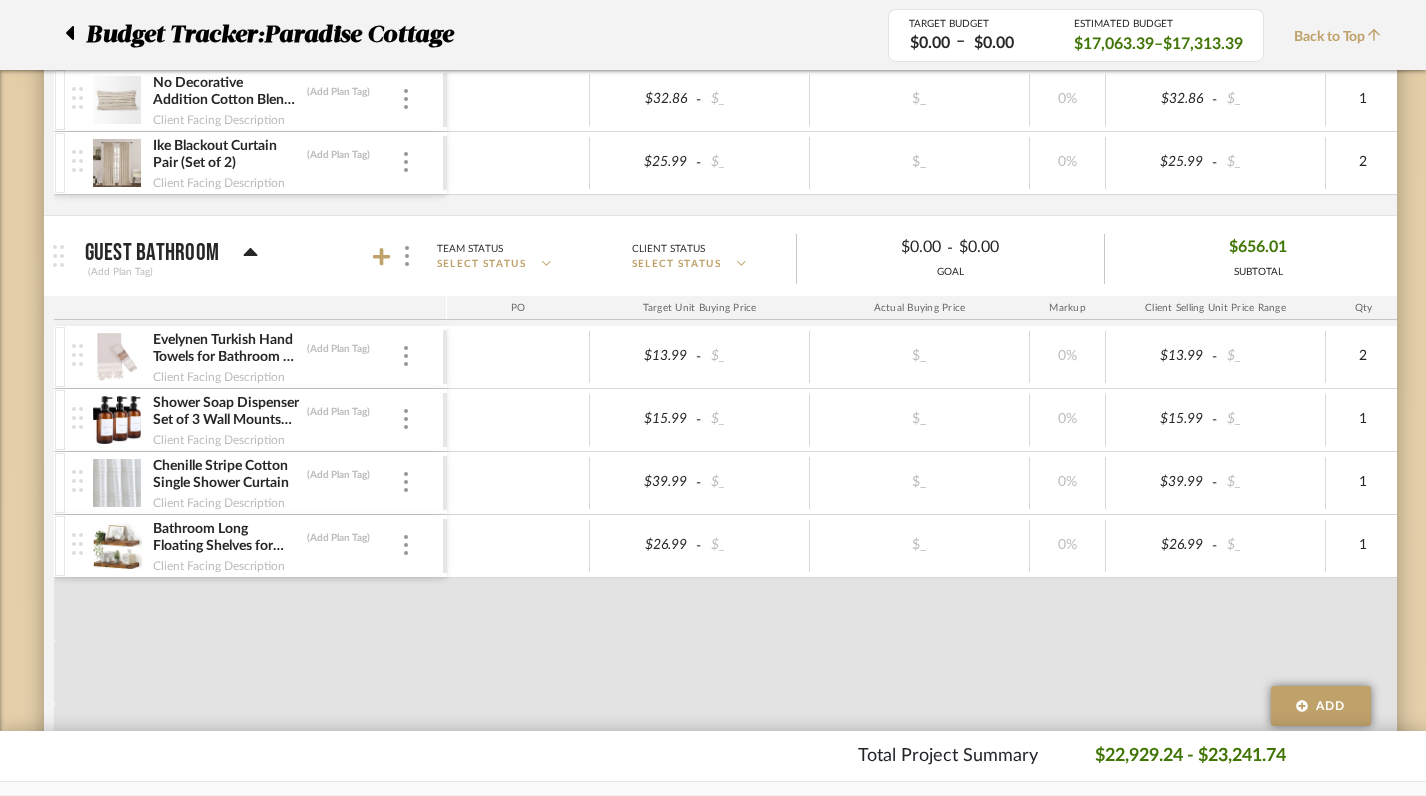 scroll, scrollTop: 3175, scrollLeft: 0, axis: vertical 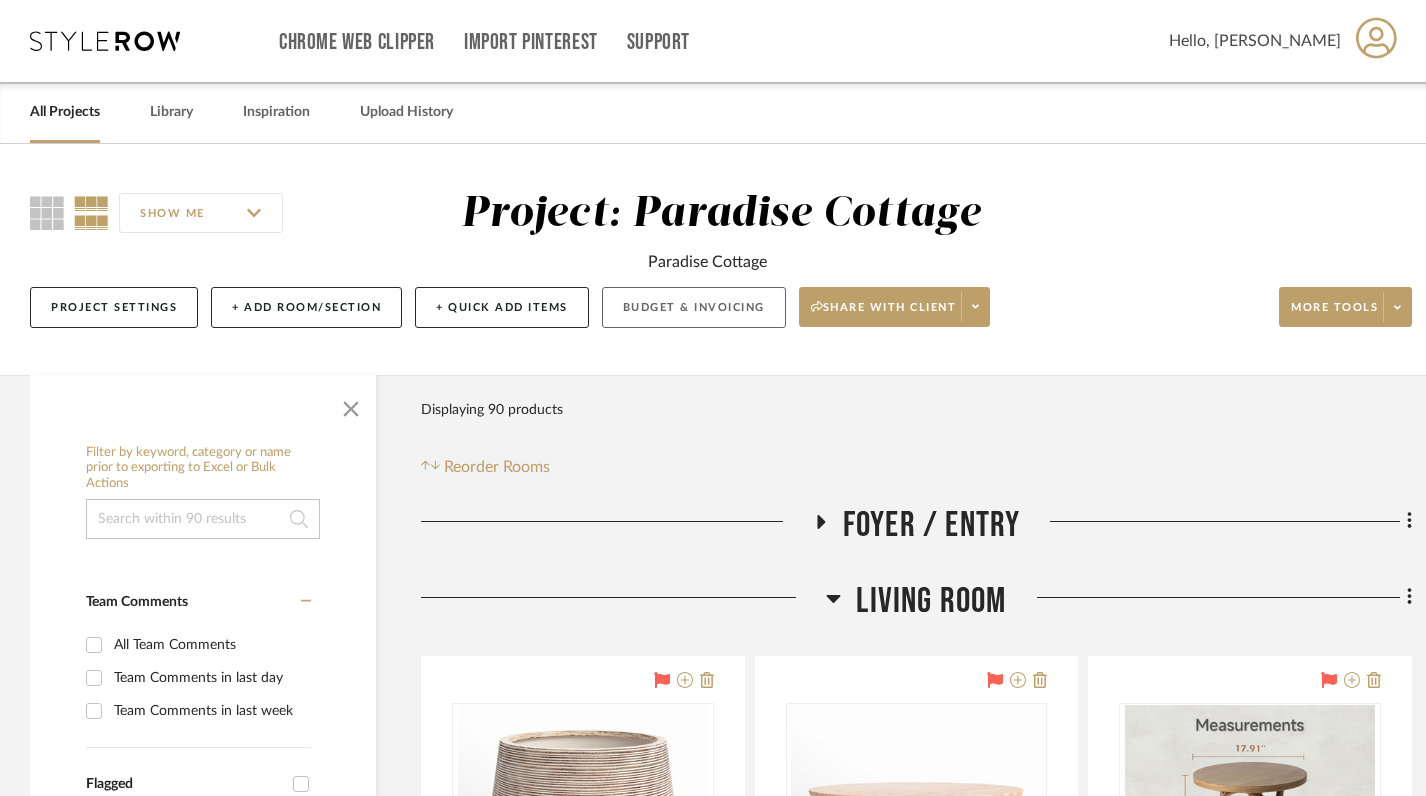 click on "Budget & Invoicing" 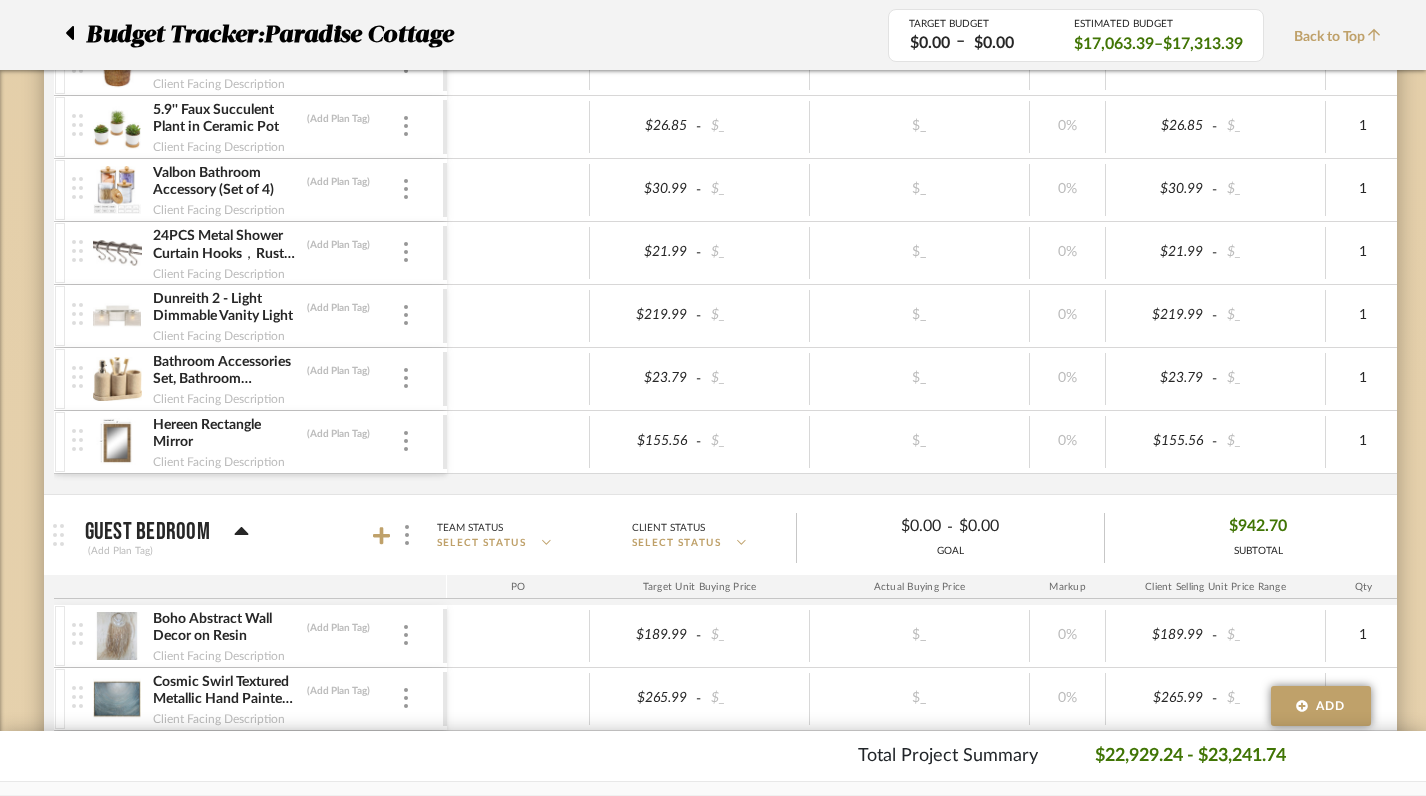 scroll, scrollTop: 3190, scrollLeft: 0, axis: vertical 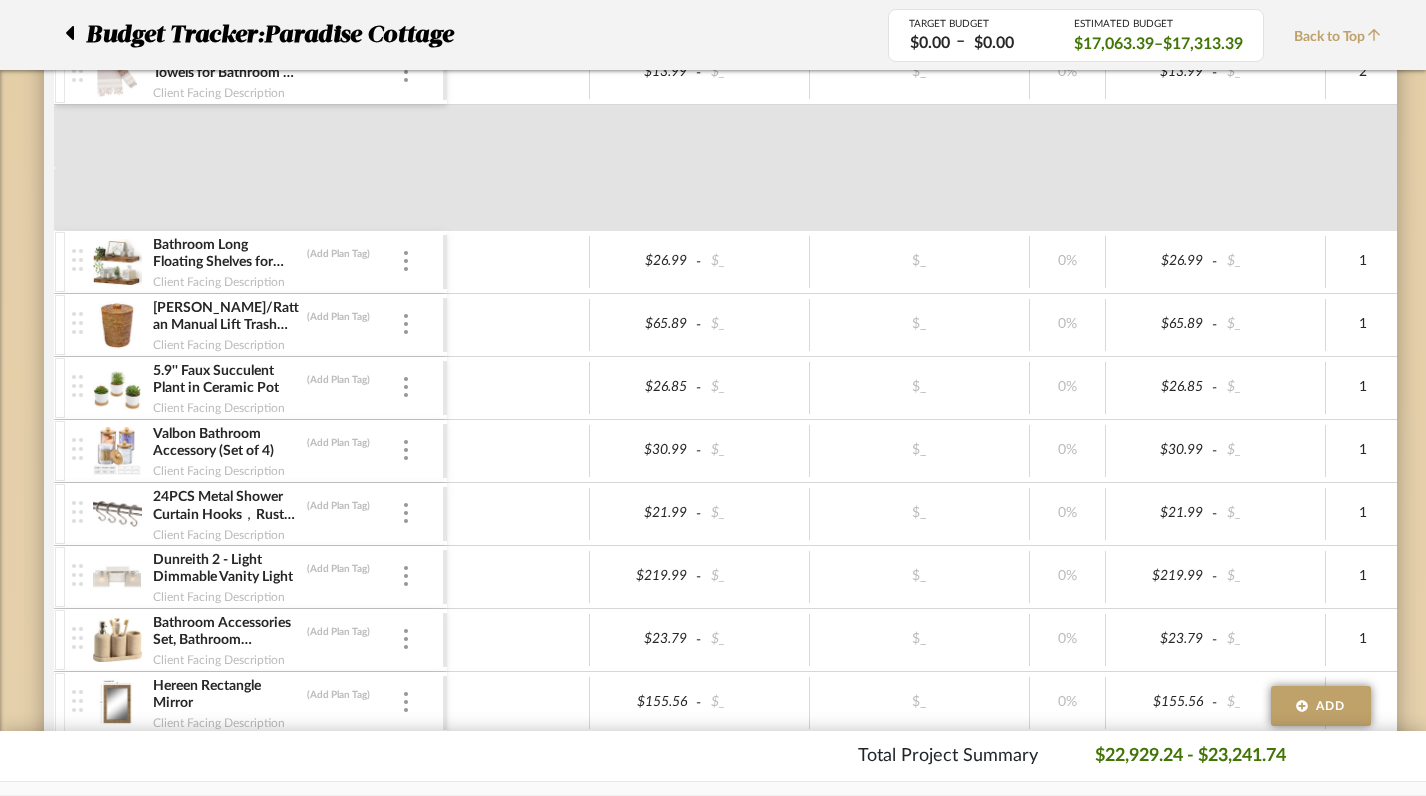 click 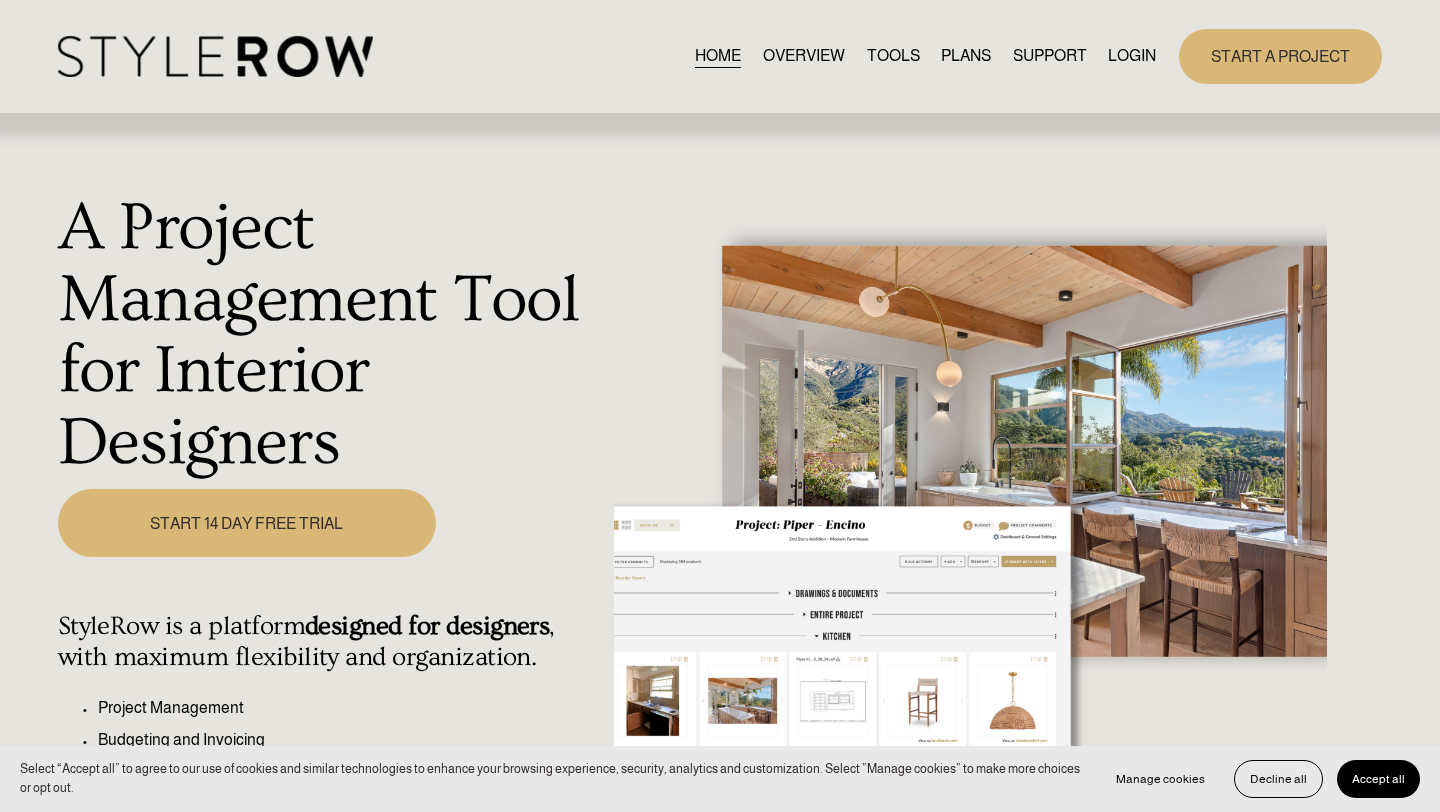 scroll, scrollTop: 0, scrollLeft: 0, axis: both 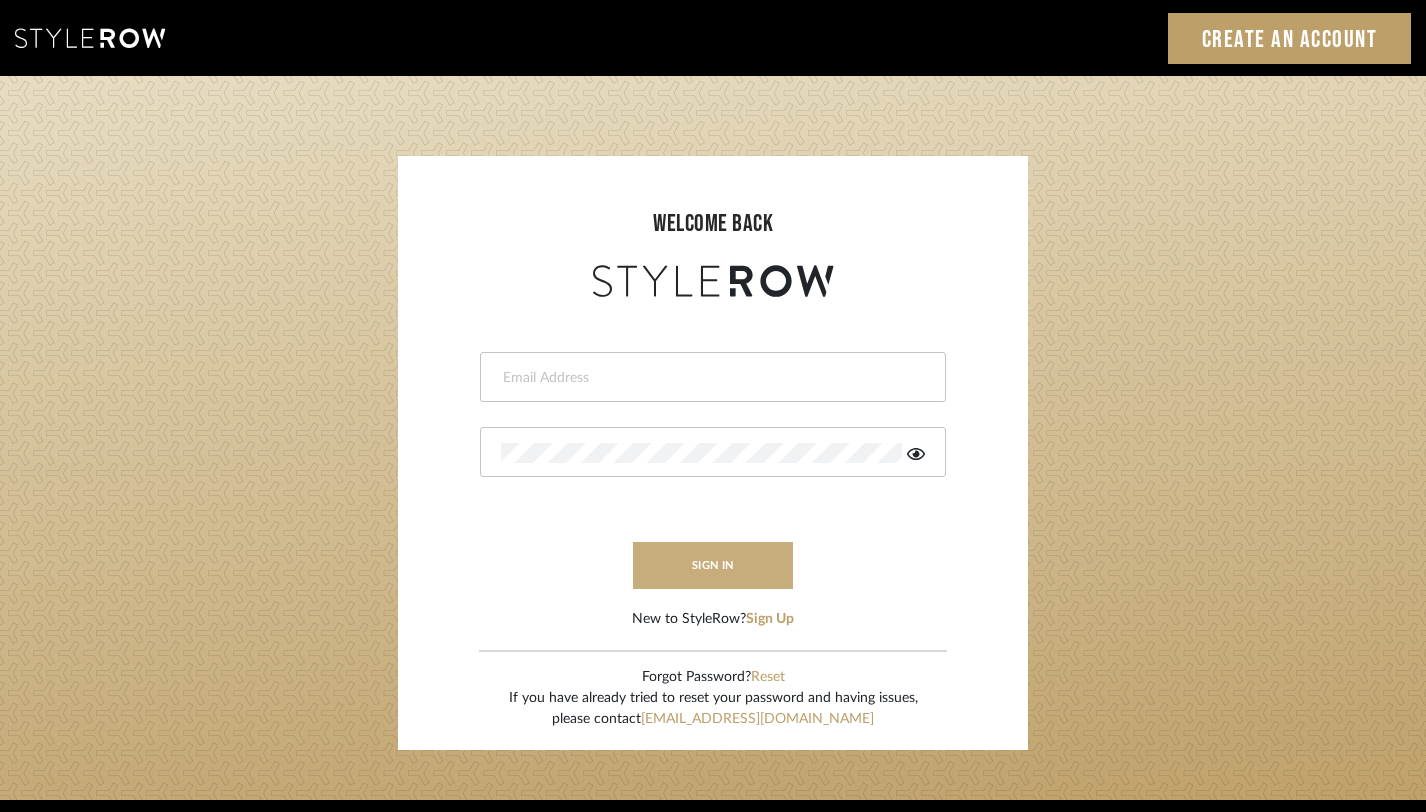 type on "[PERSON_NAME][EMAIL_ADDRESS][DOMAIN_NAME]" 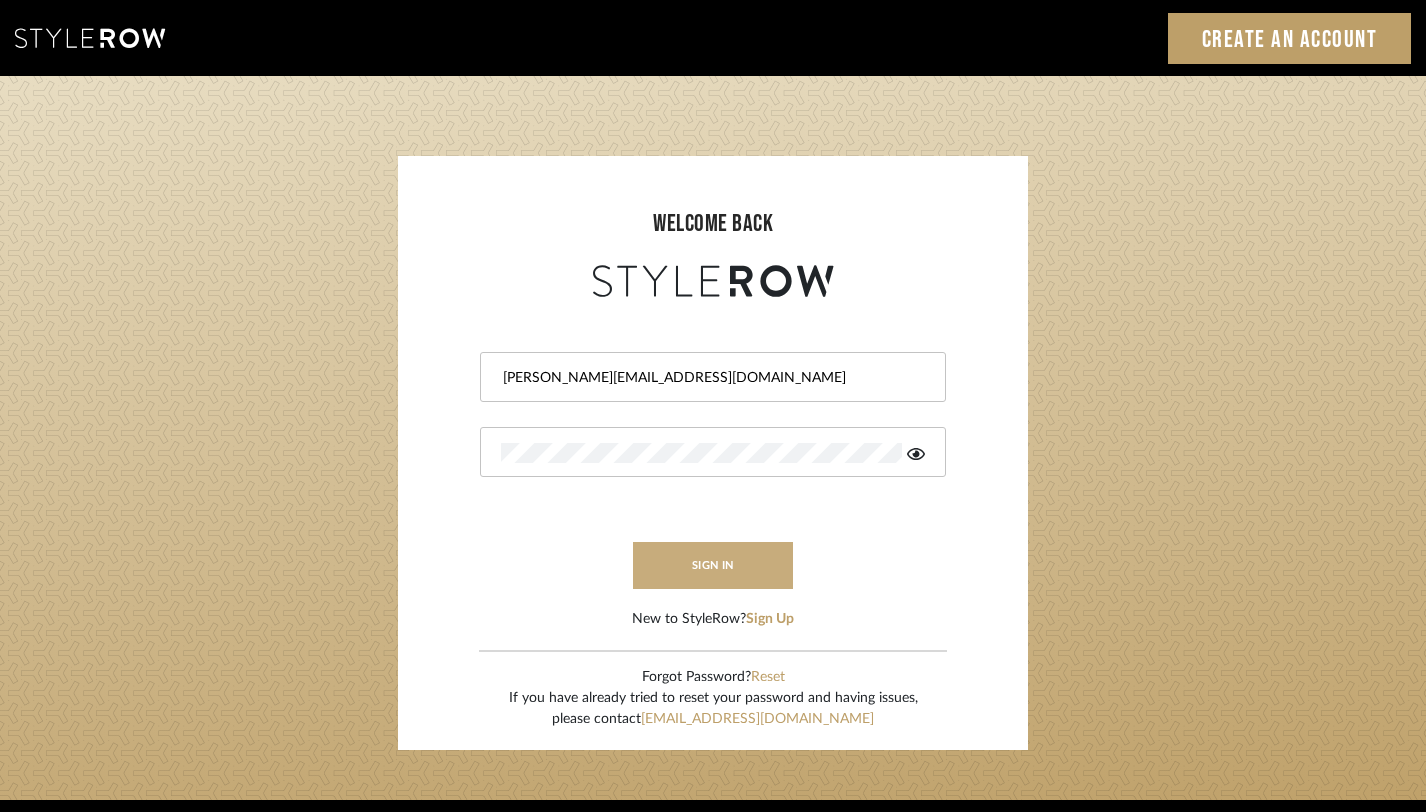 click on "sign in" at bounding box center (713, 565) 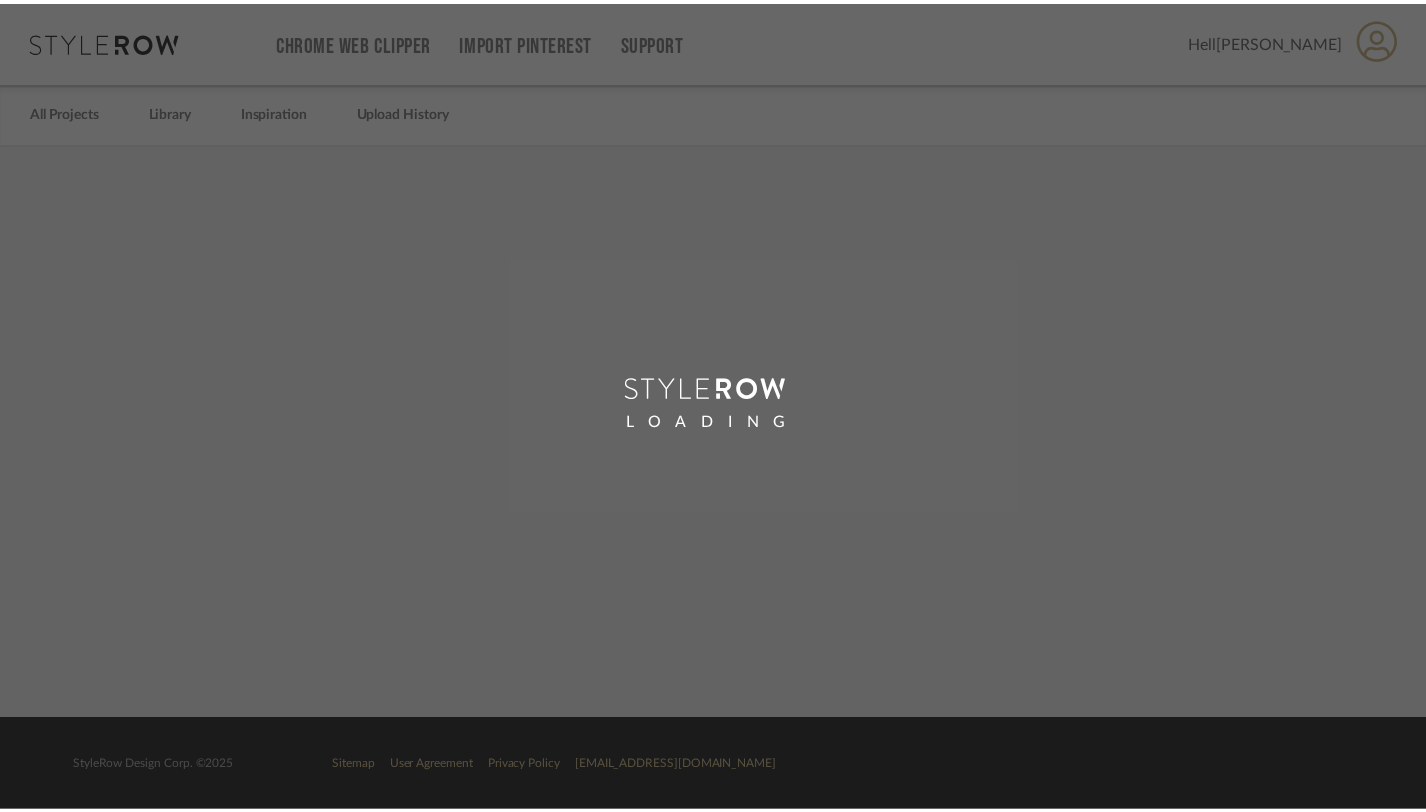 scroll, scrollTop: 0, scrollLeft: 0, axis: both 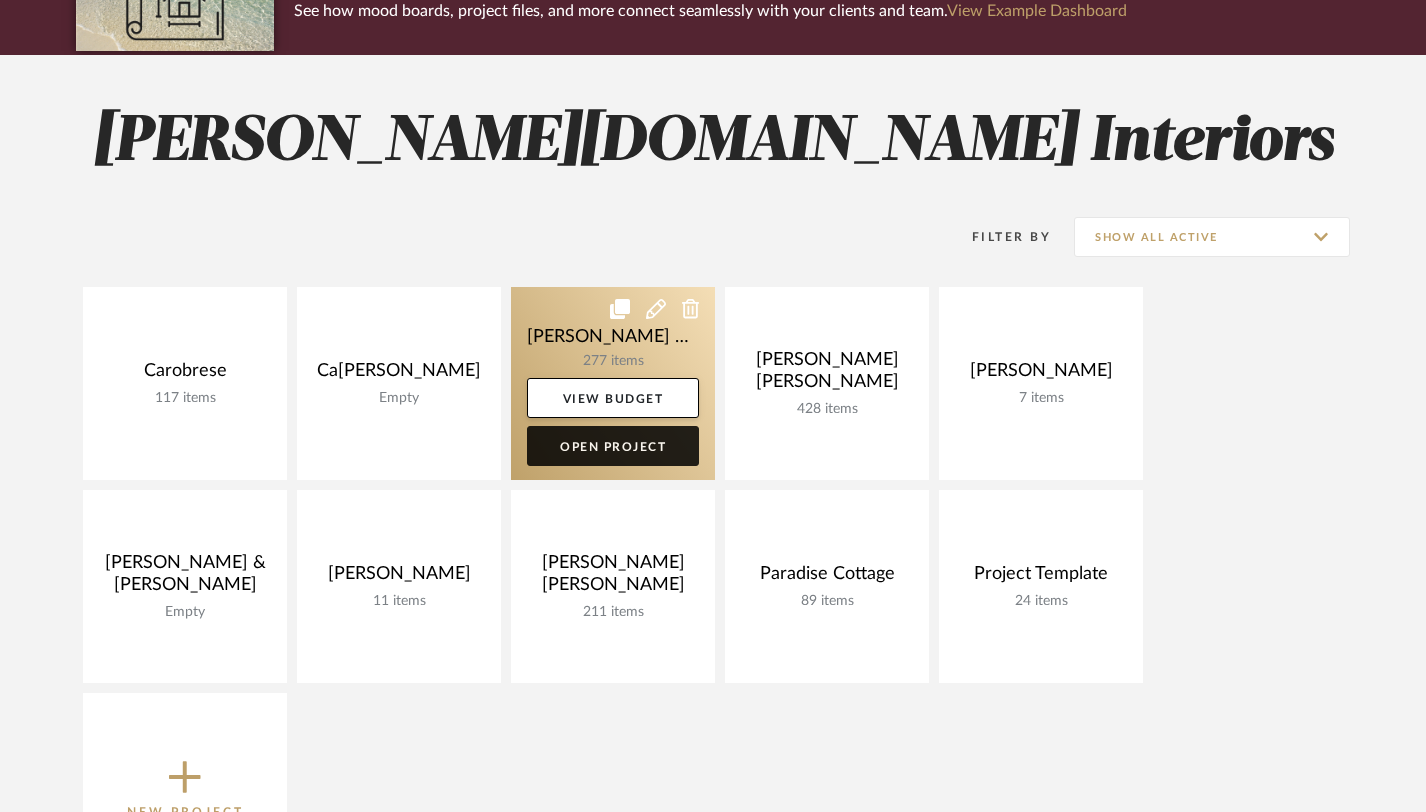 click on "Open Project" 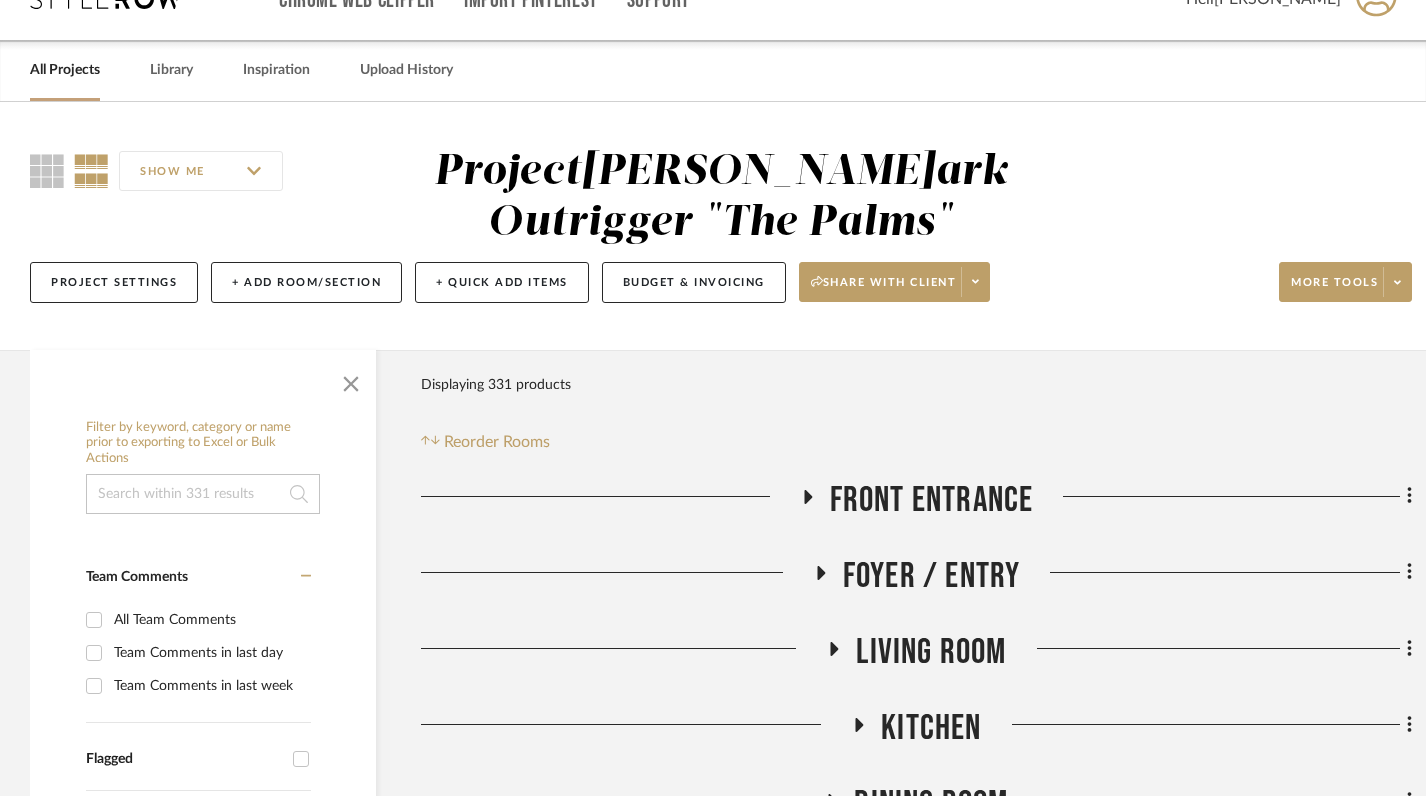 scroll, scrollTop: 43, scrollLeft: 0, axis: vertical 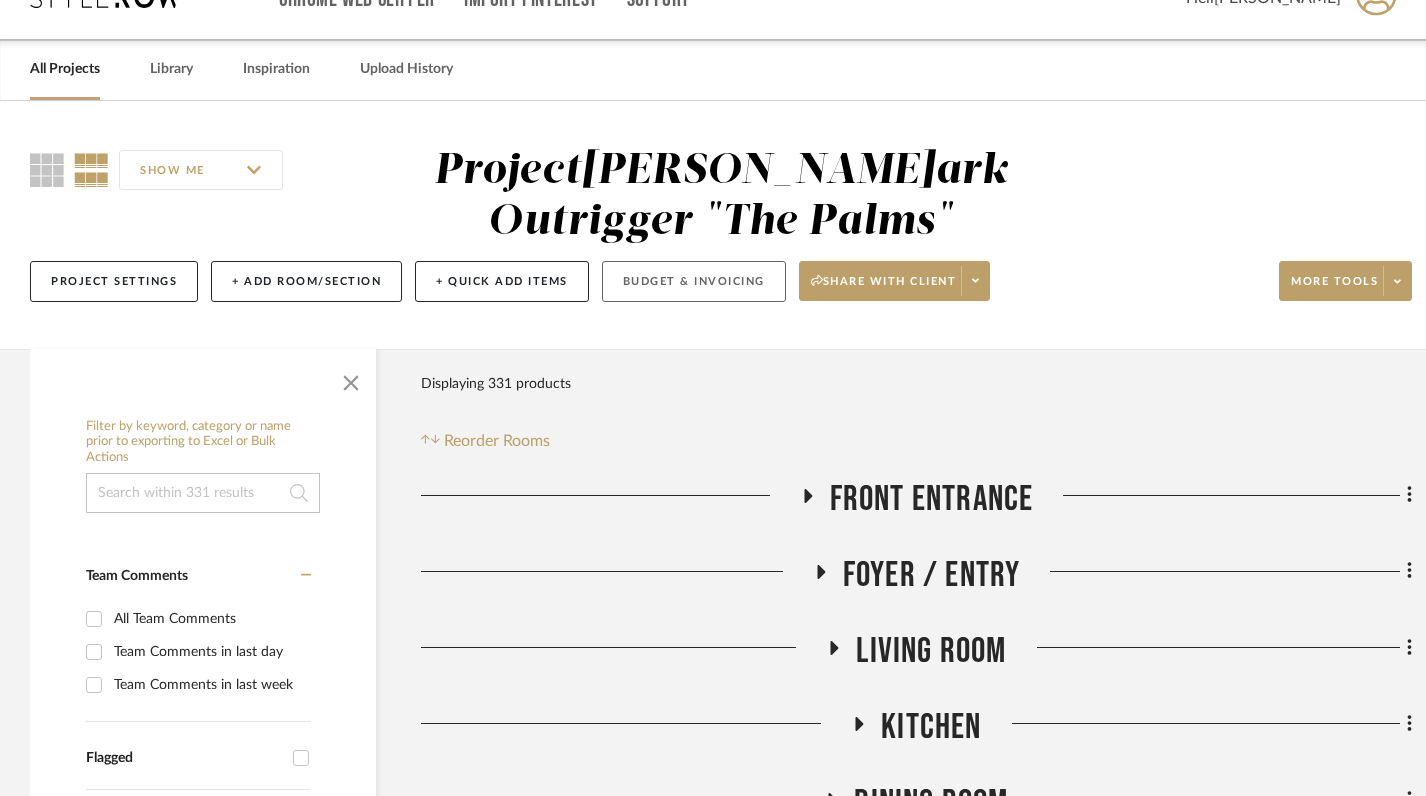 click on "Budget & Invoicing" 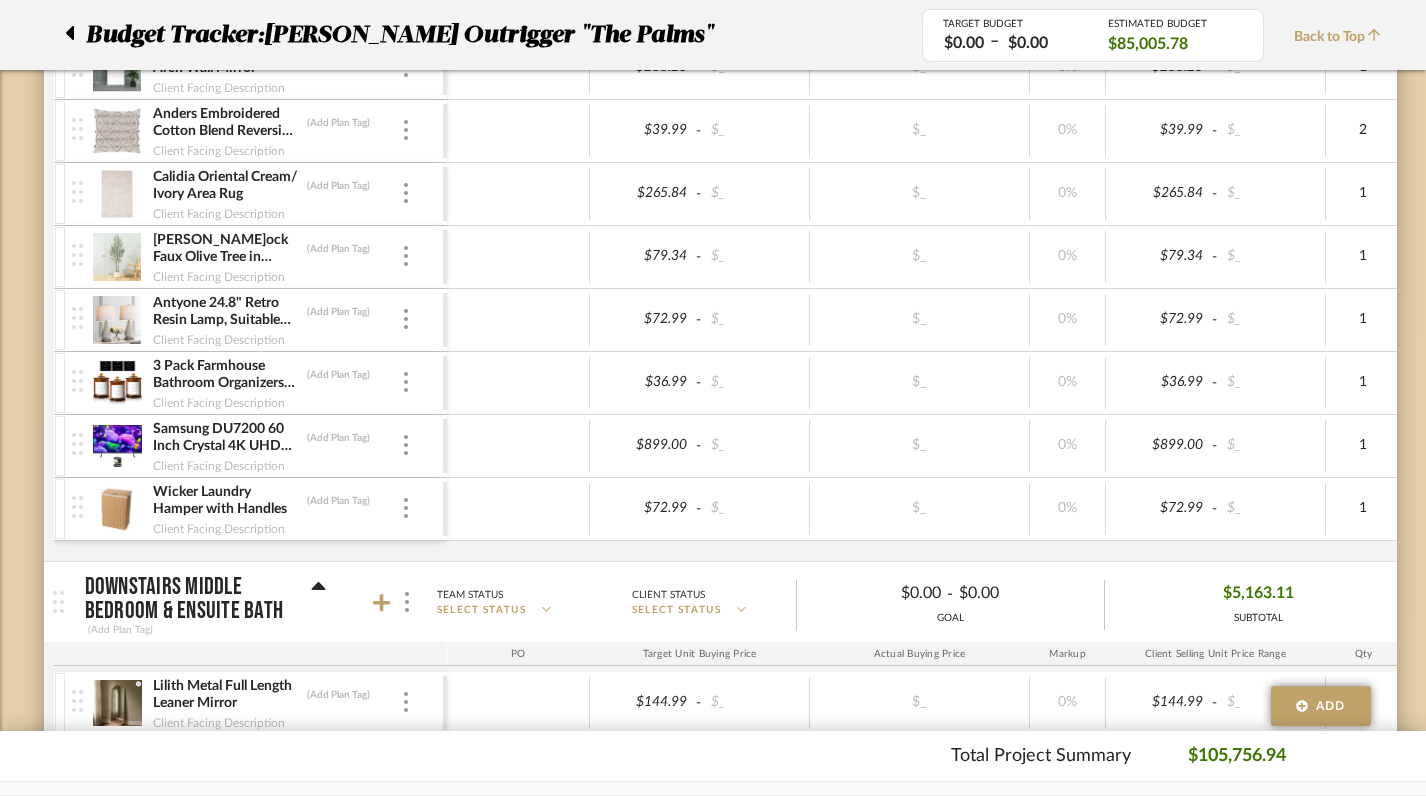 scroll, scrollTop: 10261, scrollLeft: 0, axis: vertical 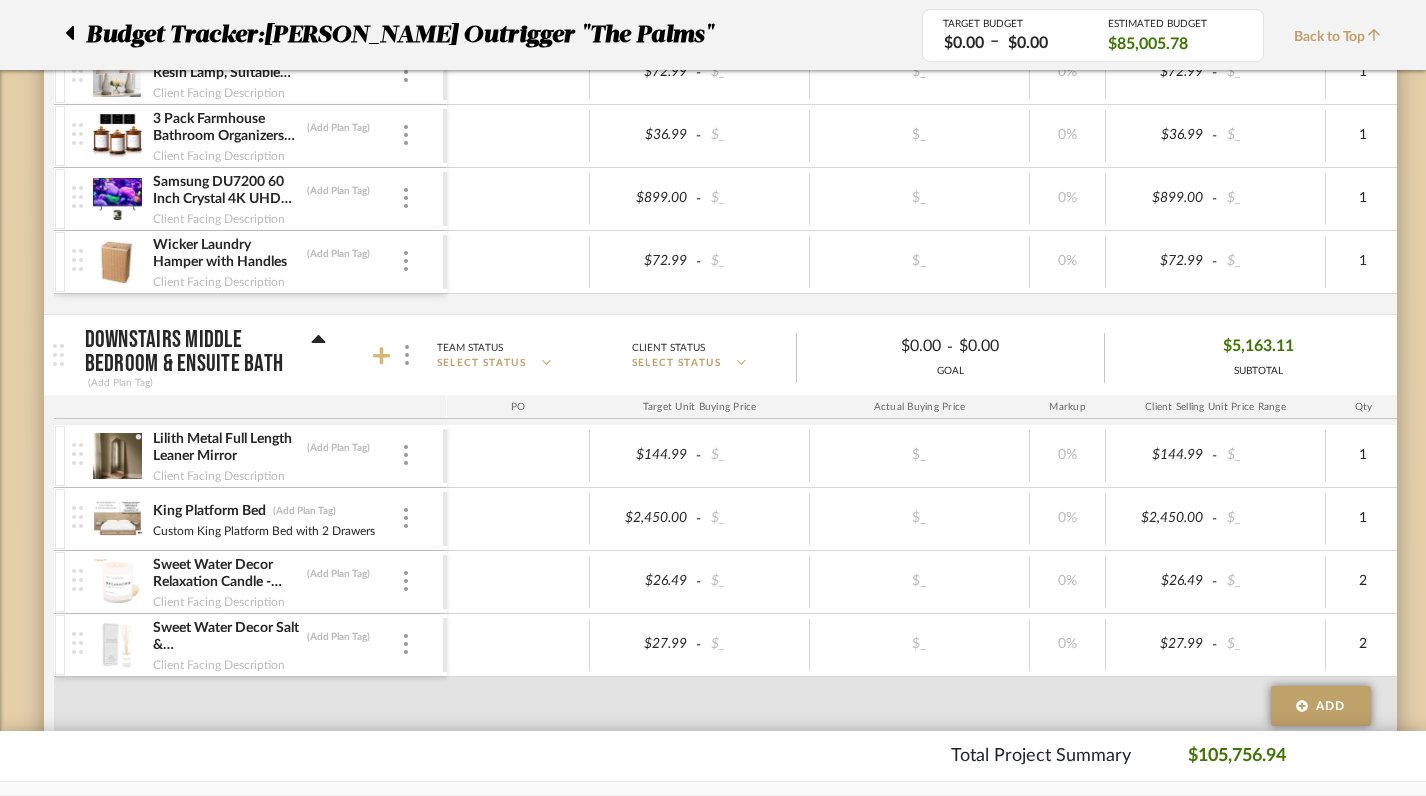 click 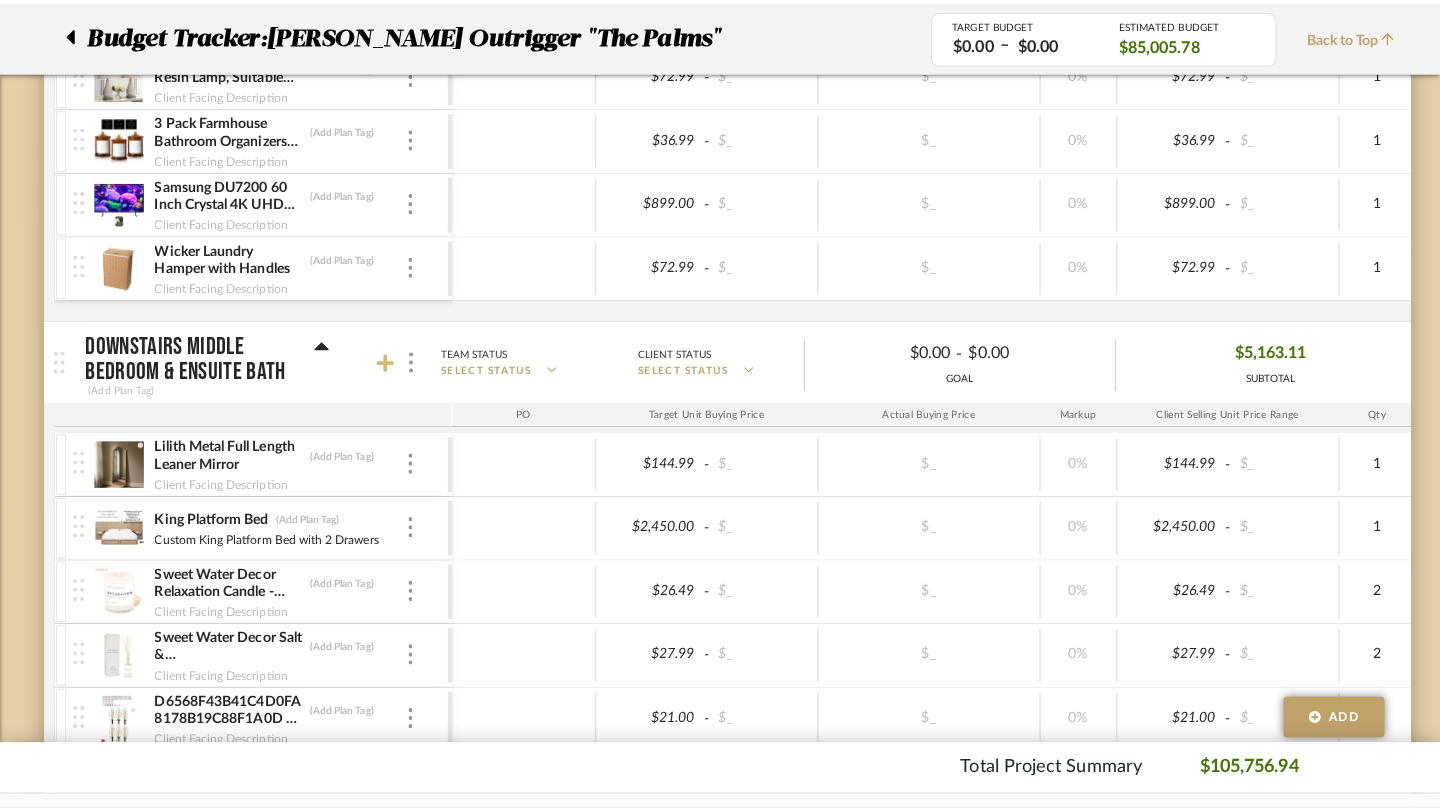 scroll, scrollTop: 0, scrollLeft: 0, axis: both 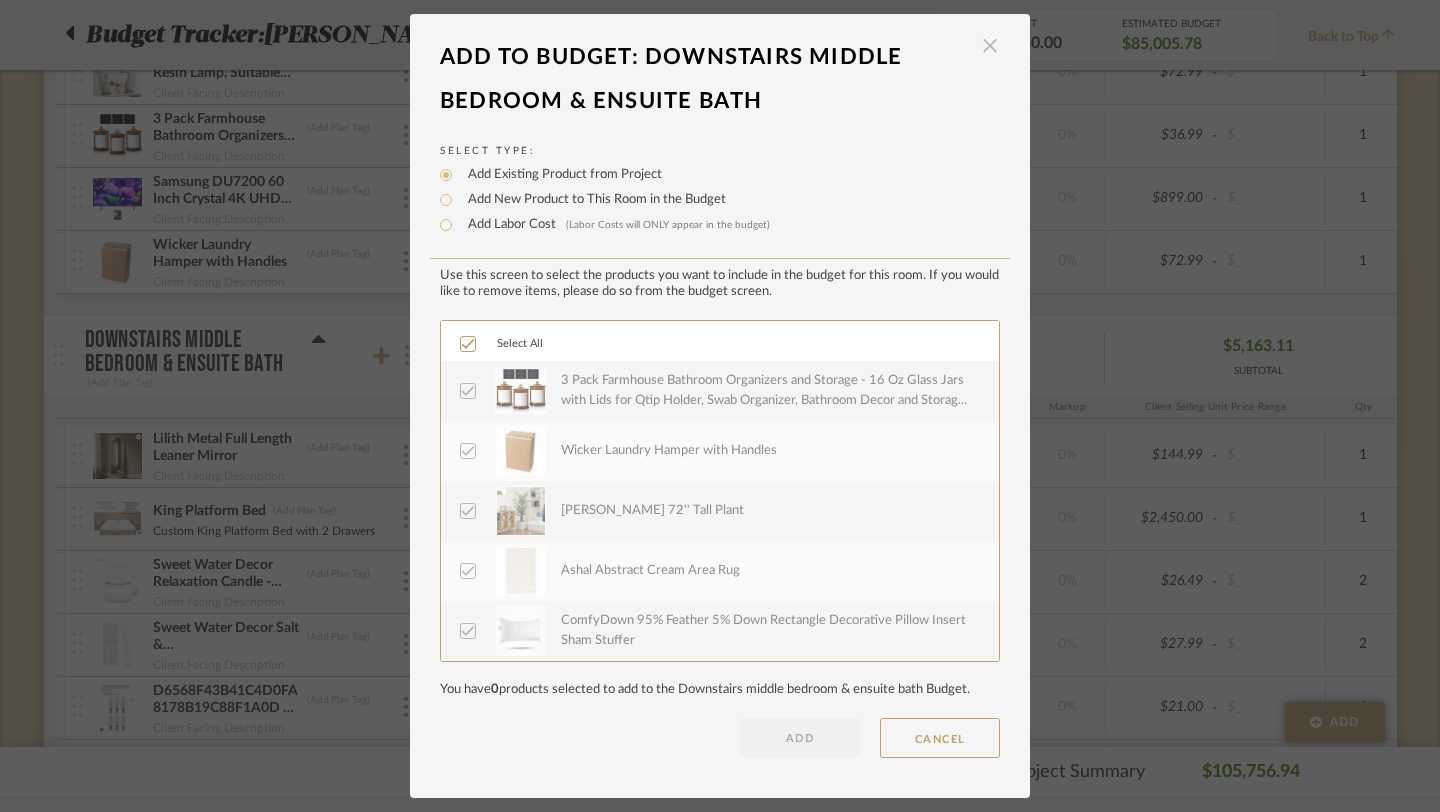 click at bounding box center [990, 46] 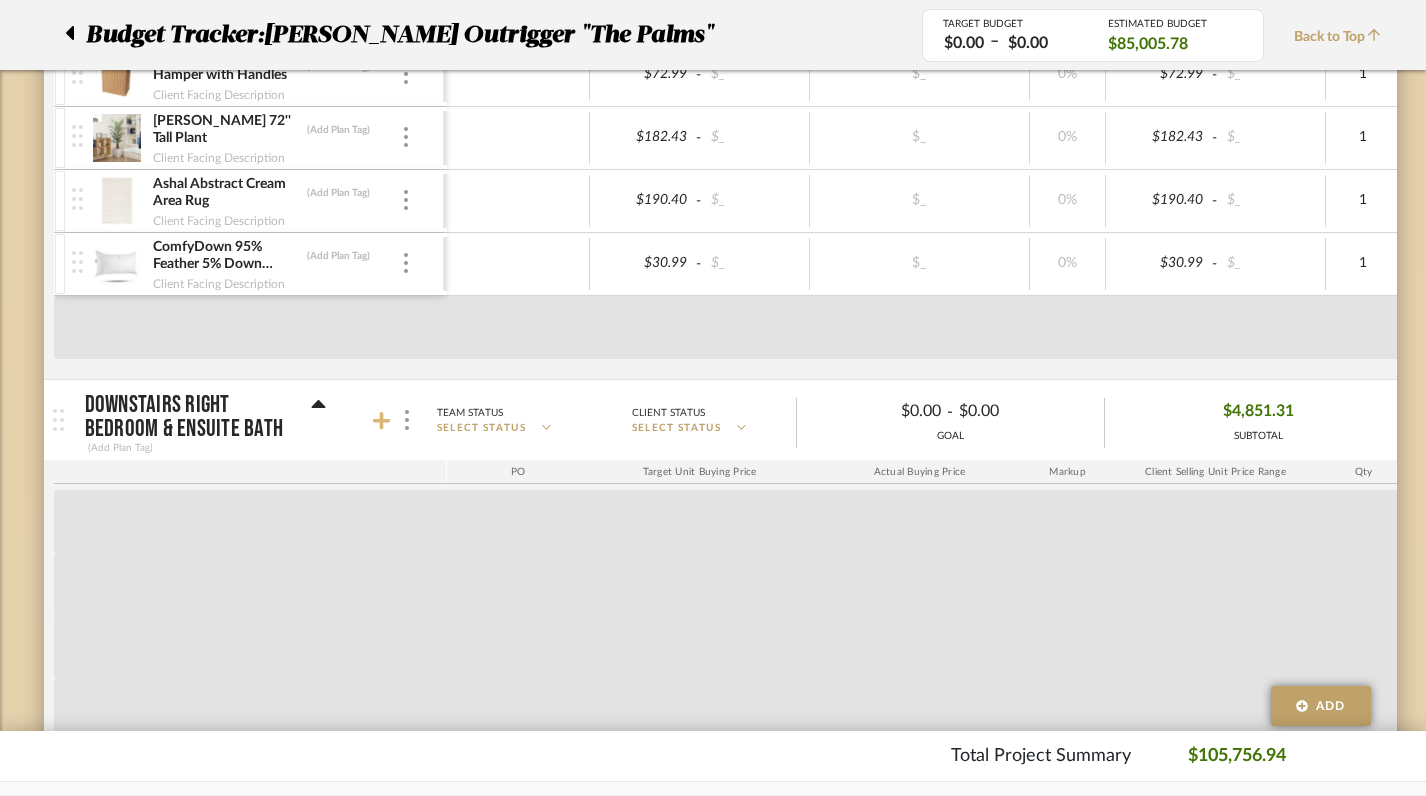 scroll, scrollTop: 12449, scrollLeft: 0, axis: vertical 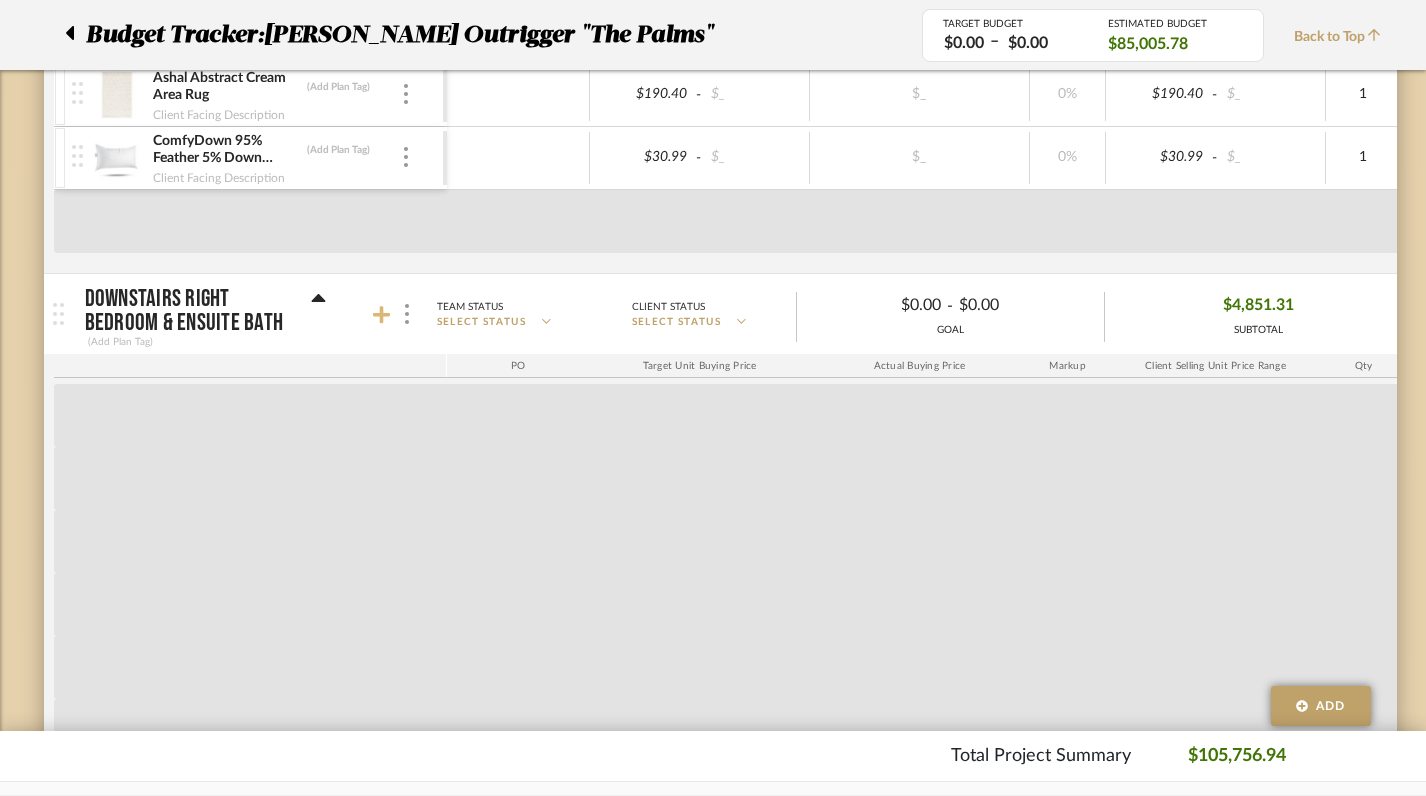 click 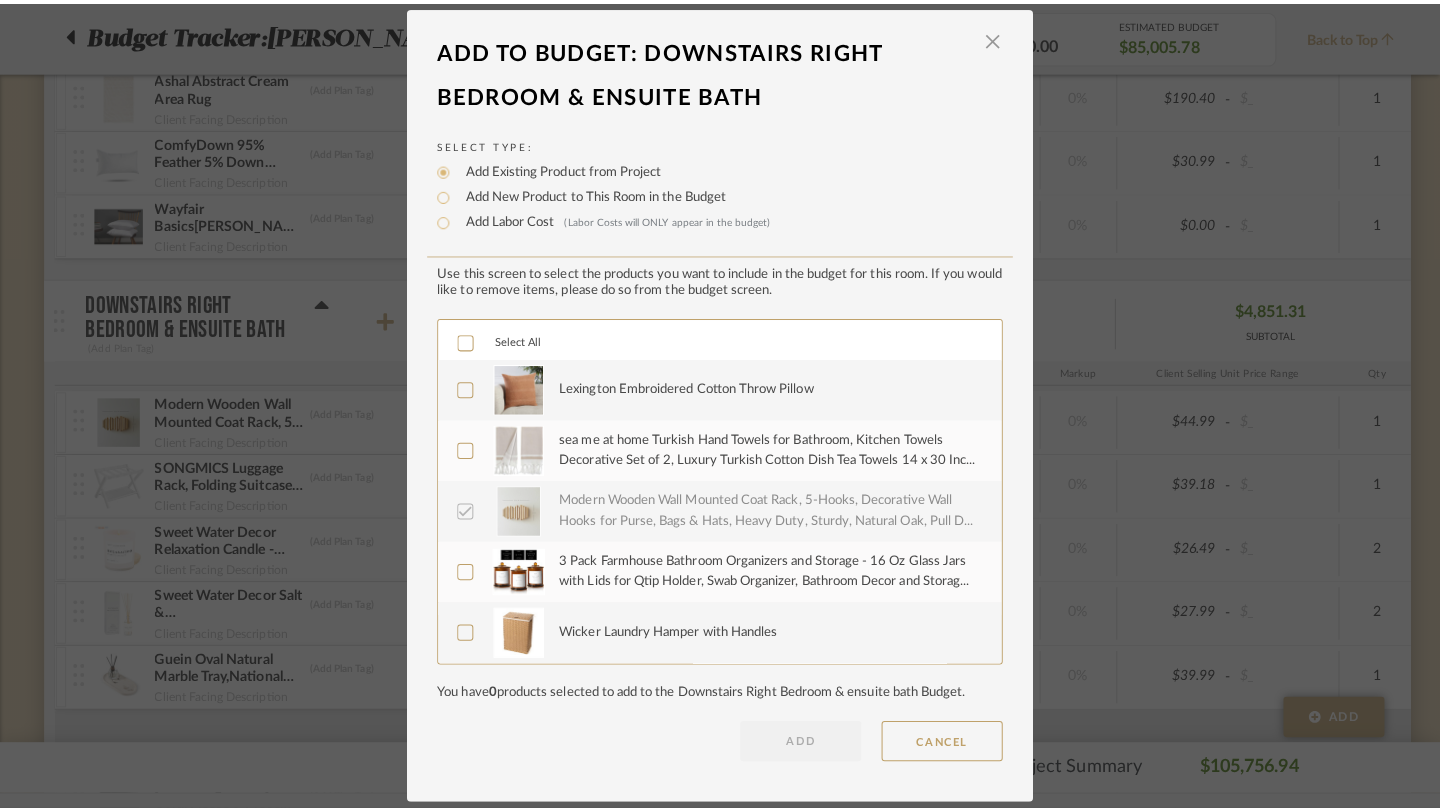 scroll, scrollTop: 0, scrollLeft: 0, axis: both 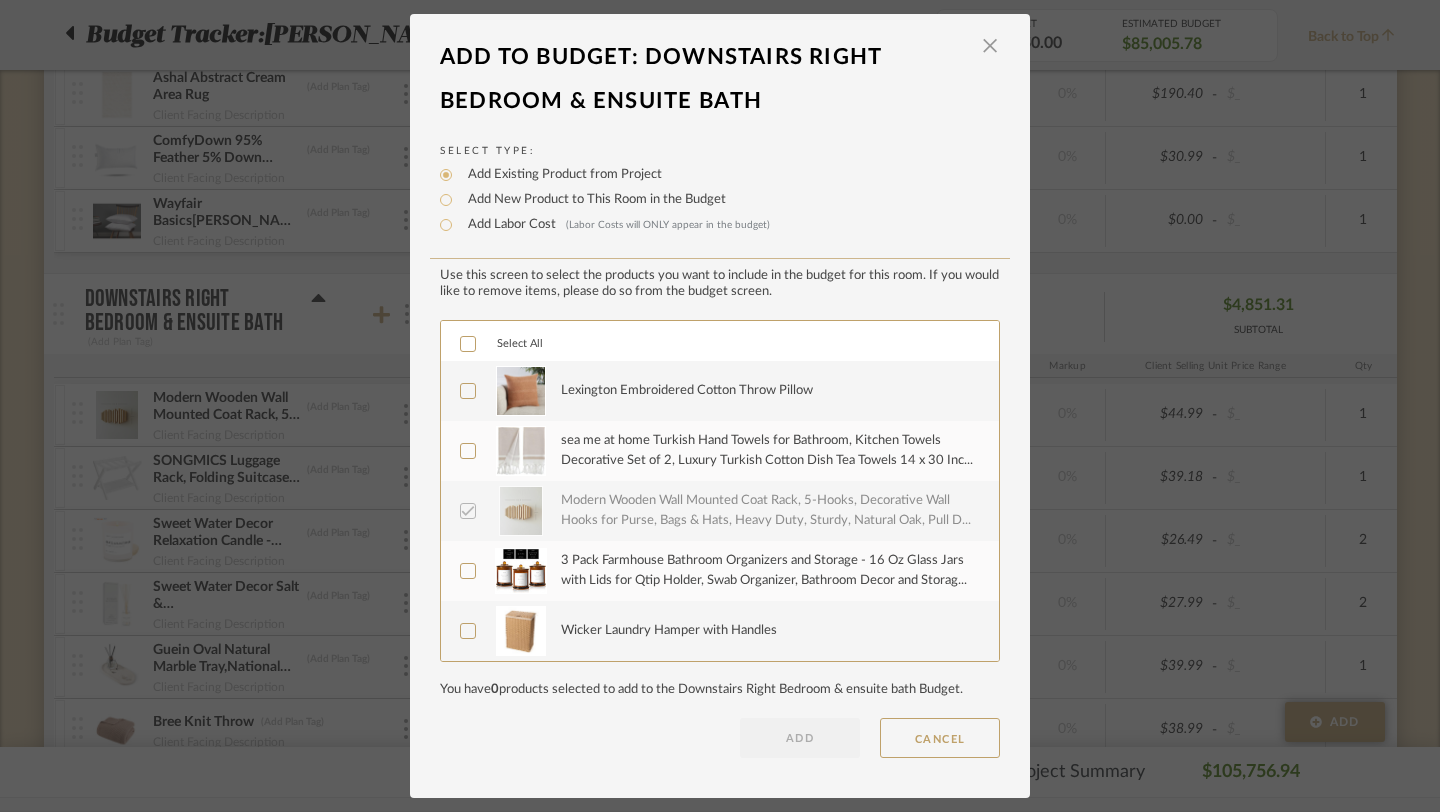 click 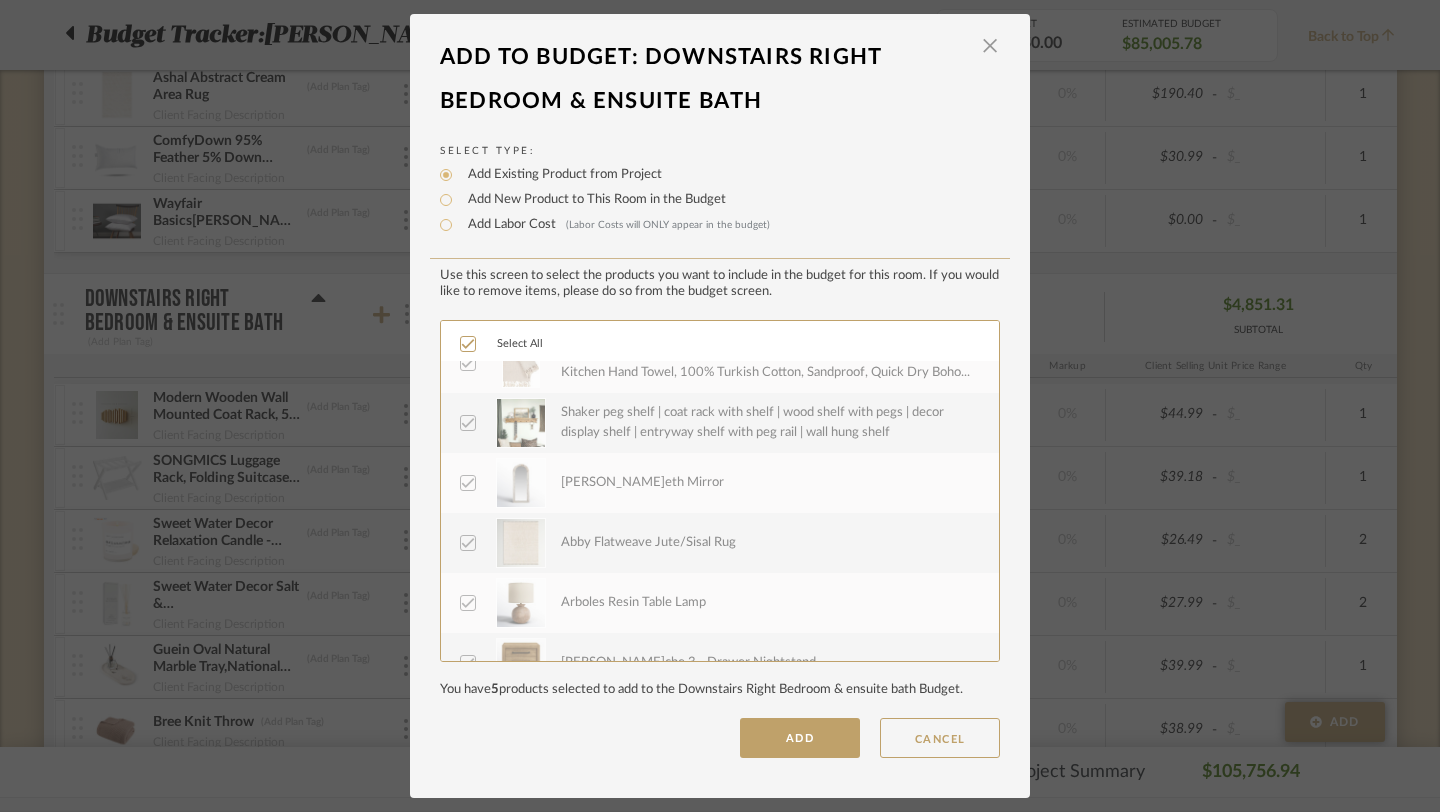 scroll, scrollTop: 1740, scrollLeft: 0, axis: vertical 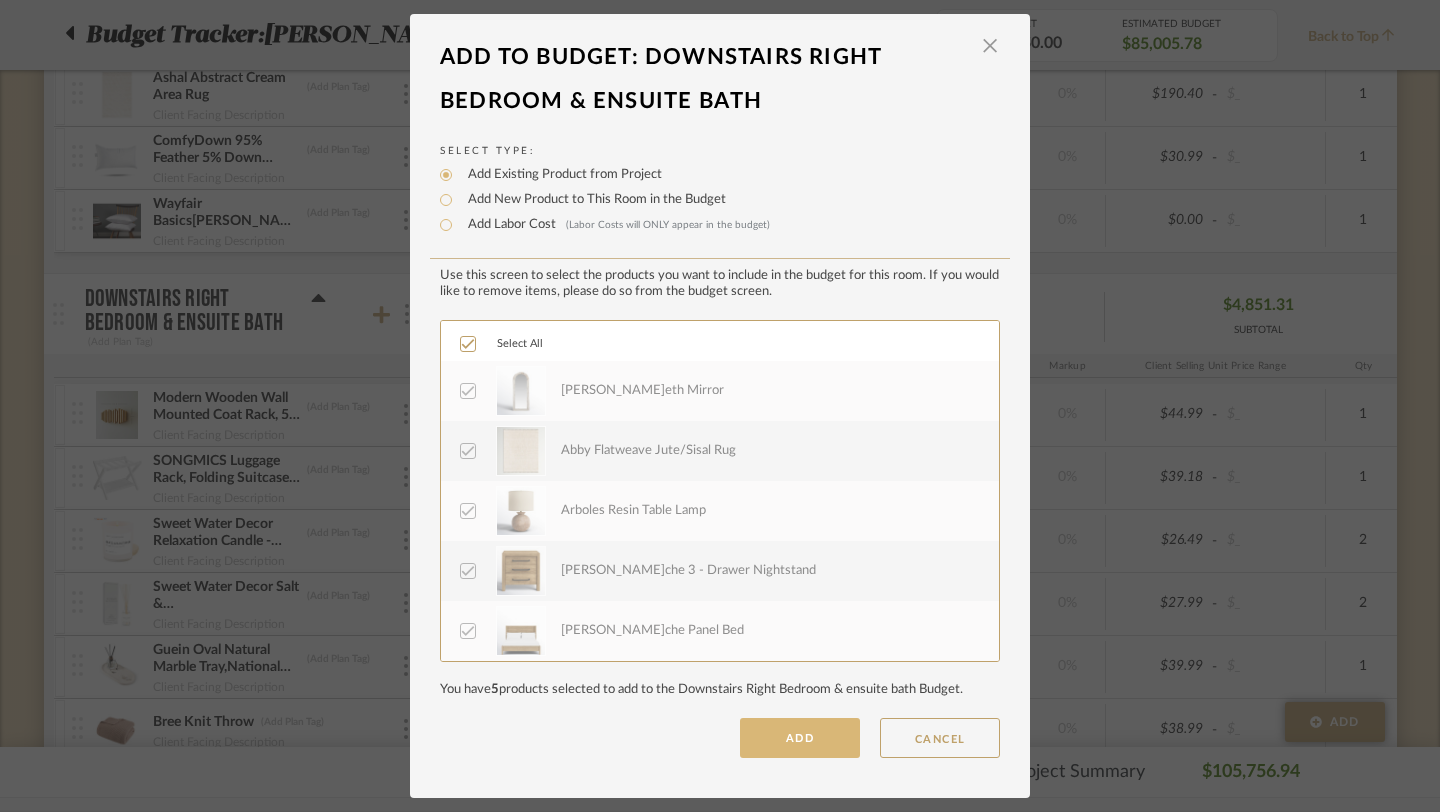 click on "ADD" at bounding box center (800, 738) 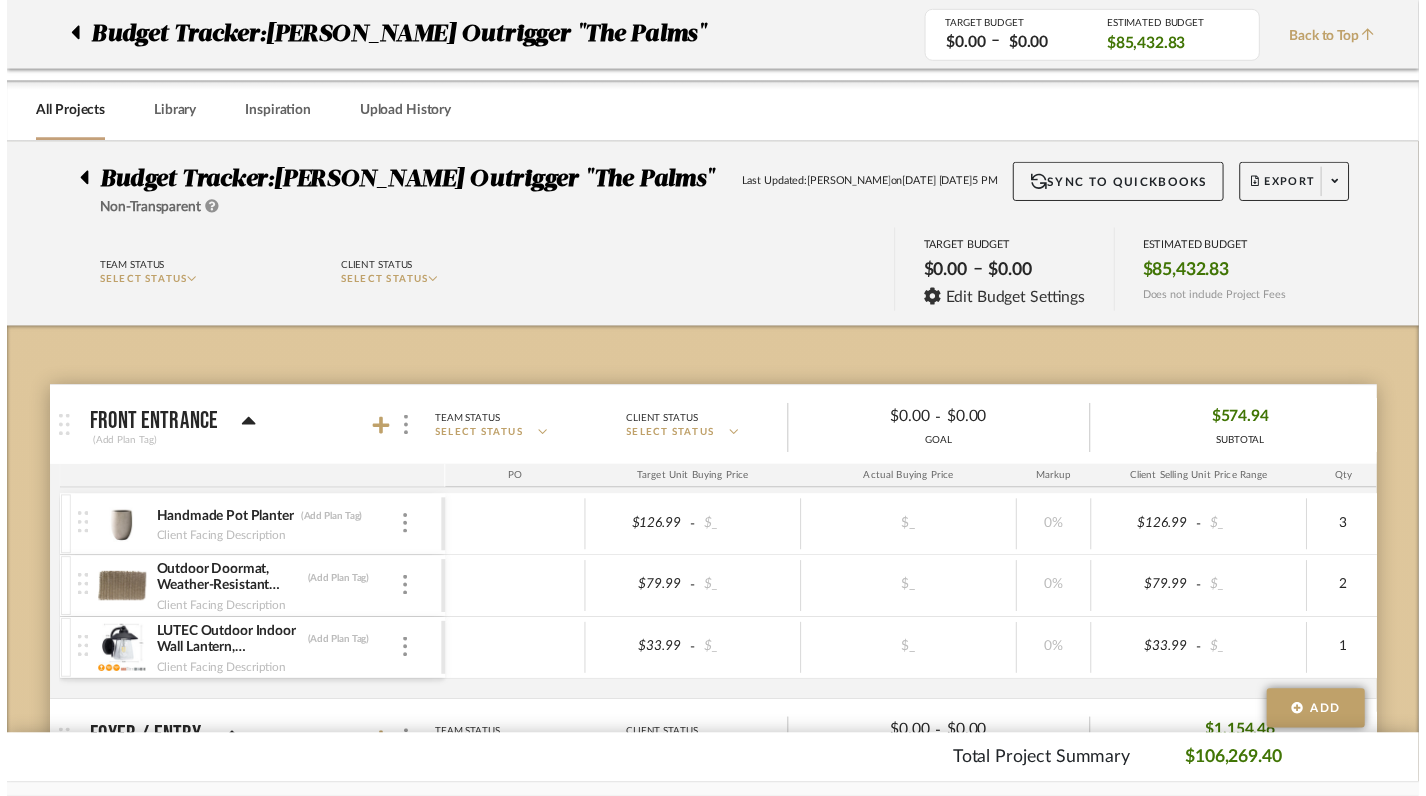 scroll, scrollTop: 12449, scrollLeft: 0, axis: vertical 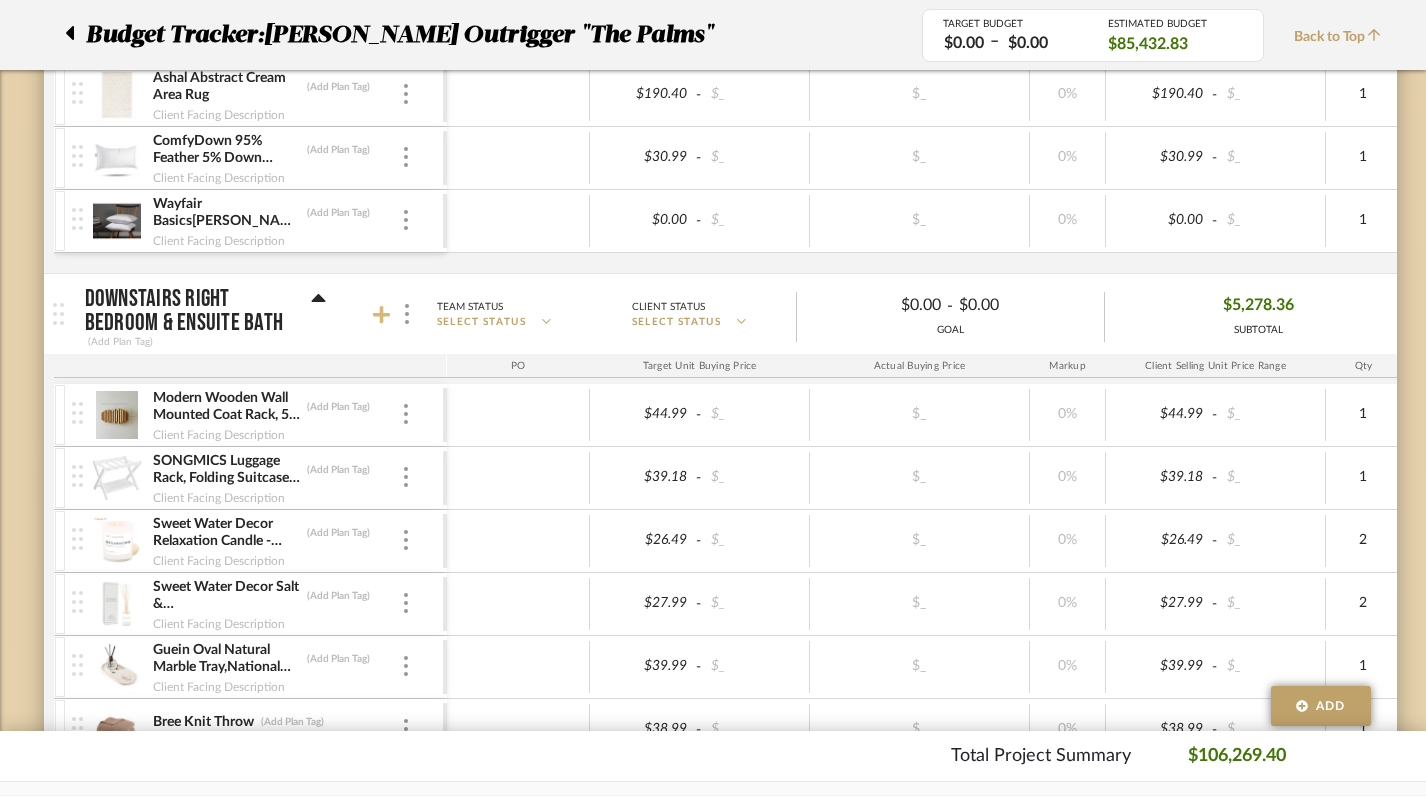 click 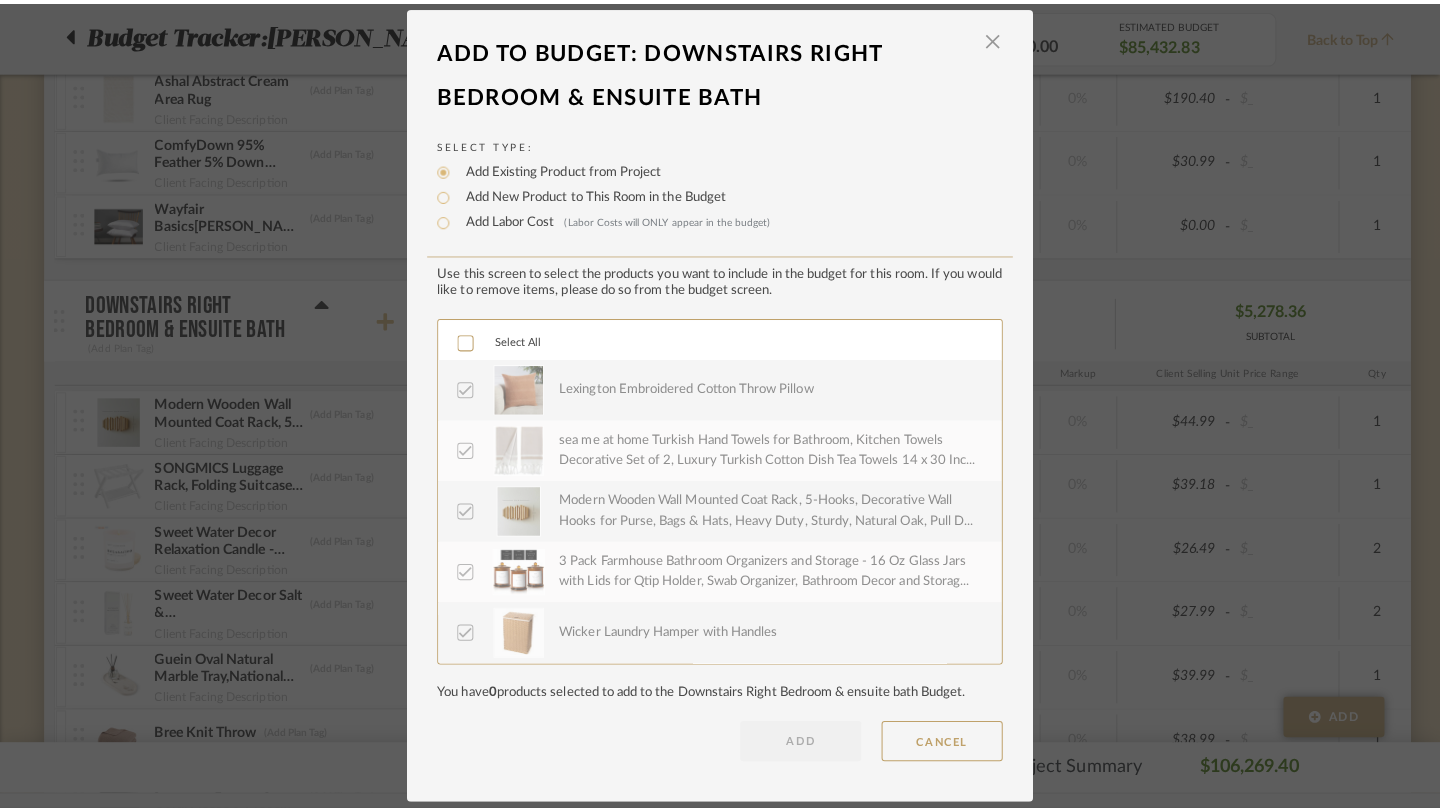 scroll, scrollTop: 0, scrollLeft: 0, axis: both 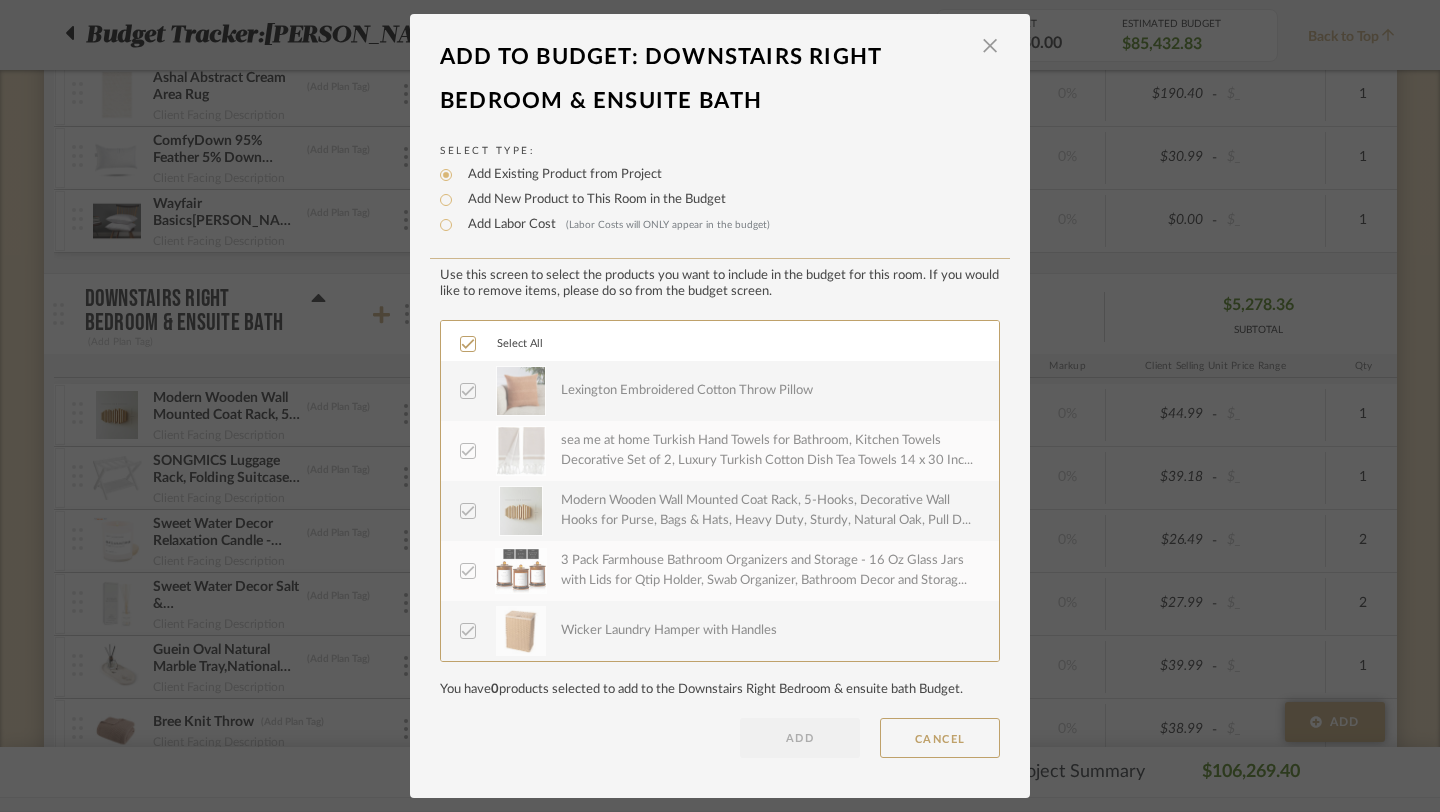click on "×" at bounding box center (985, 79) 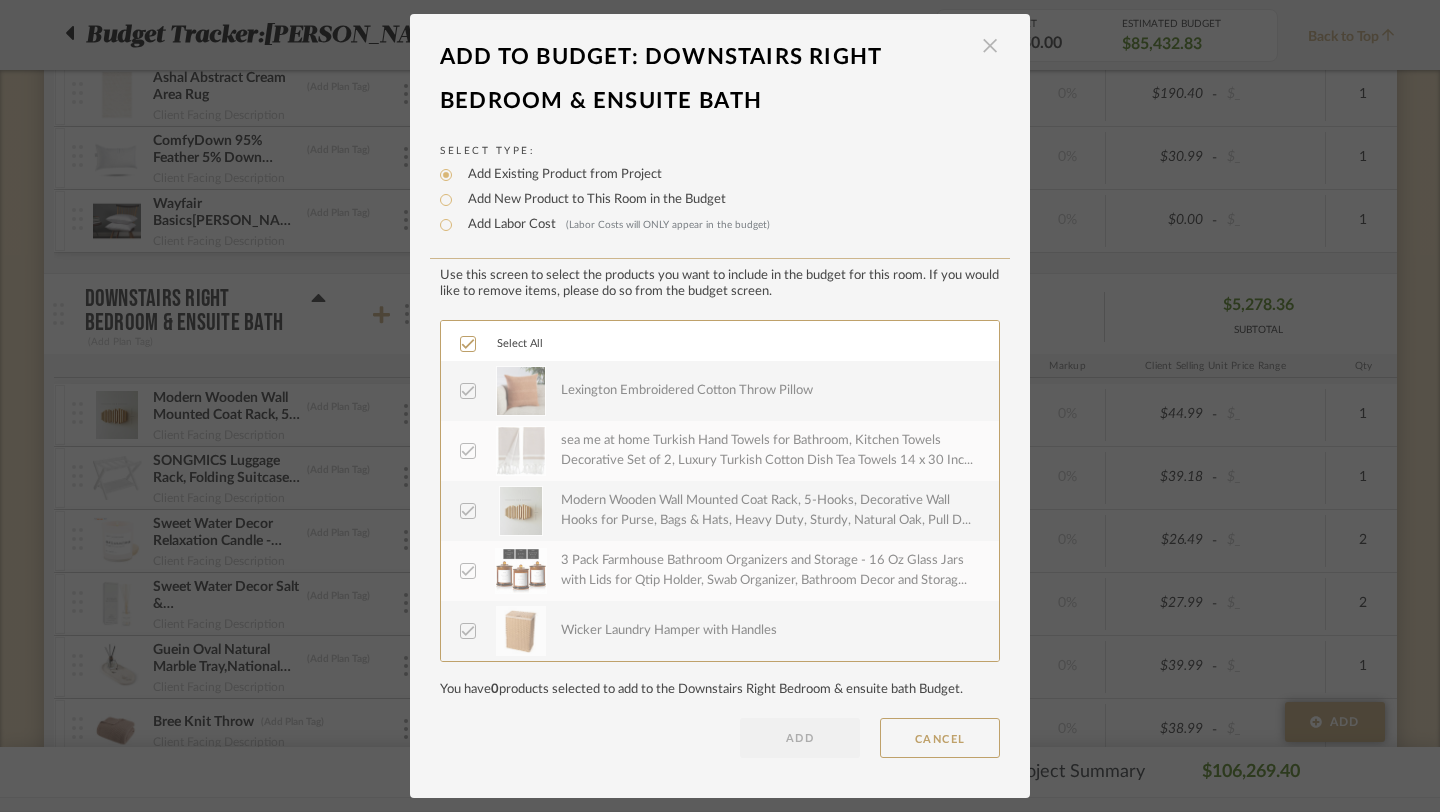 click at bounding box center (990, 46) 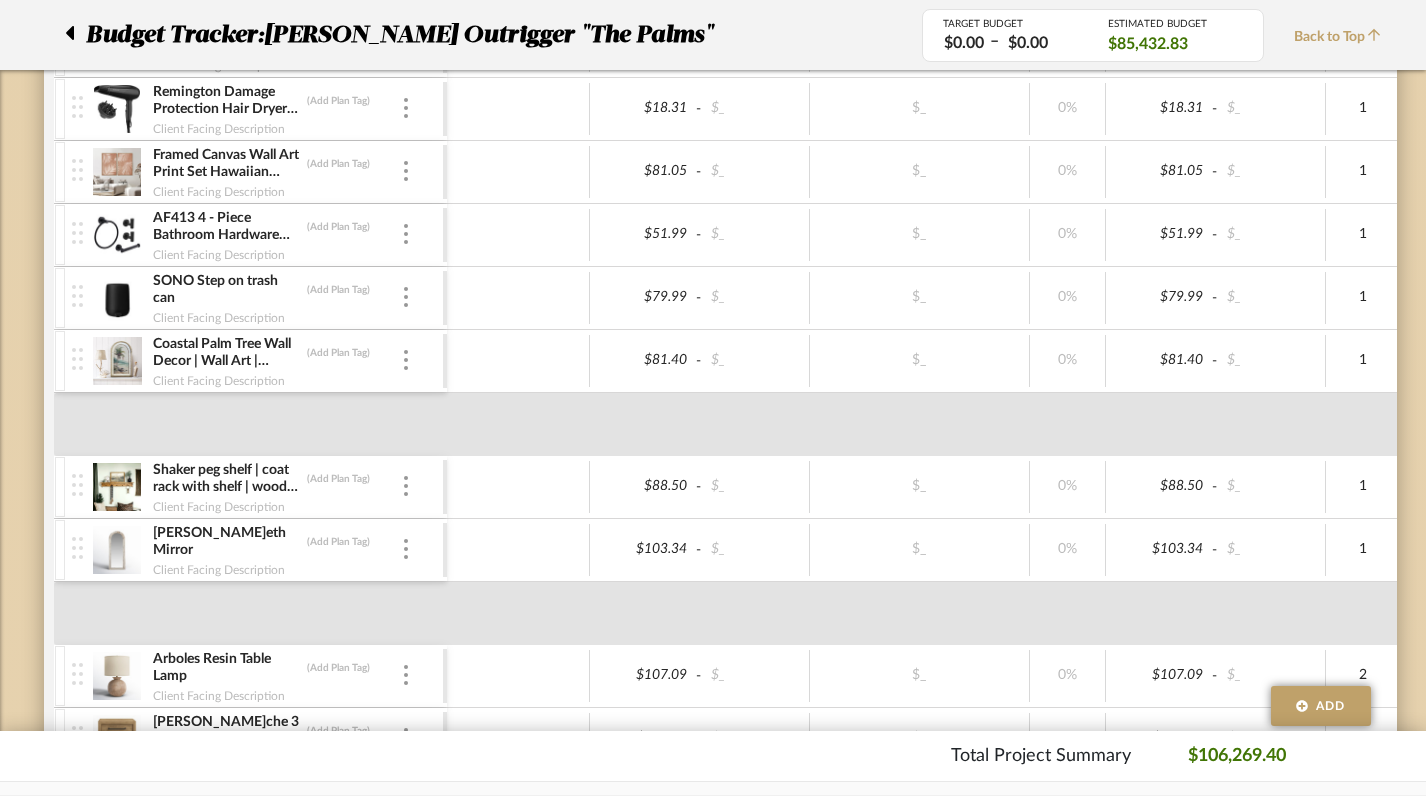 scroll, scrollTop: 13192, scrollLeft: 0, axis: vertical 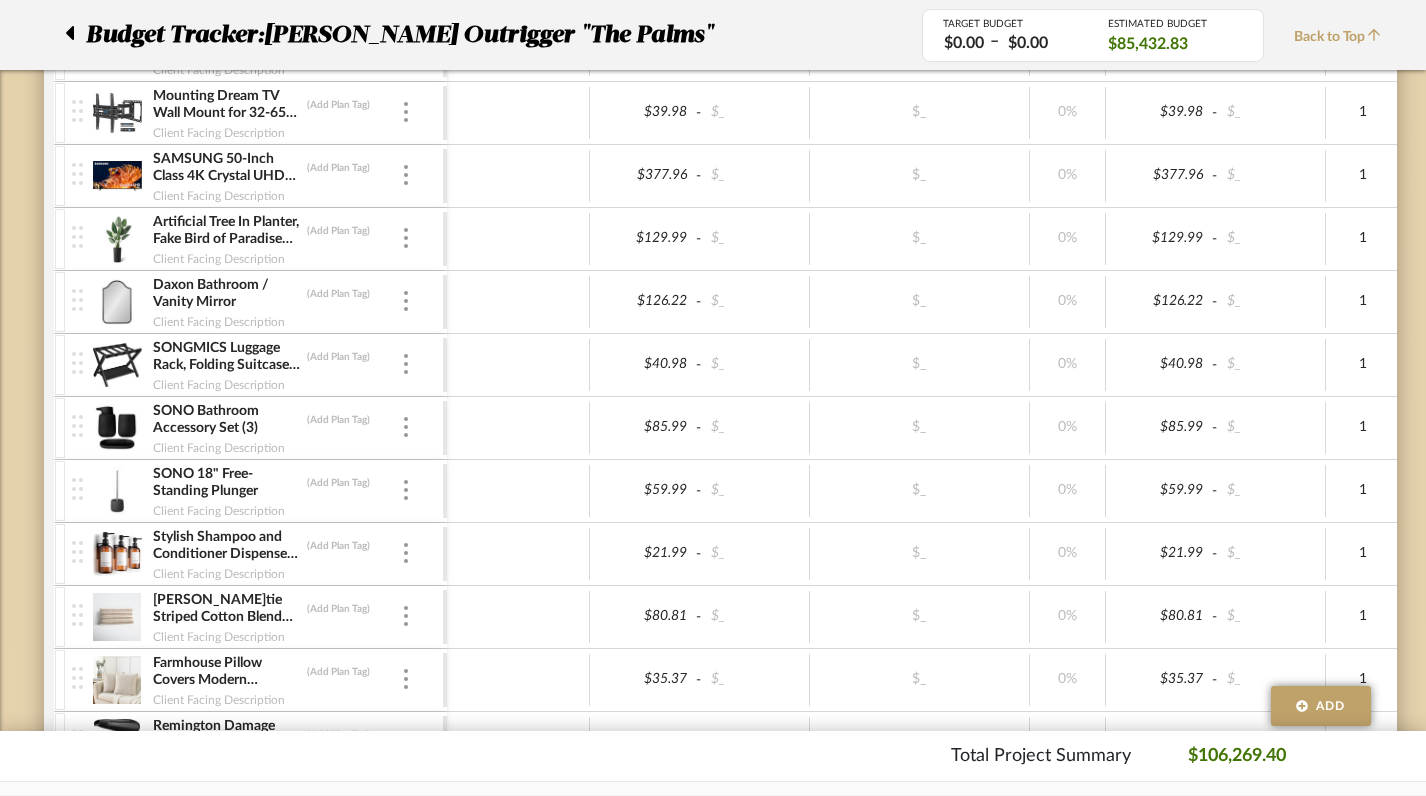 click 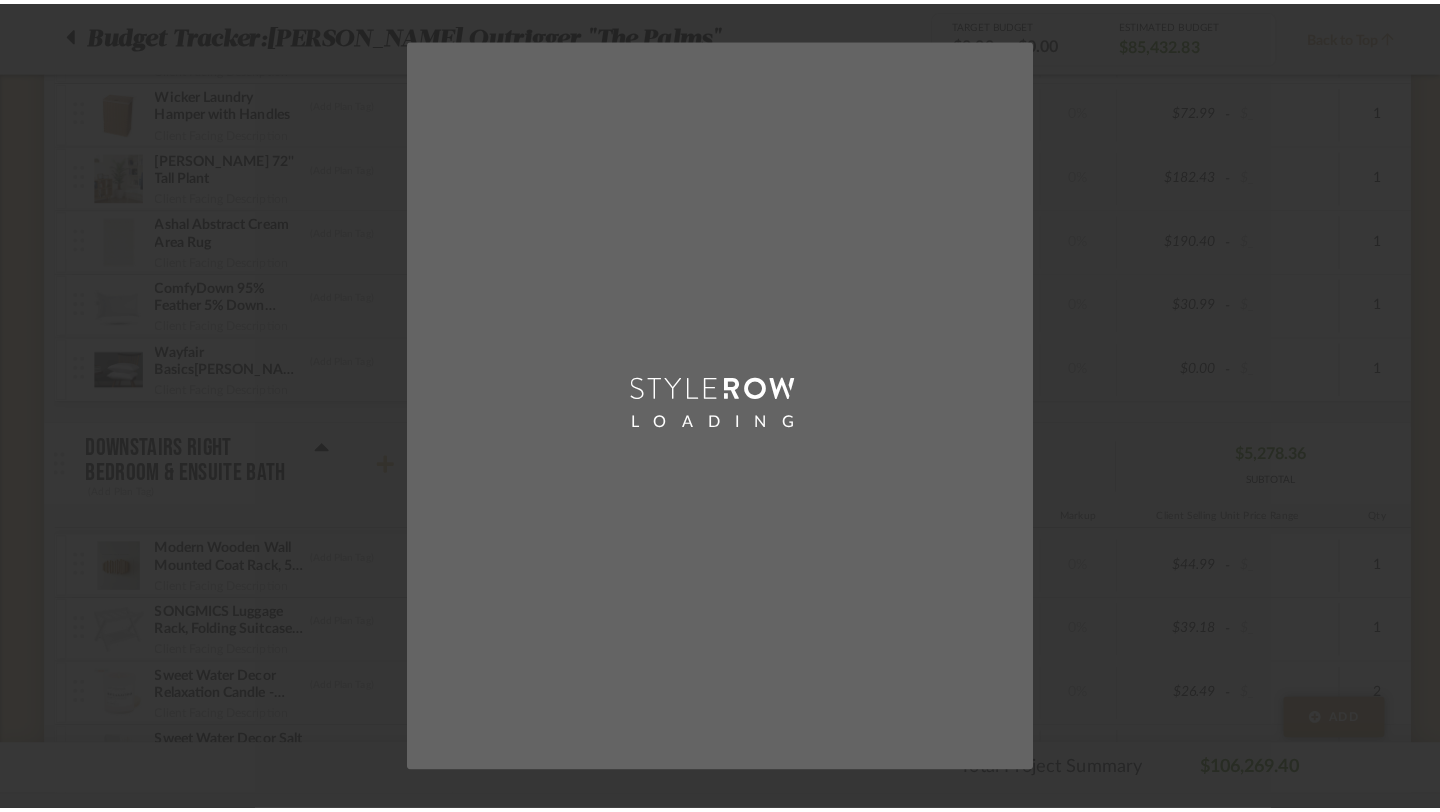 scroll, scrollTop: 0, scrollLeft: 0, axis: both 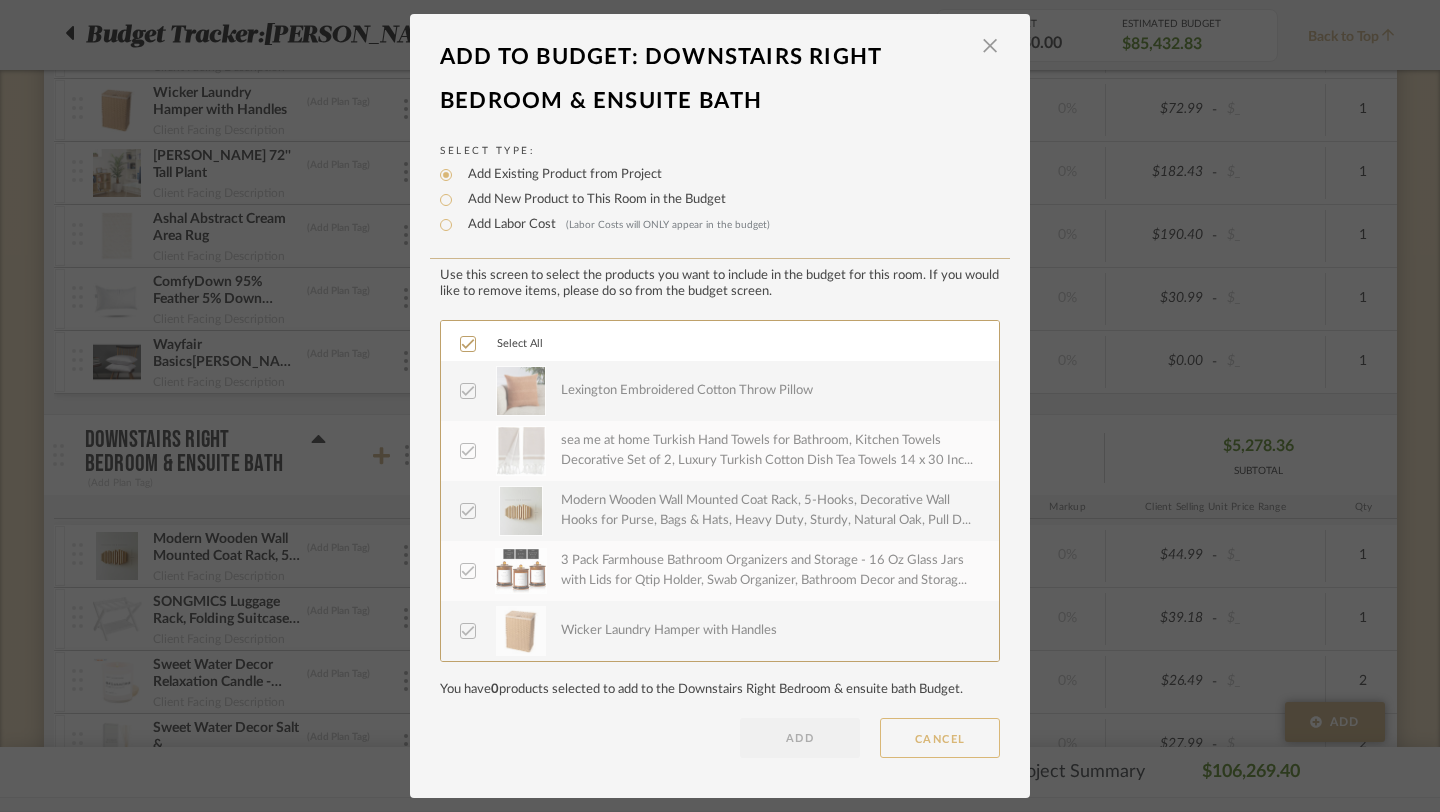 click on "CANCEL" at bounding box center (940, 738) 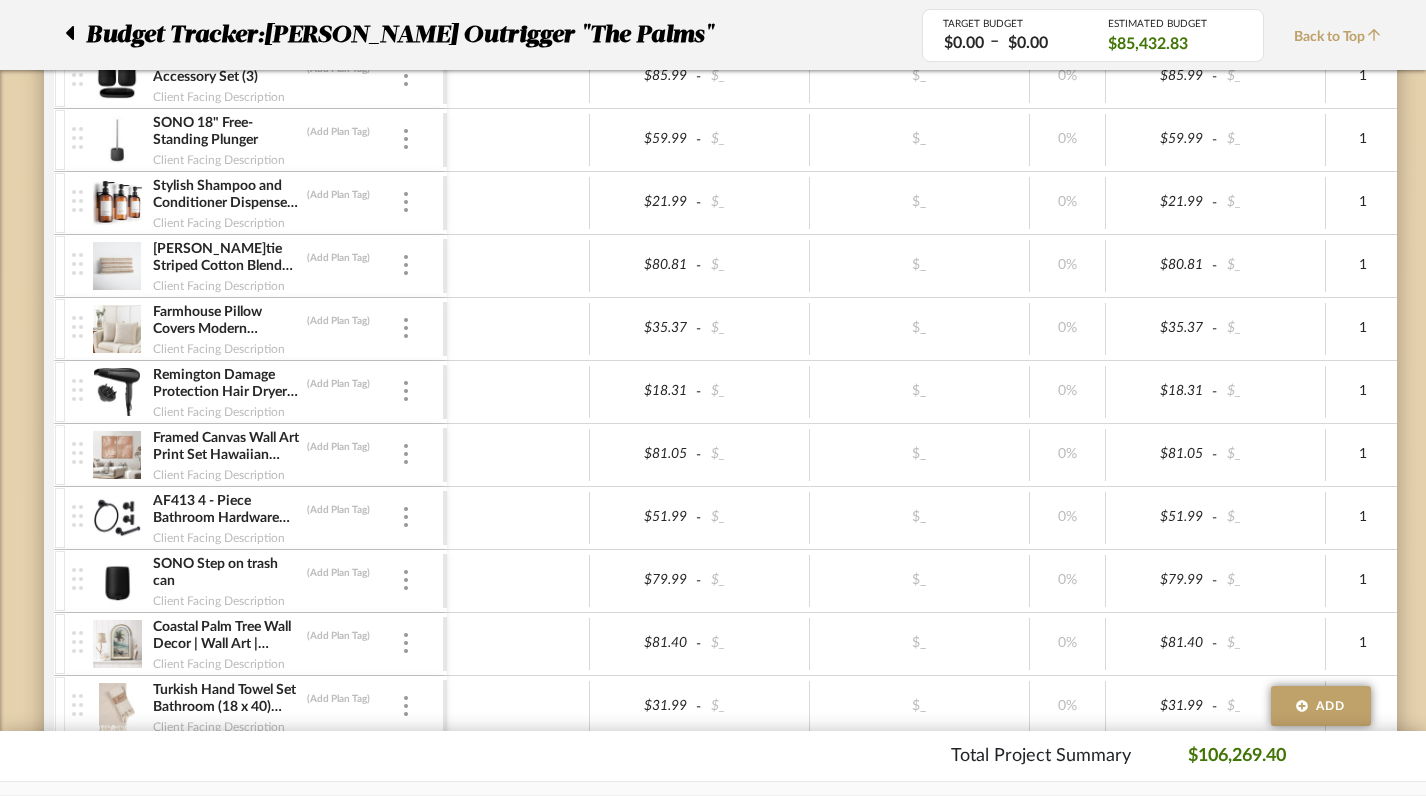 scroll, scrollTop: 14033, scrollLeft: 0, axis: vertical 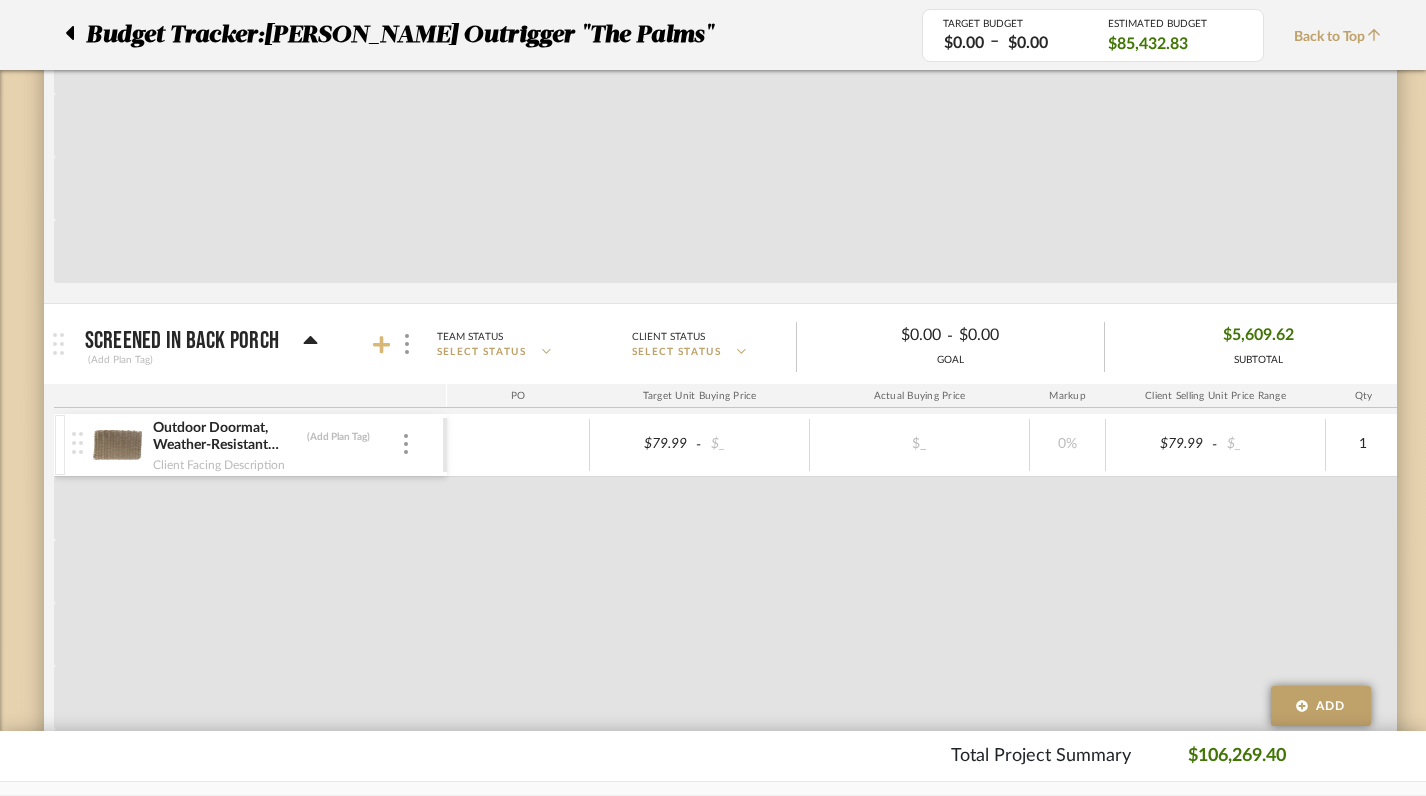 click 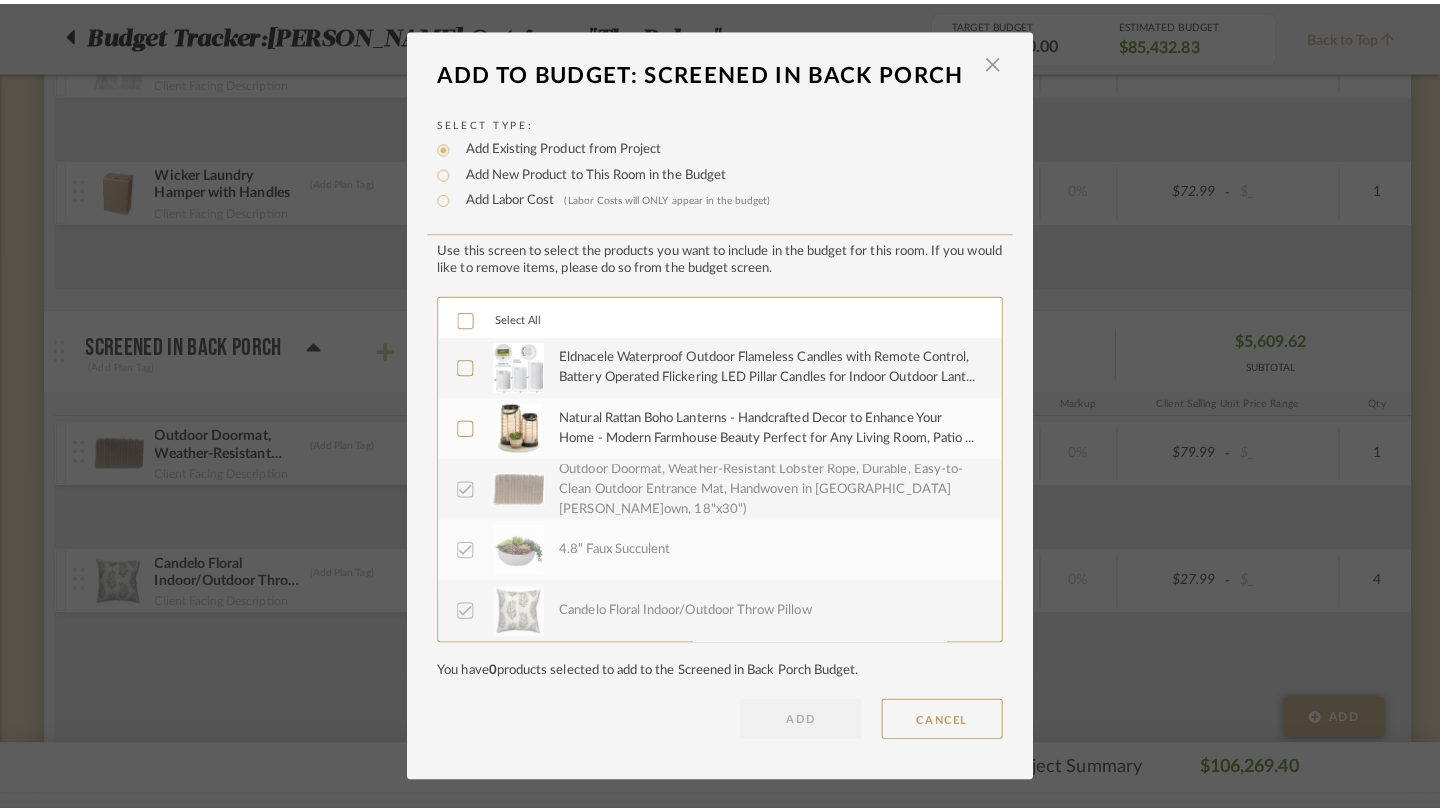 scroll, scrollTop: 0, scrollLeft: 0, axis: both 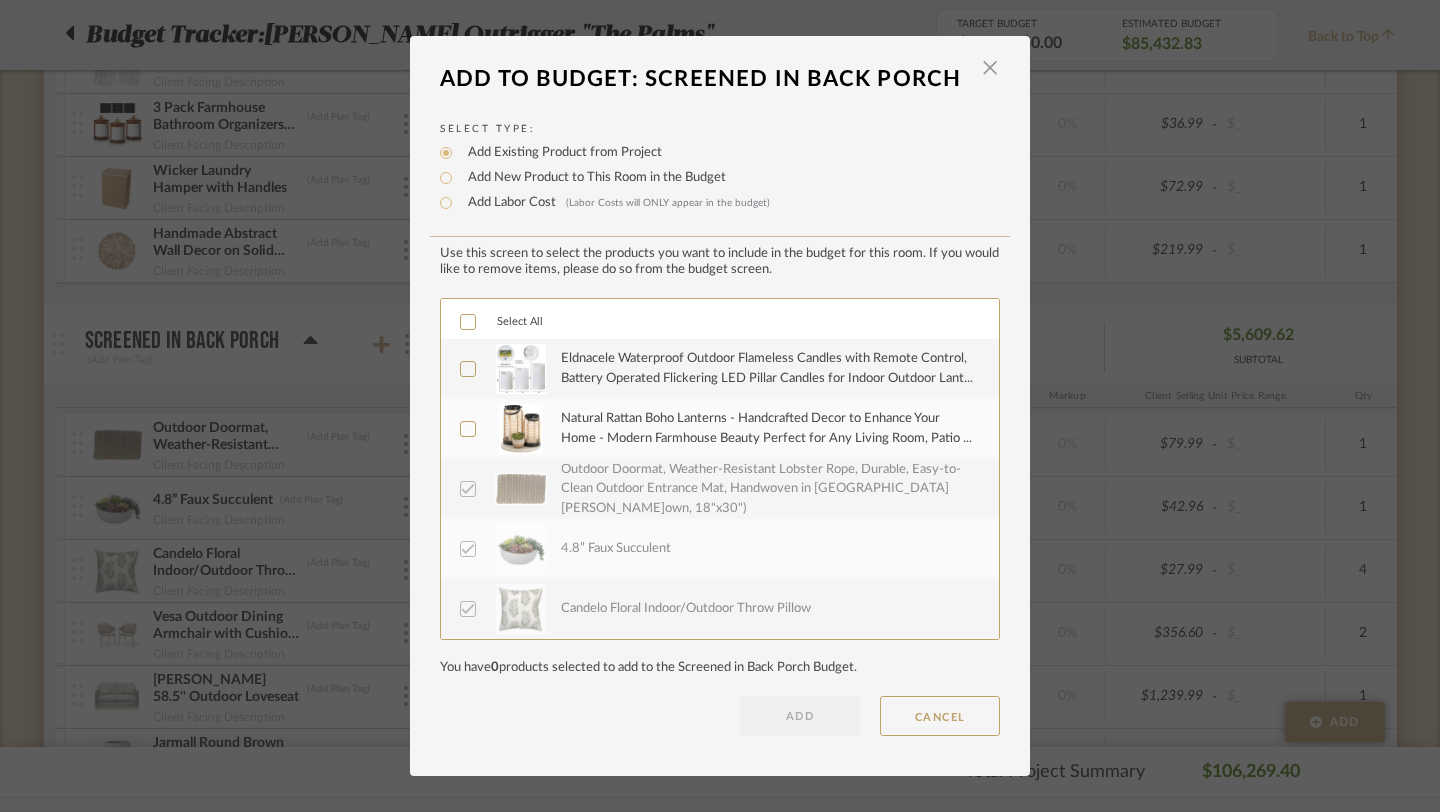 click on "Select All" at bounding box center (501, 322) 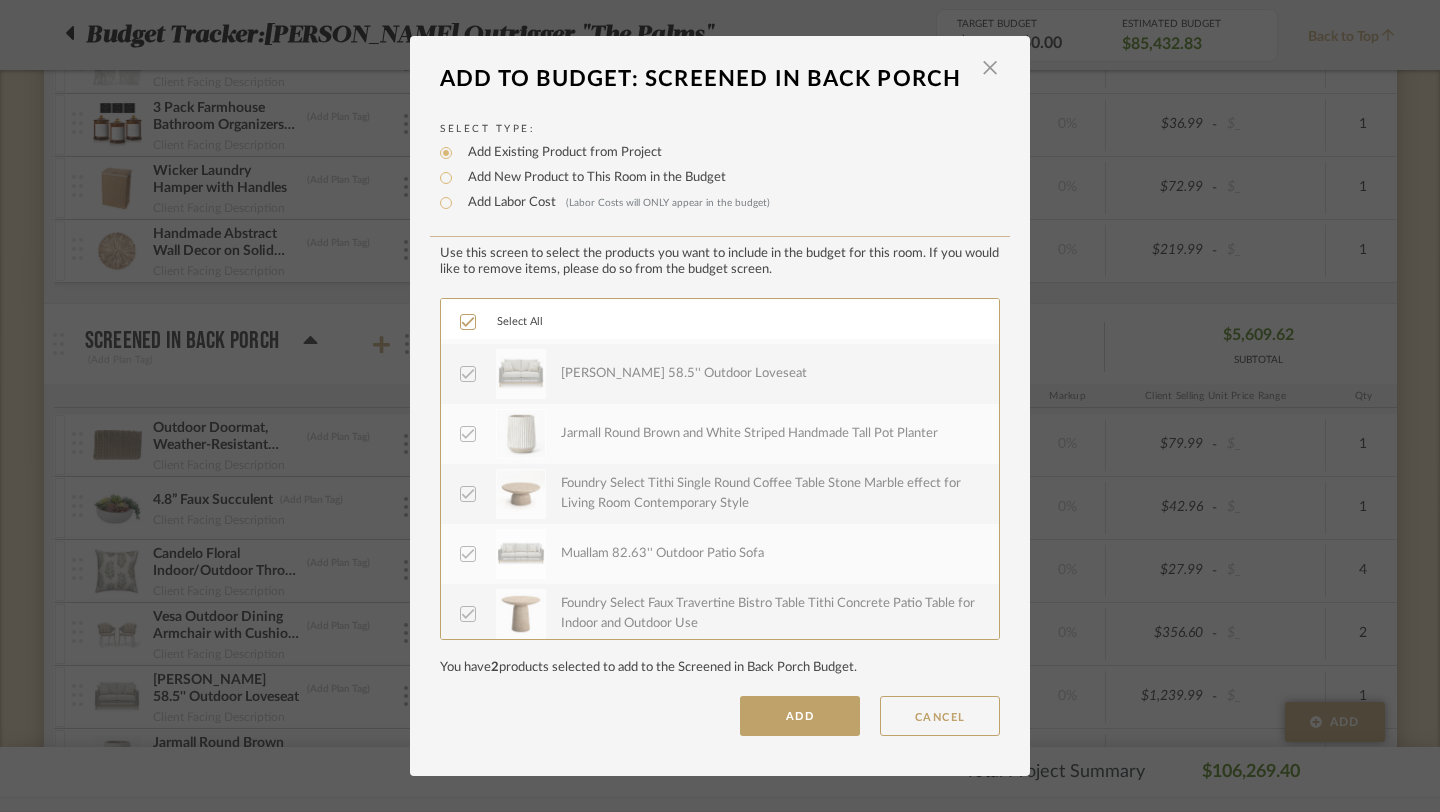 scroll, scrollTop: 360, scrollLeft: 0, axis: vertical 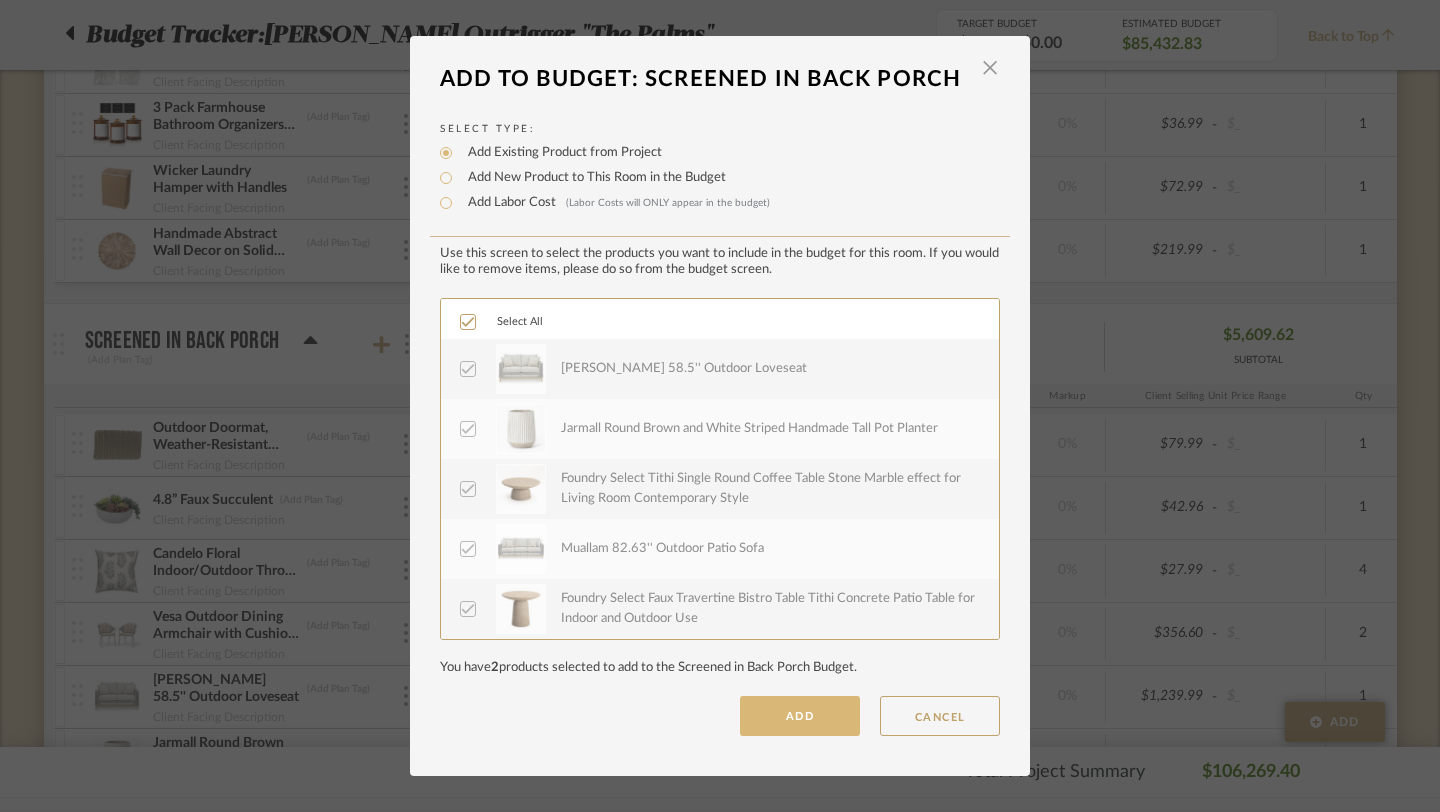 click on "ADD" at bounding box center [800, 716] 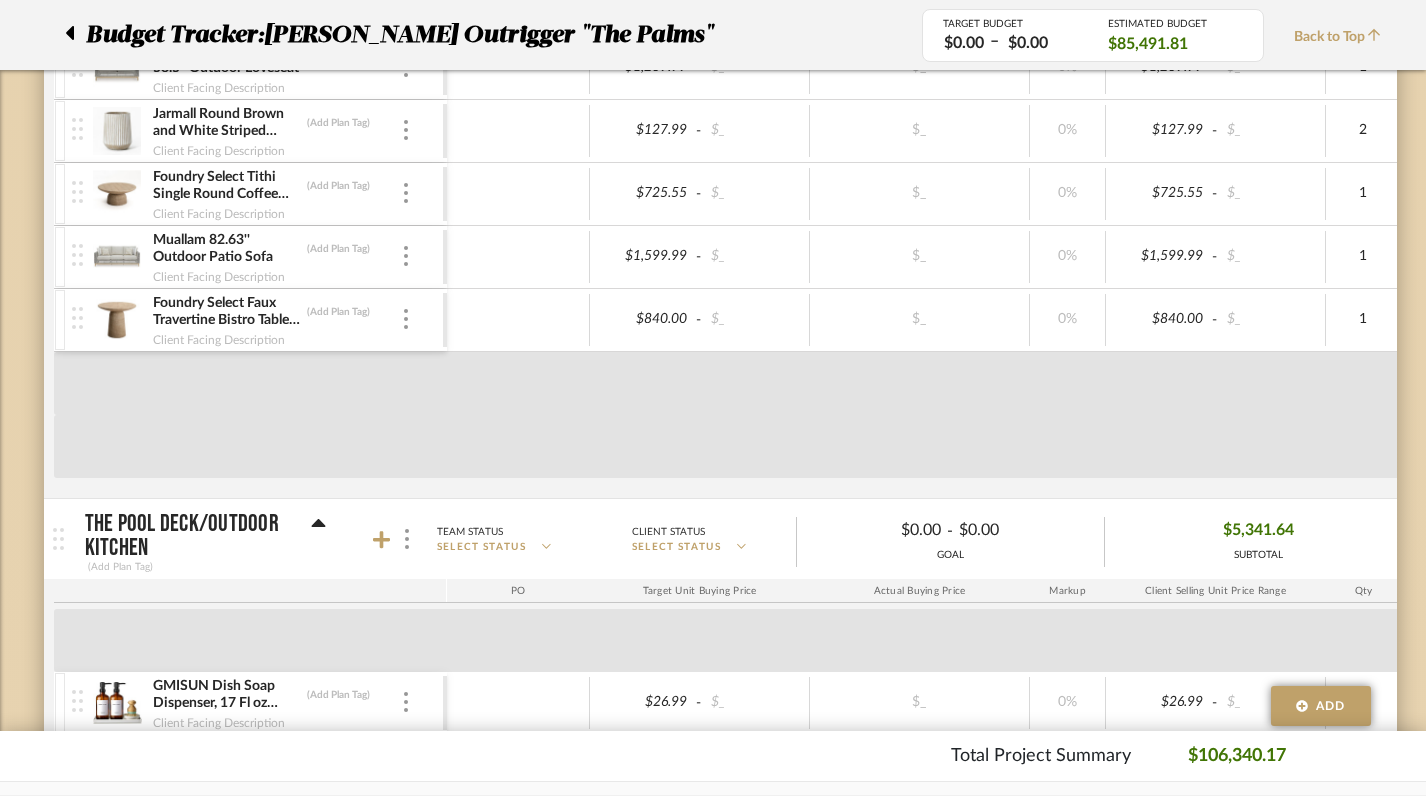 scroll, scrollTop: 15656, scrollLeft: 0, axis: vertical 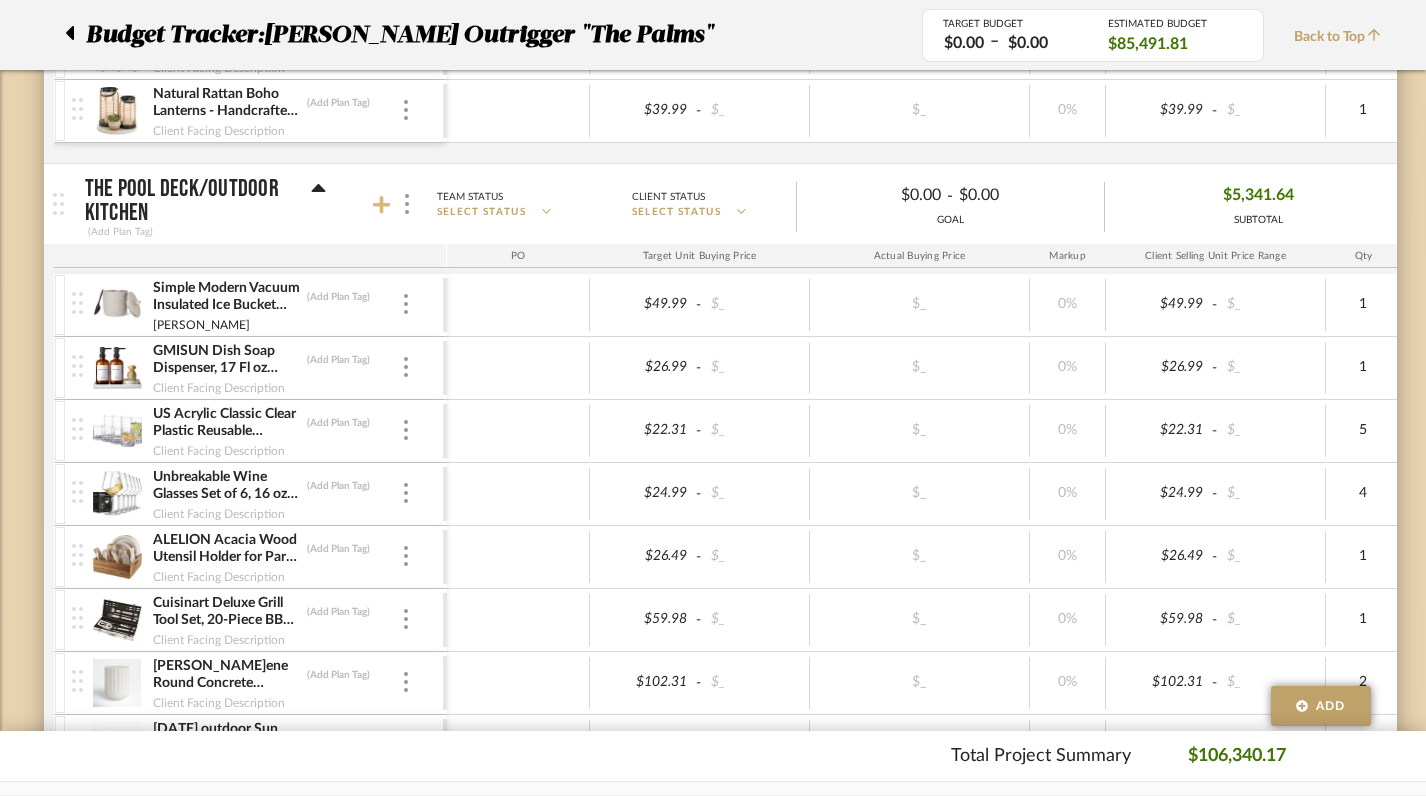 click 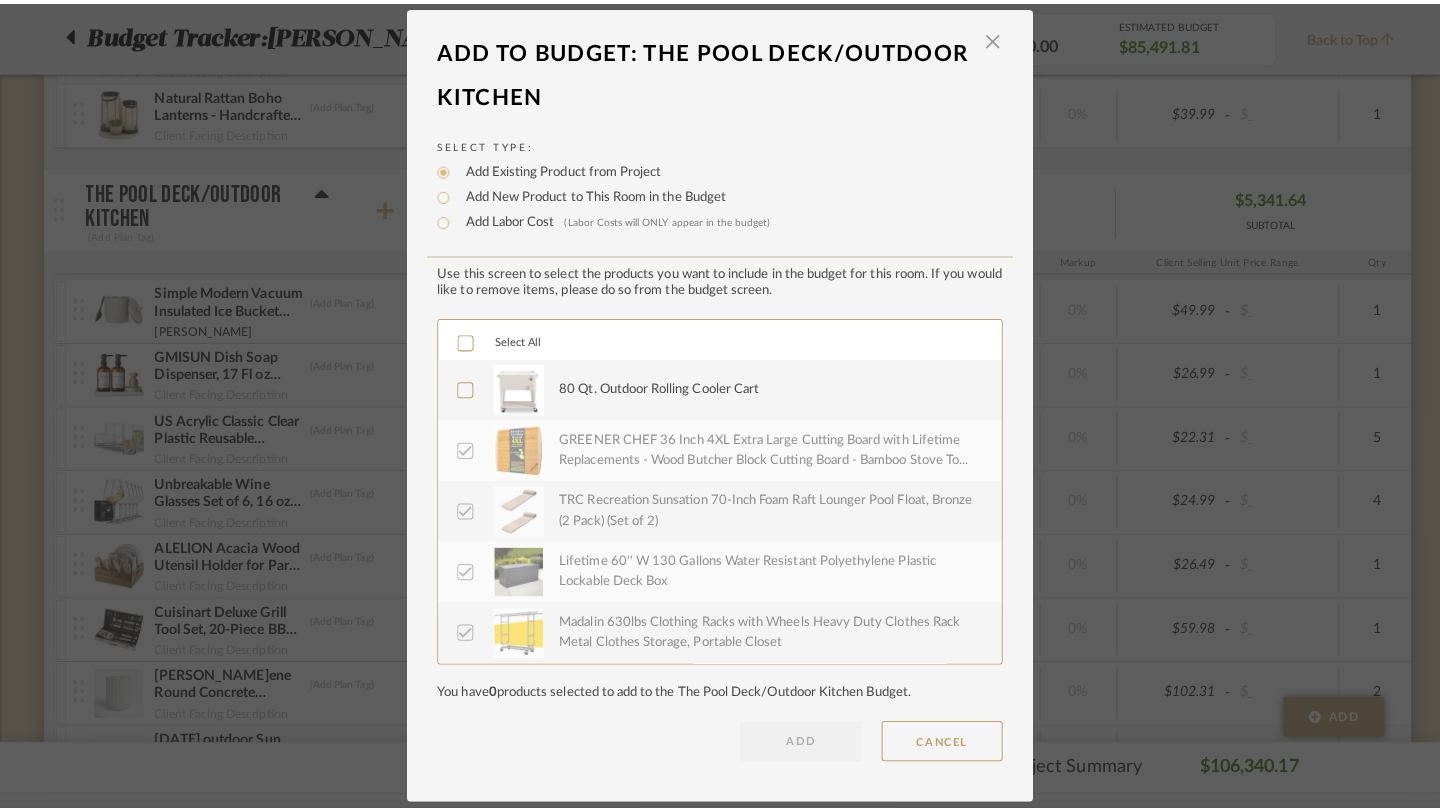 scroll, scrollTop: 0, scrollLeft: 0, axis: both 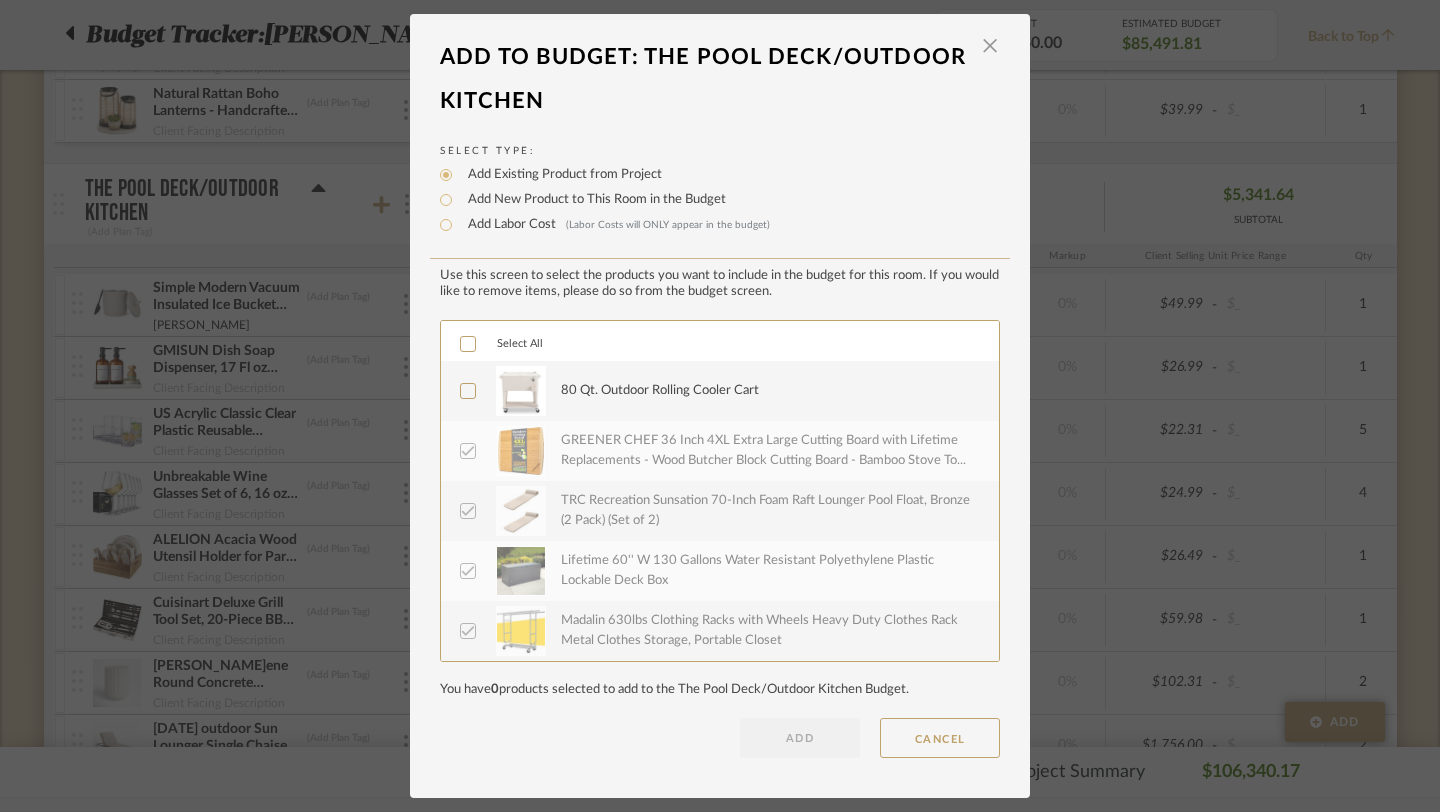 click 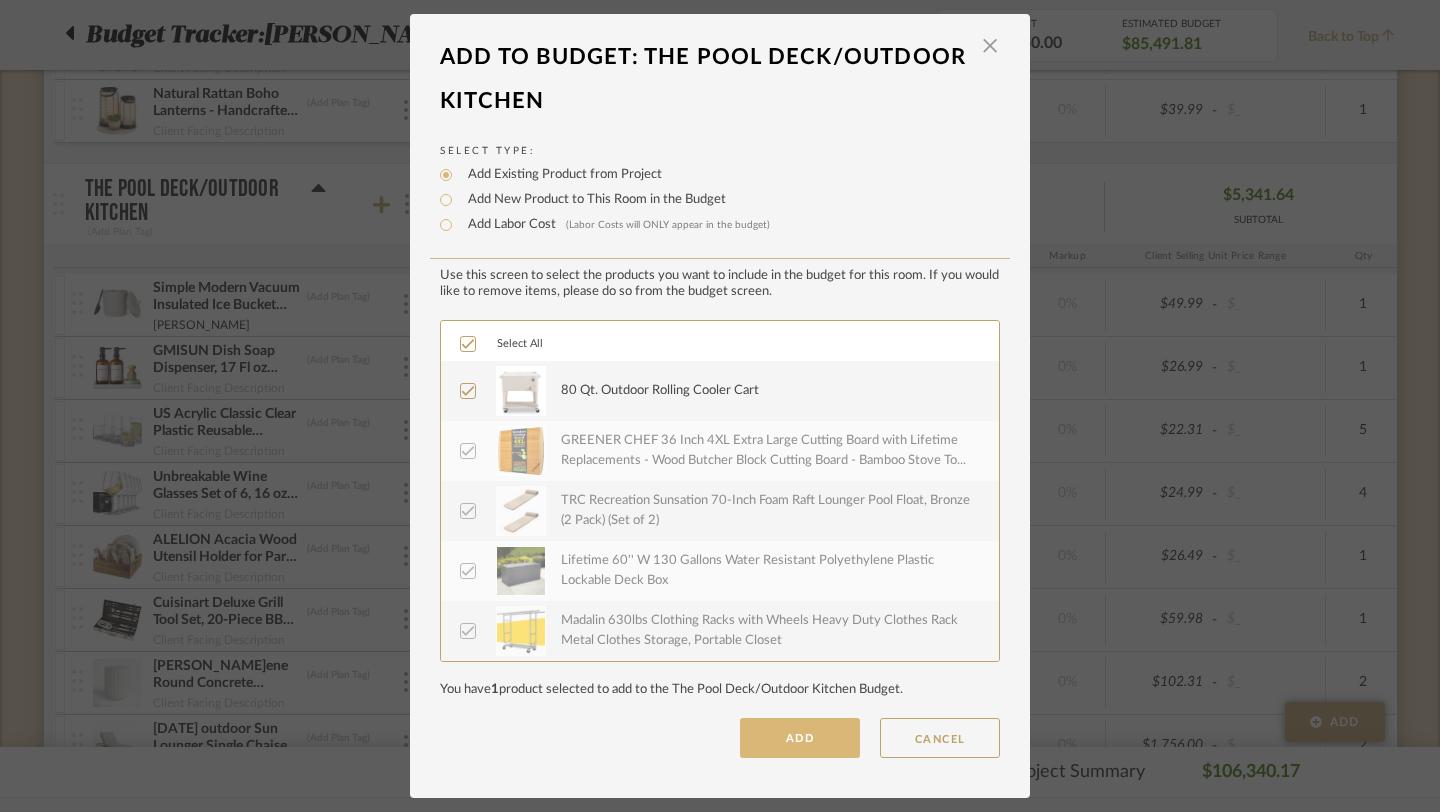 click on "ADD" at bounding box center [800, 738] 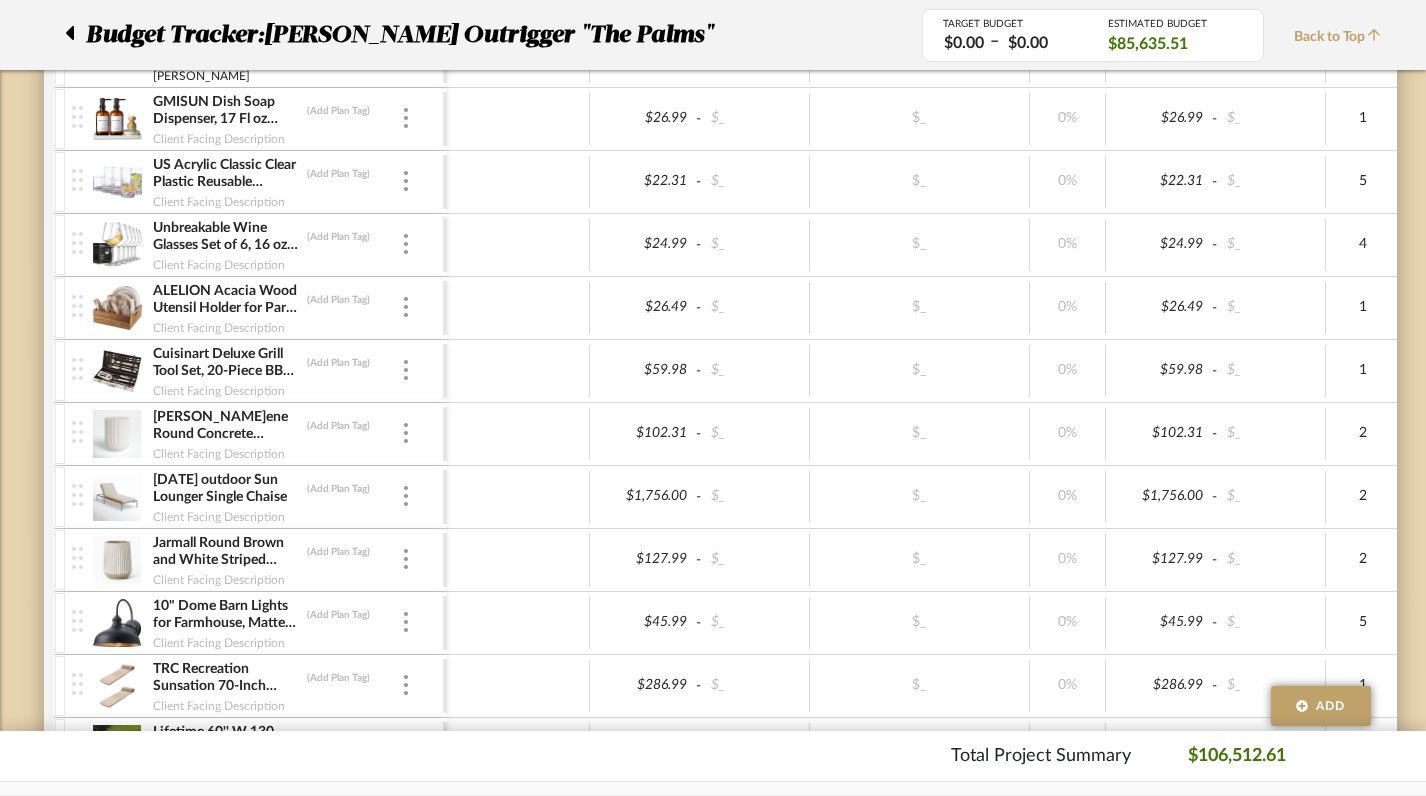 scroll, scrollTop: 16585, scrollLeft: 0, axis: vertical 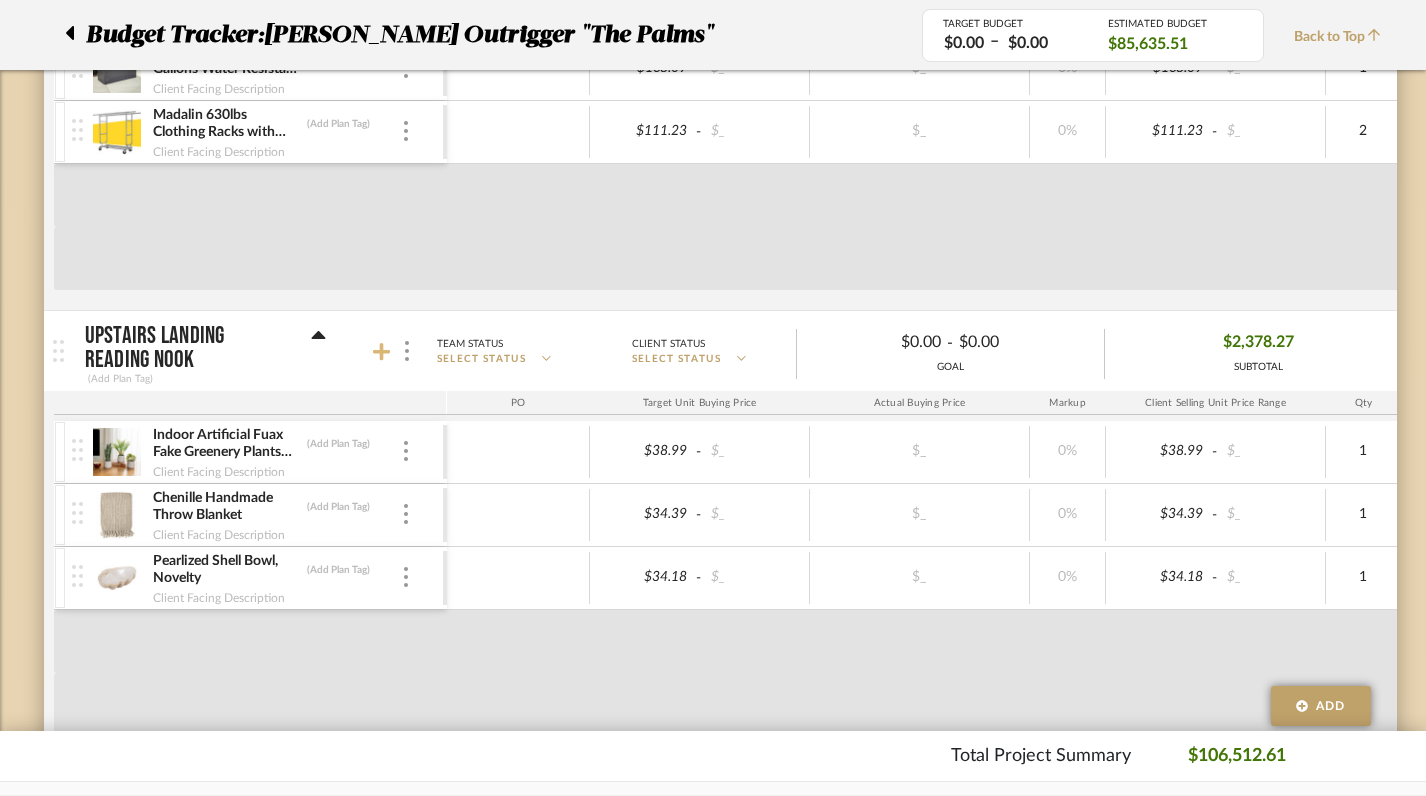 click 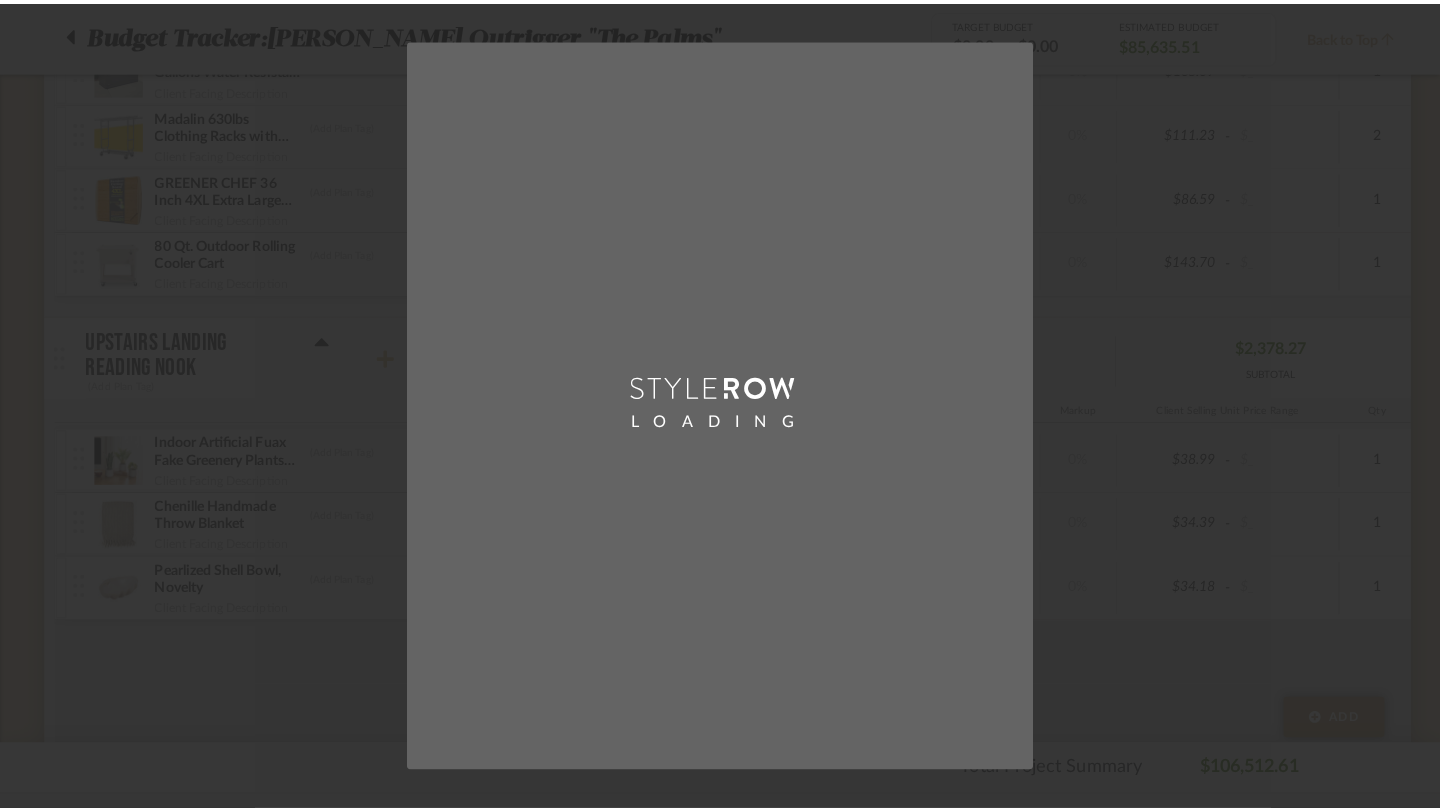 scroll, scrollTop: 0, scrollLeft: 0, axis: both 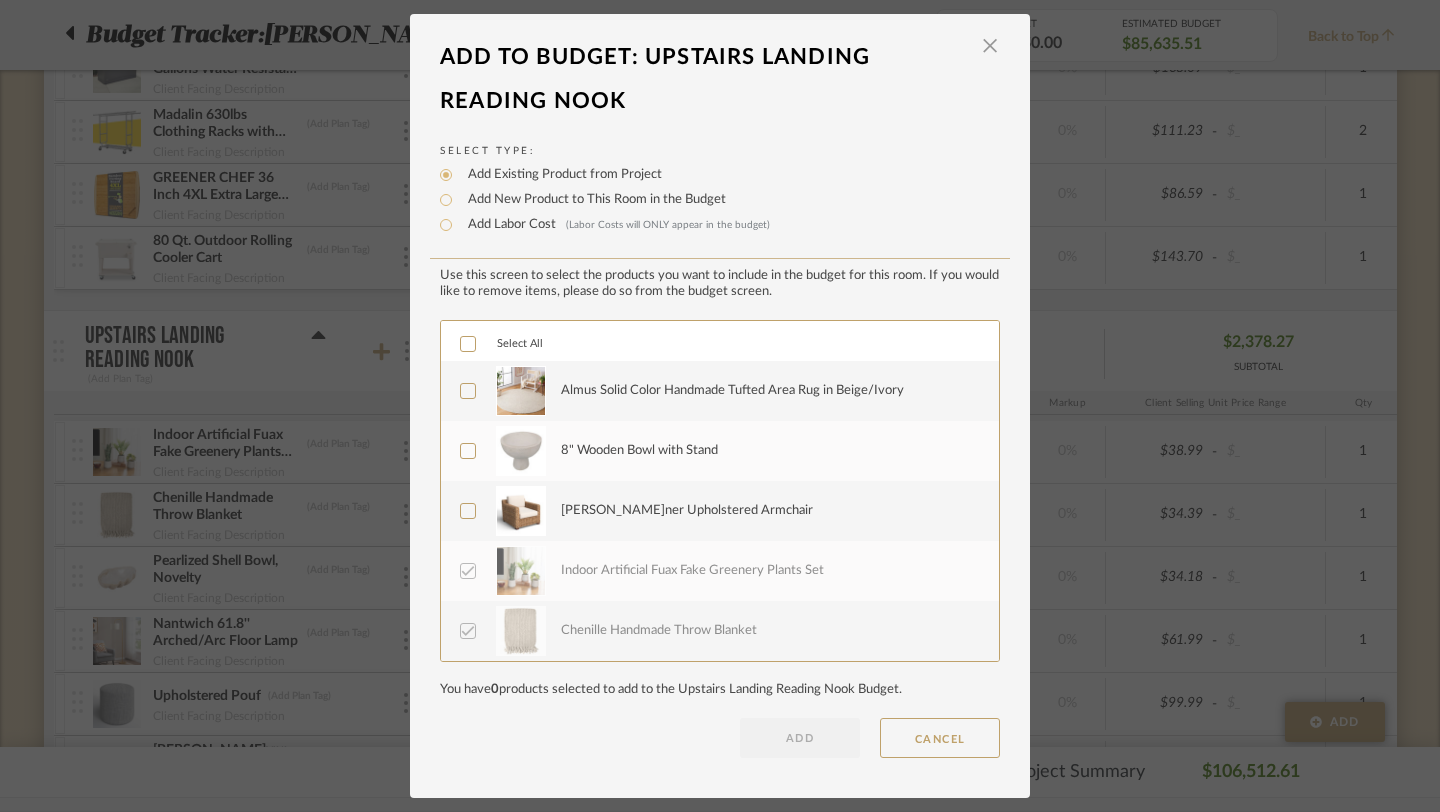 click 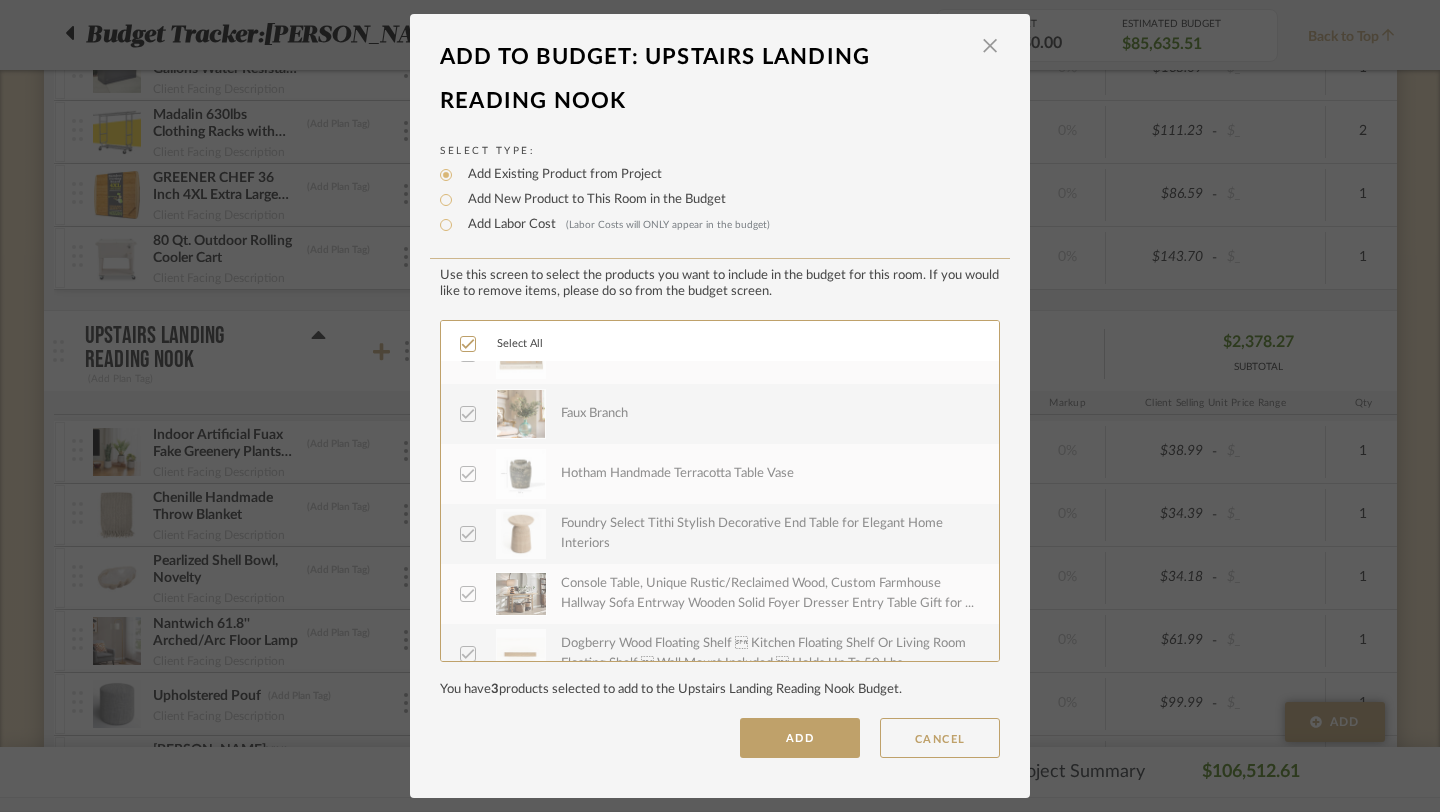 scroll, scrollTop: 840, scrollLeft: 0, axis: vertical 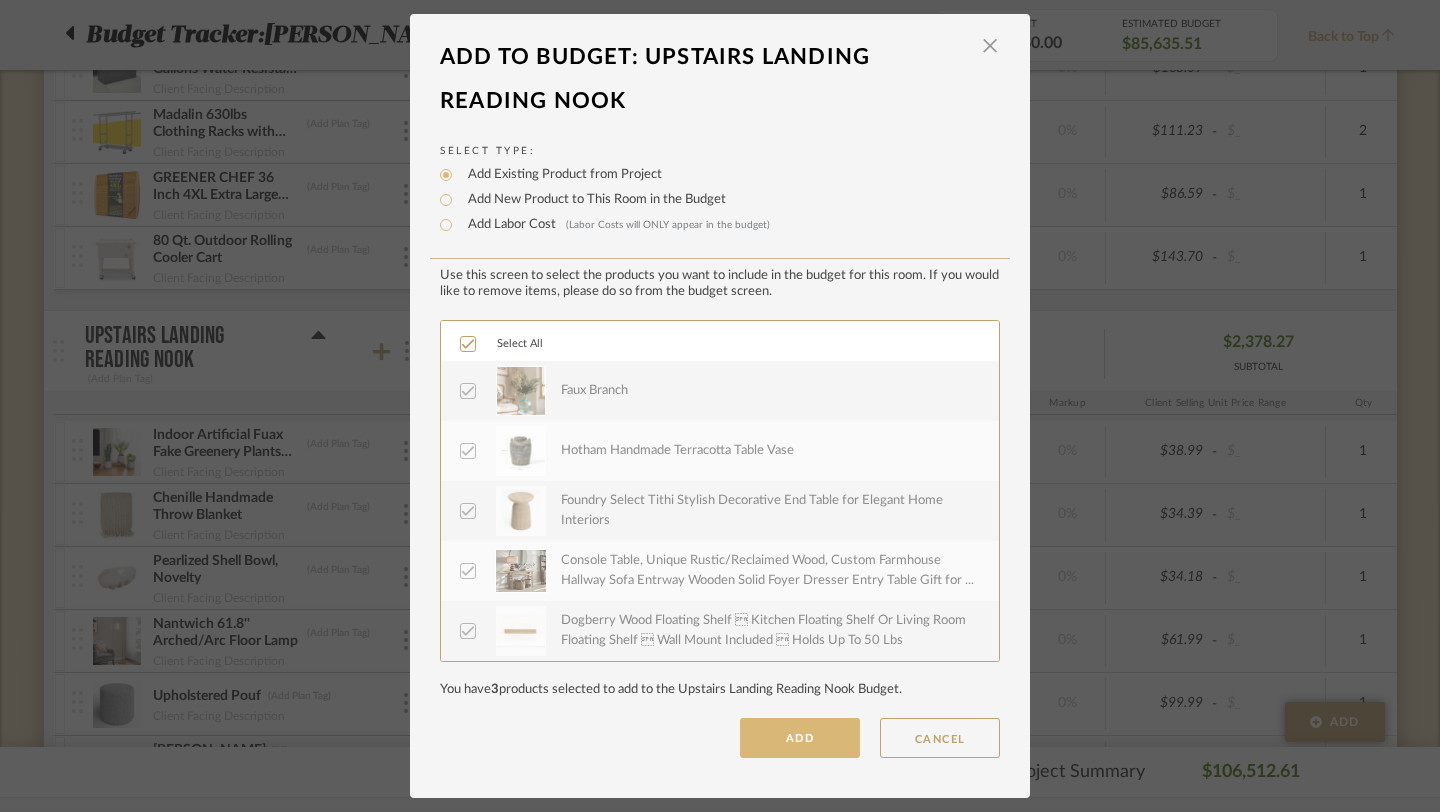 click on "ADD" at bounding box center [800, 738] 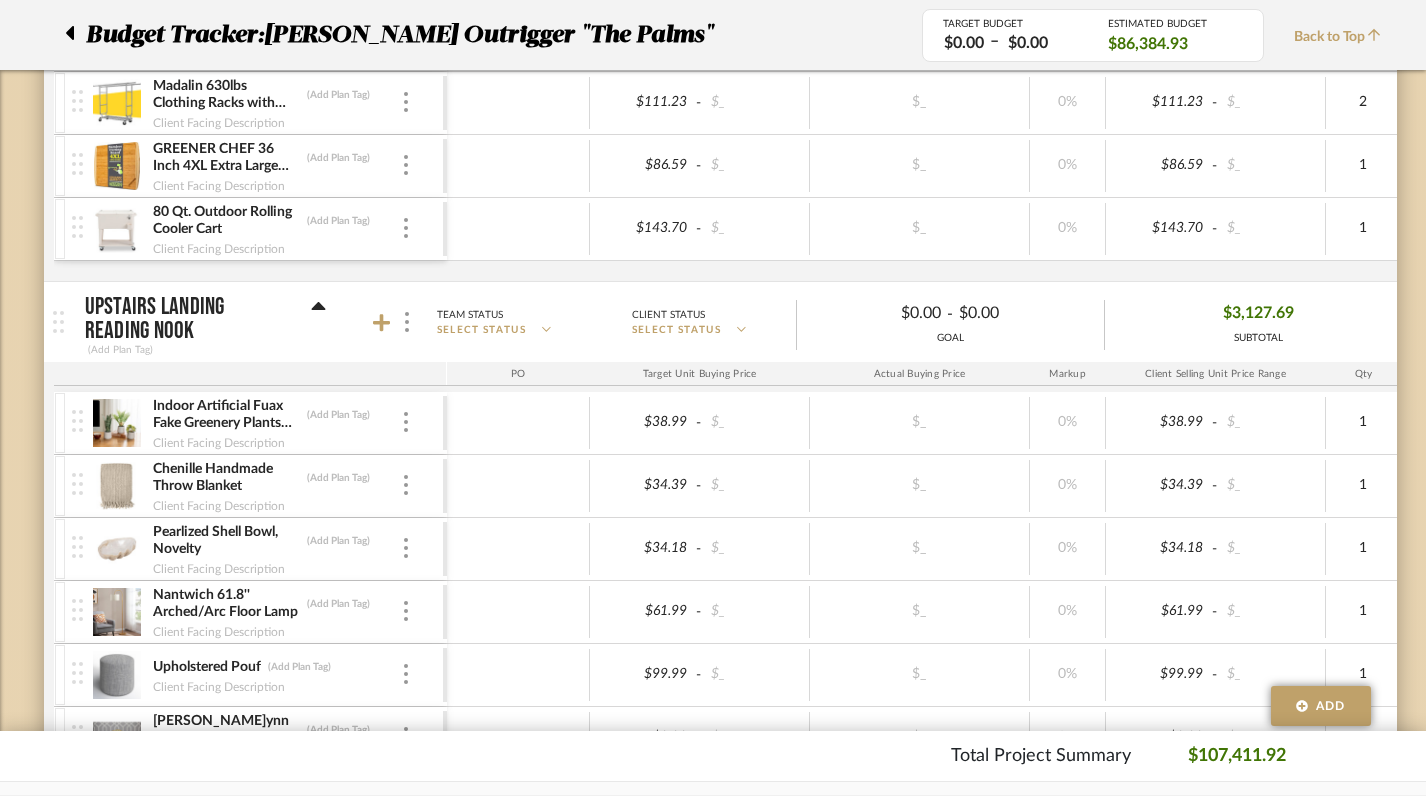 scroll, scrollTop: 17300, scrollLeft: 0, axis: vertical 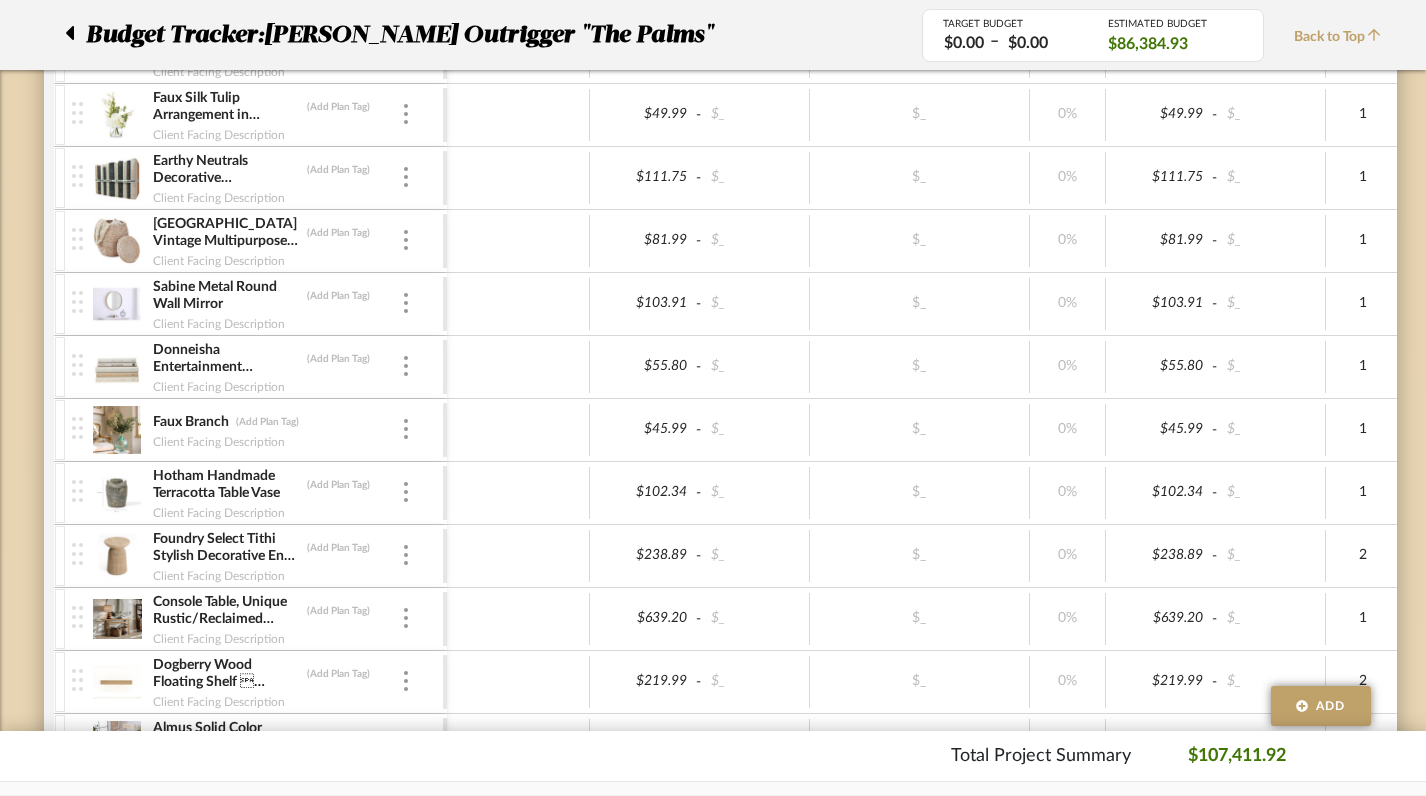 click 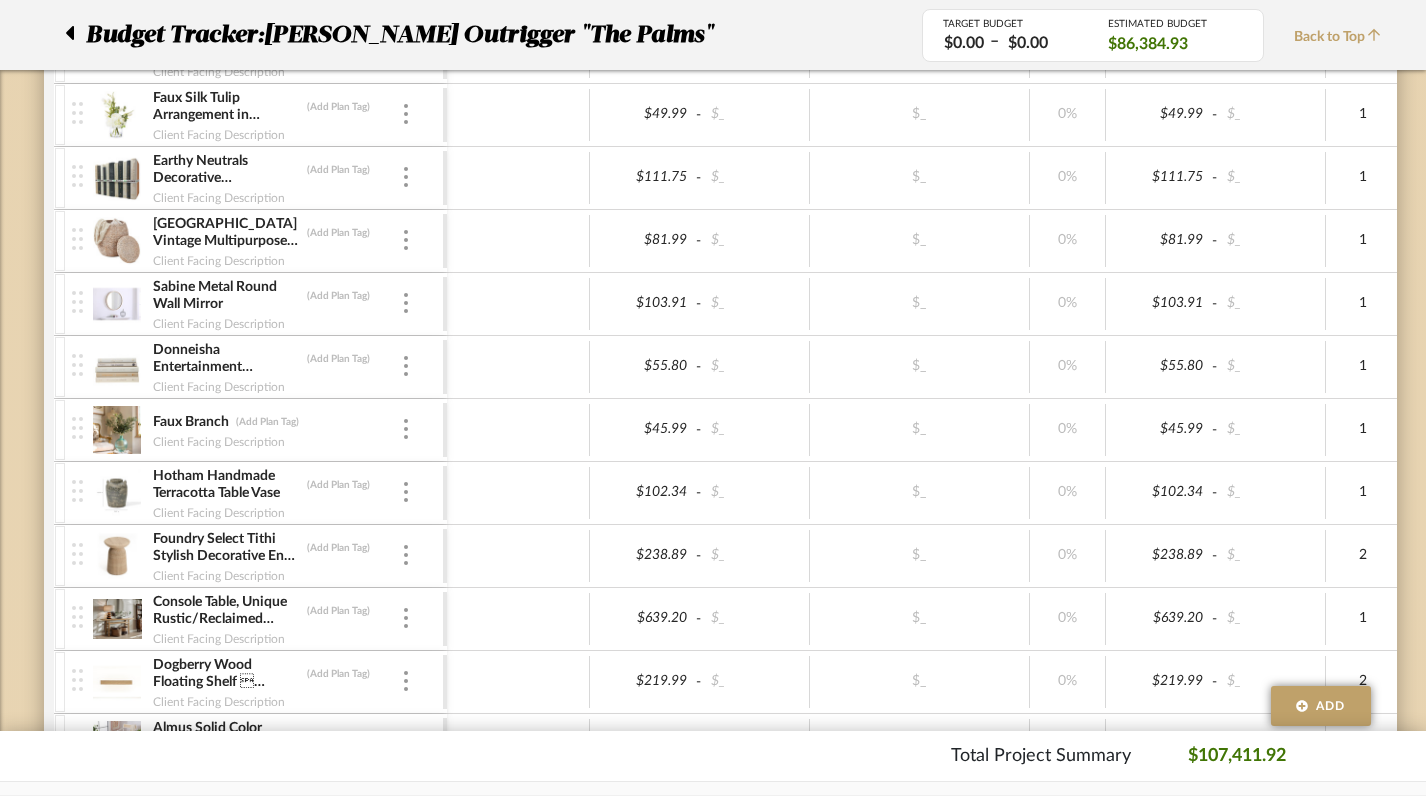 scroll, scrollTop: 17996, scrollLeft: 0, axis: vertical 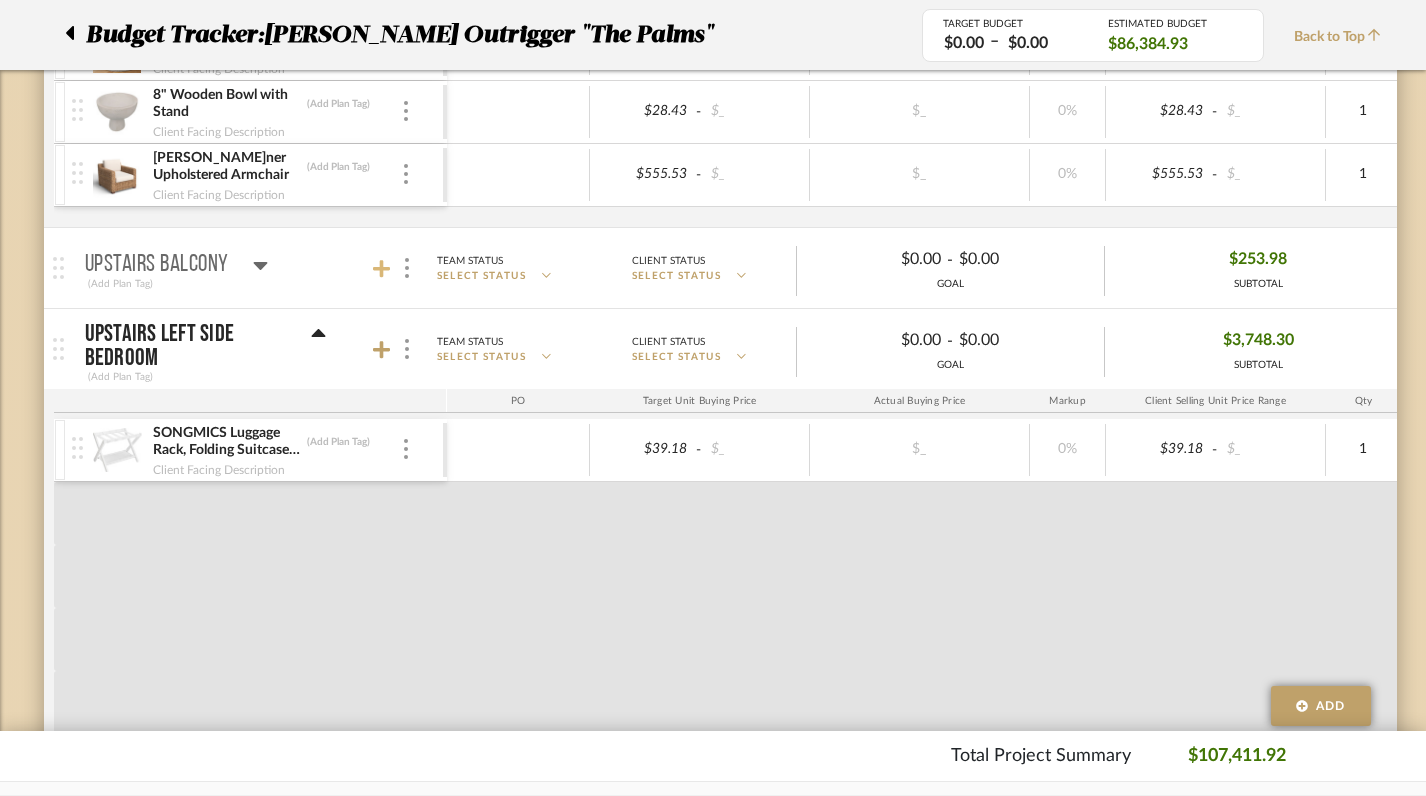 click 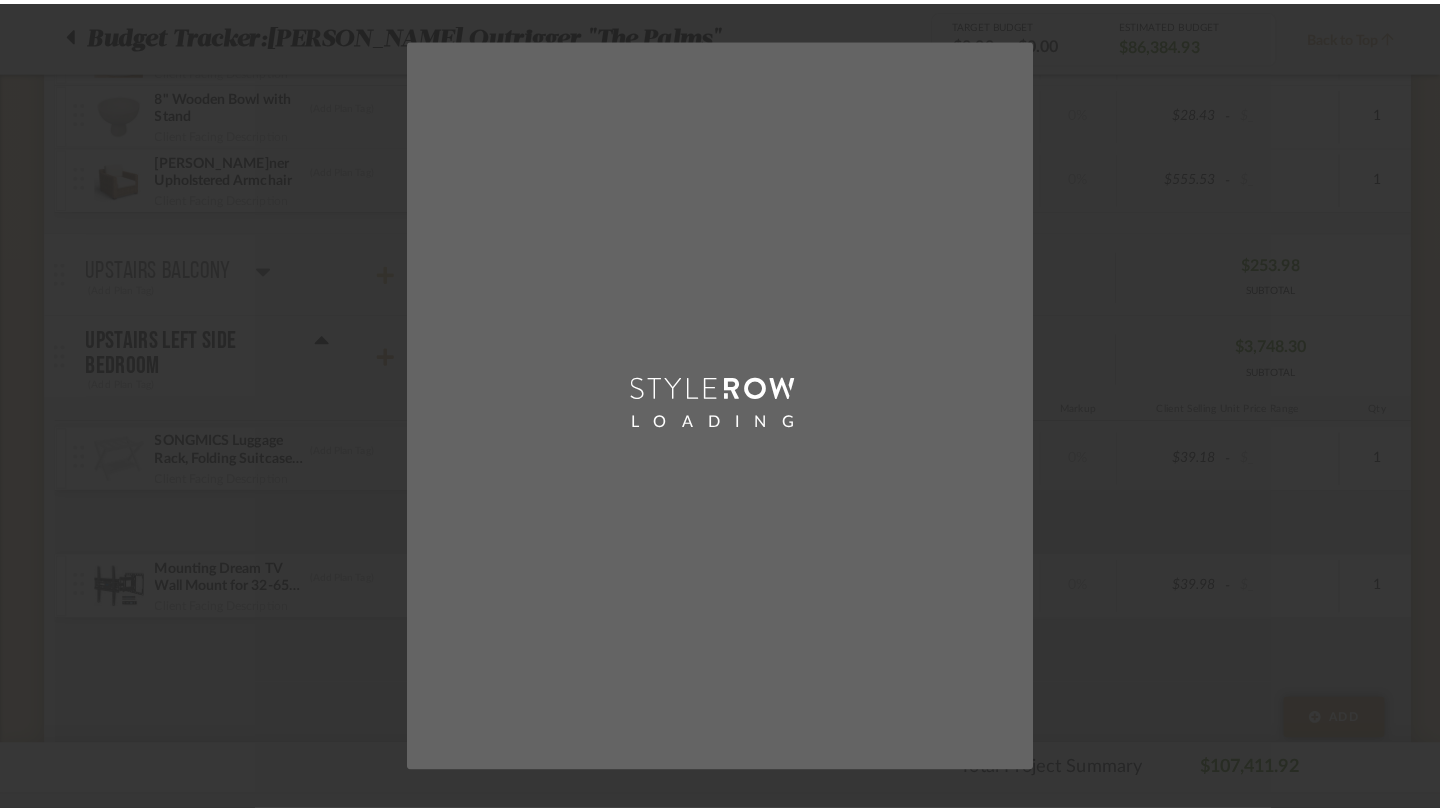 scroll, scrollTop: 0, scrollLeft: 0, axis: both 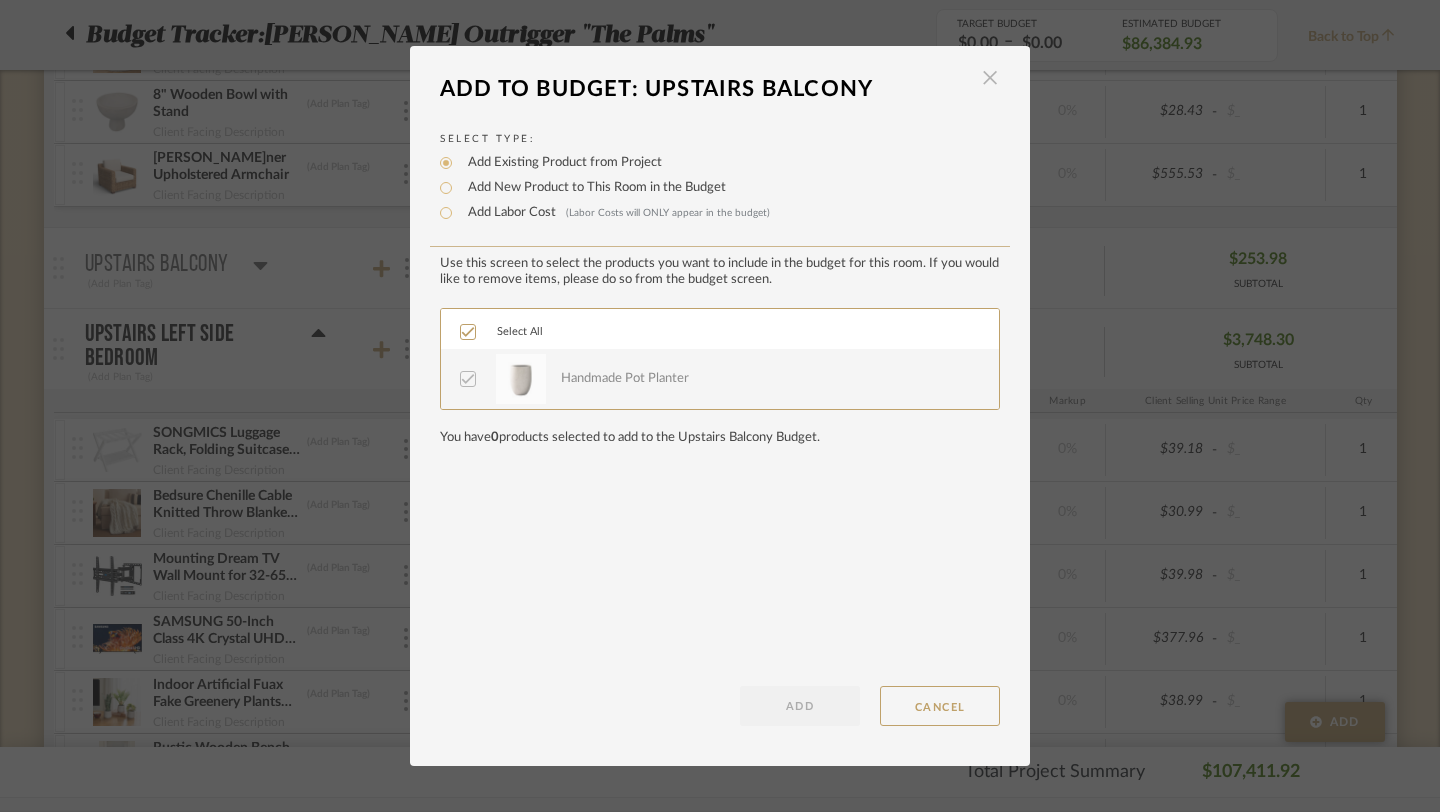 click at bounding box center [990, 78] 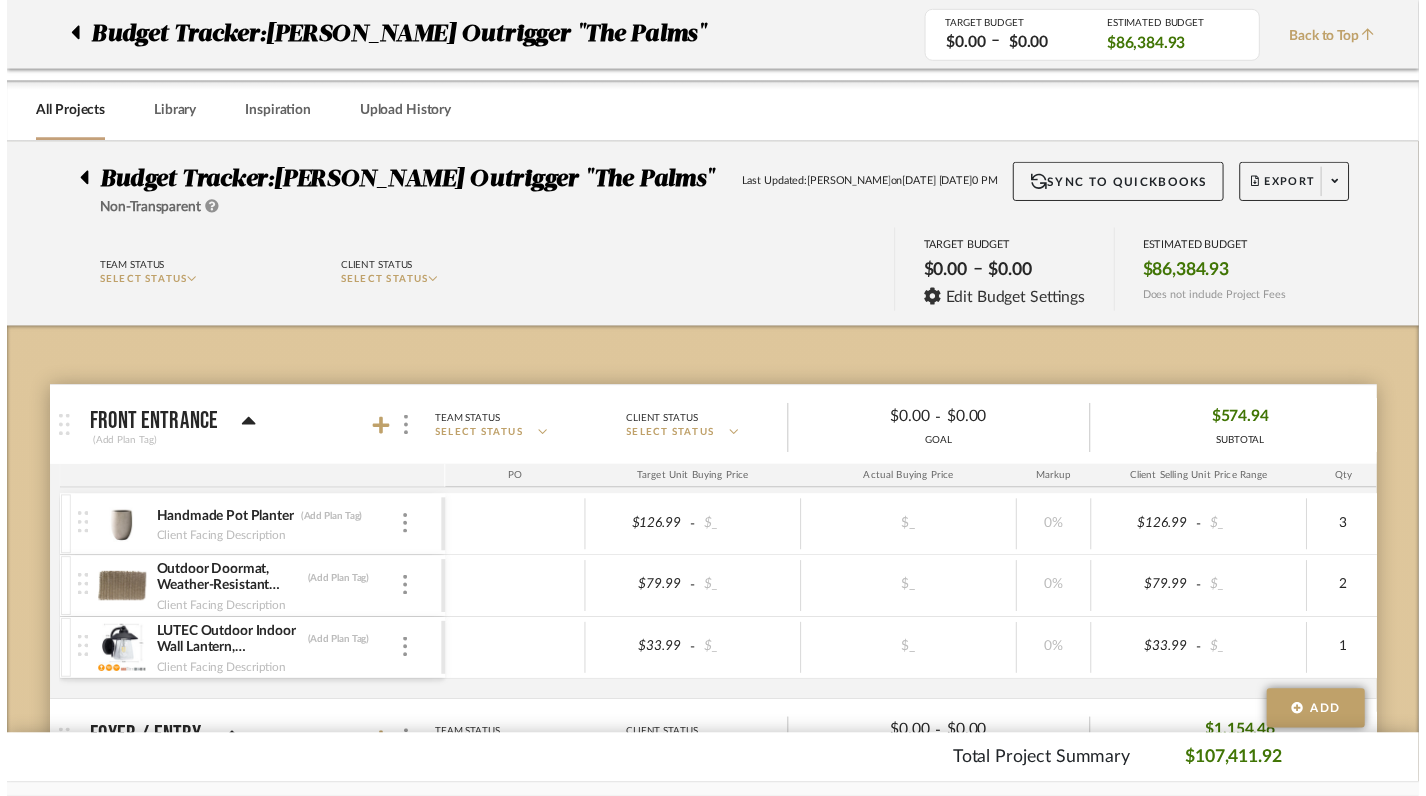 scroll, scrollTop: 17996, scrollLeft: 0, axis: vertical 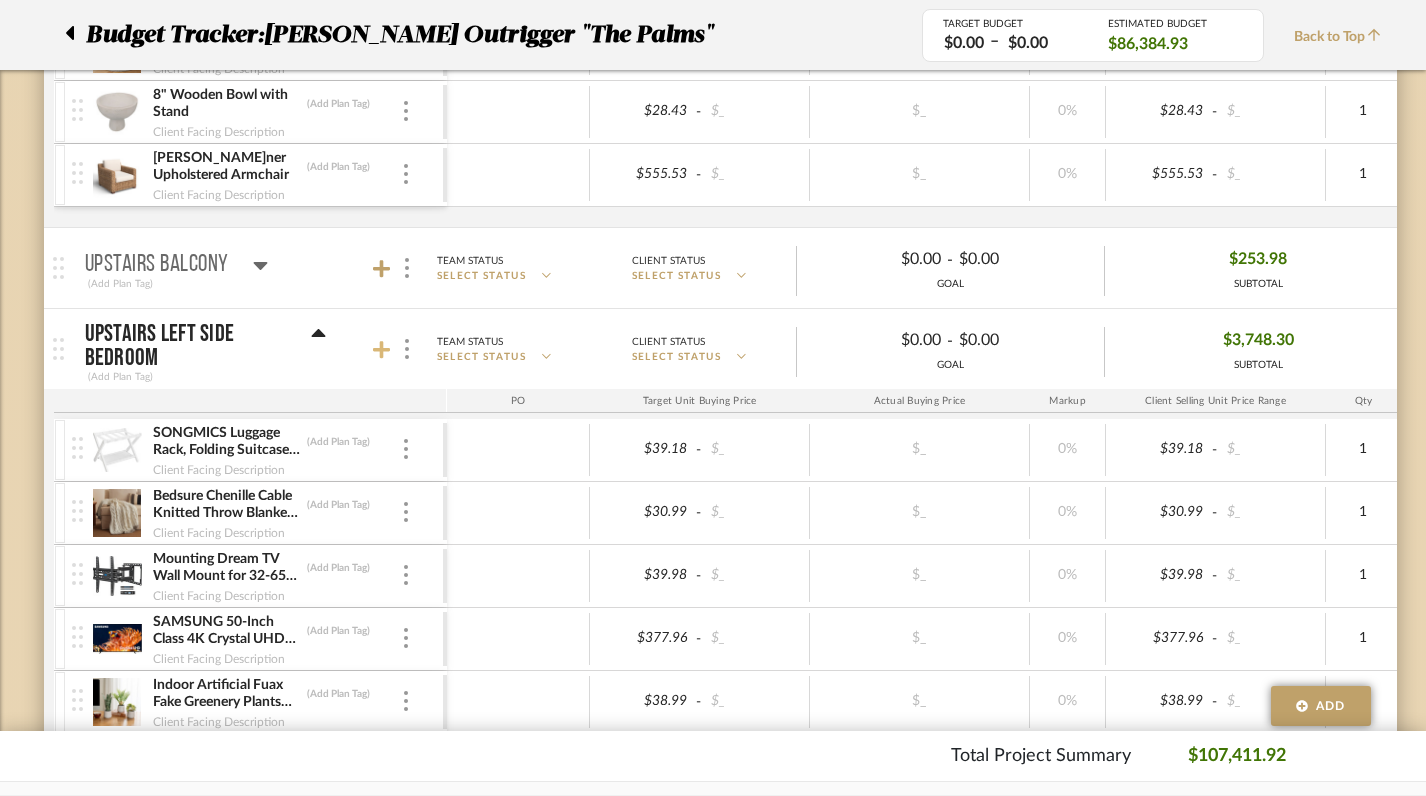 click 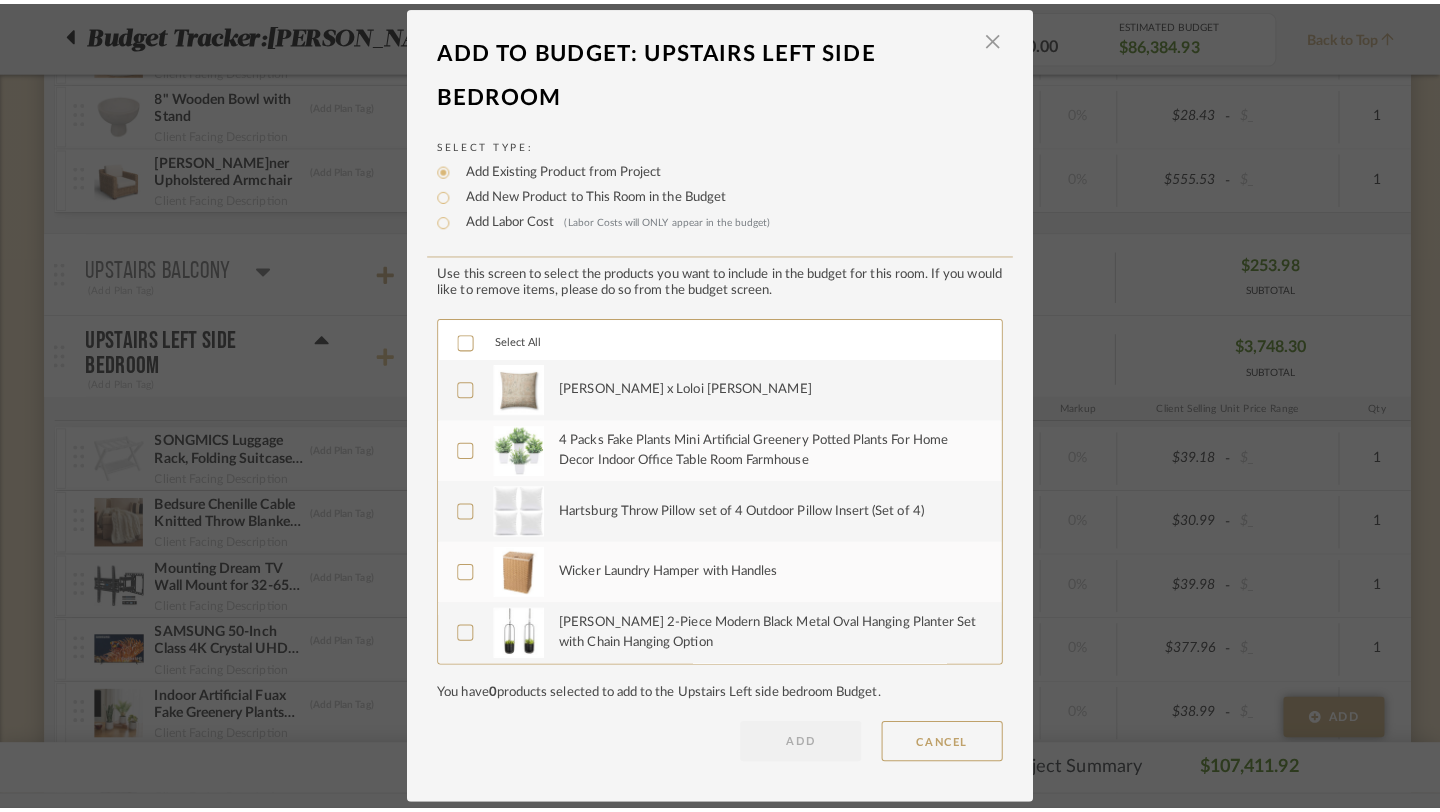 scroll, scrollTop: 0, scrollLeft: 0, axis: both 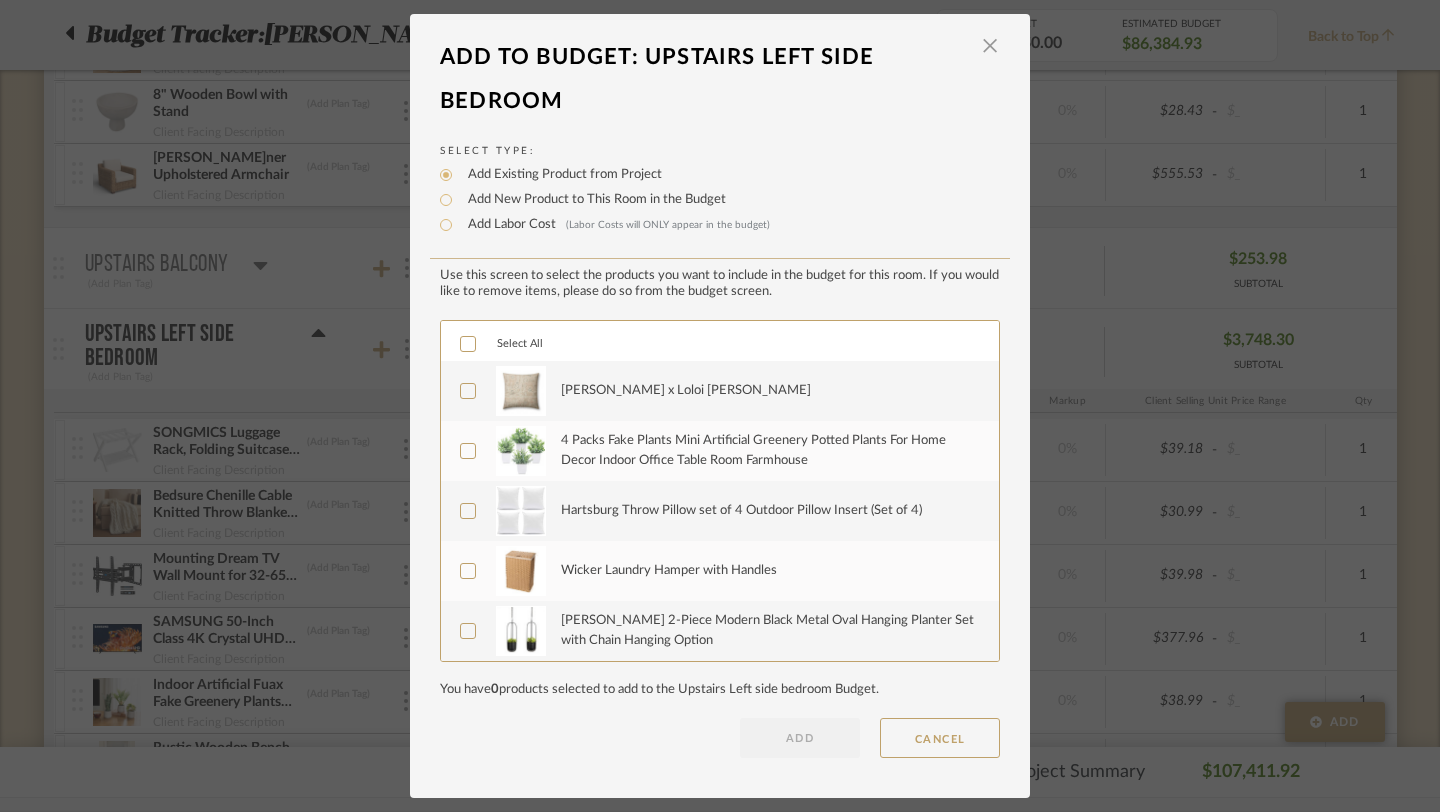 click 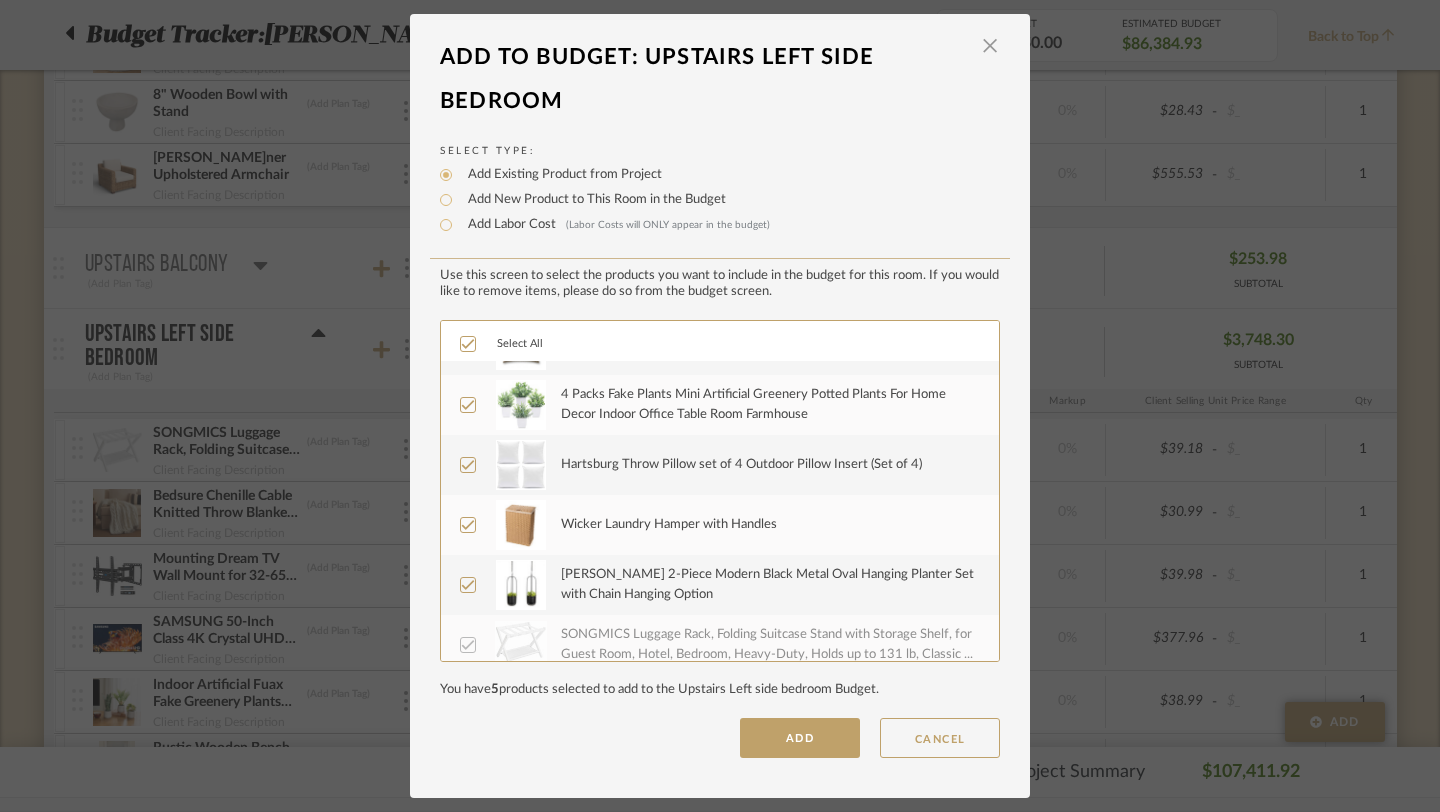scroll, scrollTop: 0, scrollLeft: 0, axis: both 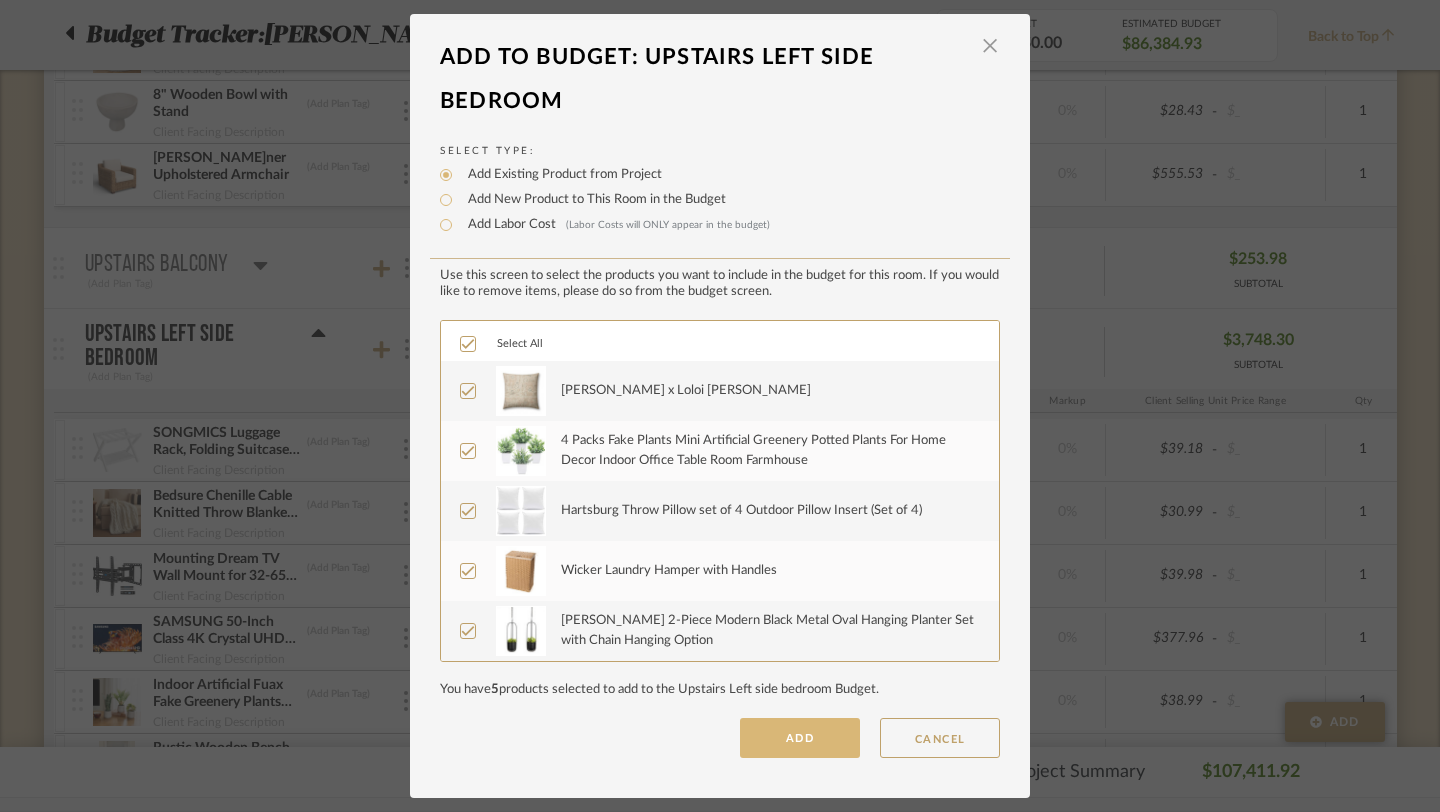 click on "ADD" at bounding box center [800, 738] 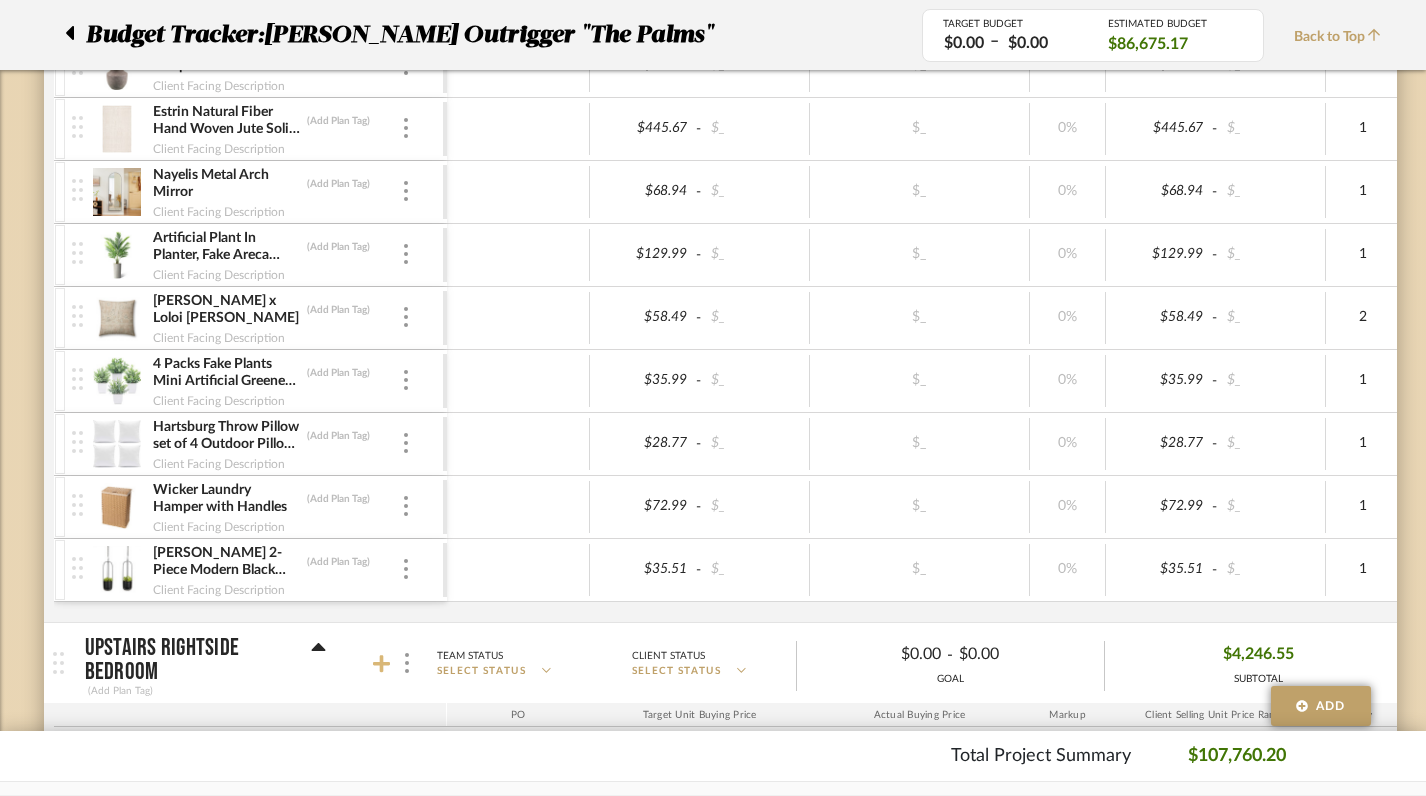 scroll, scrollTop: 19608, scrollLeft: 0, axis: vertical 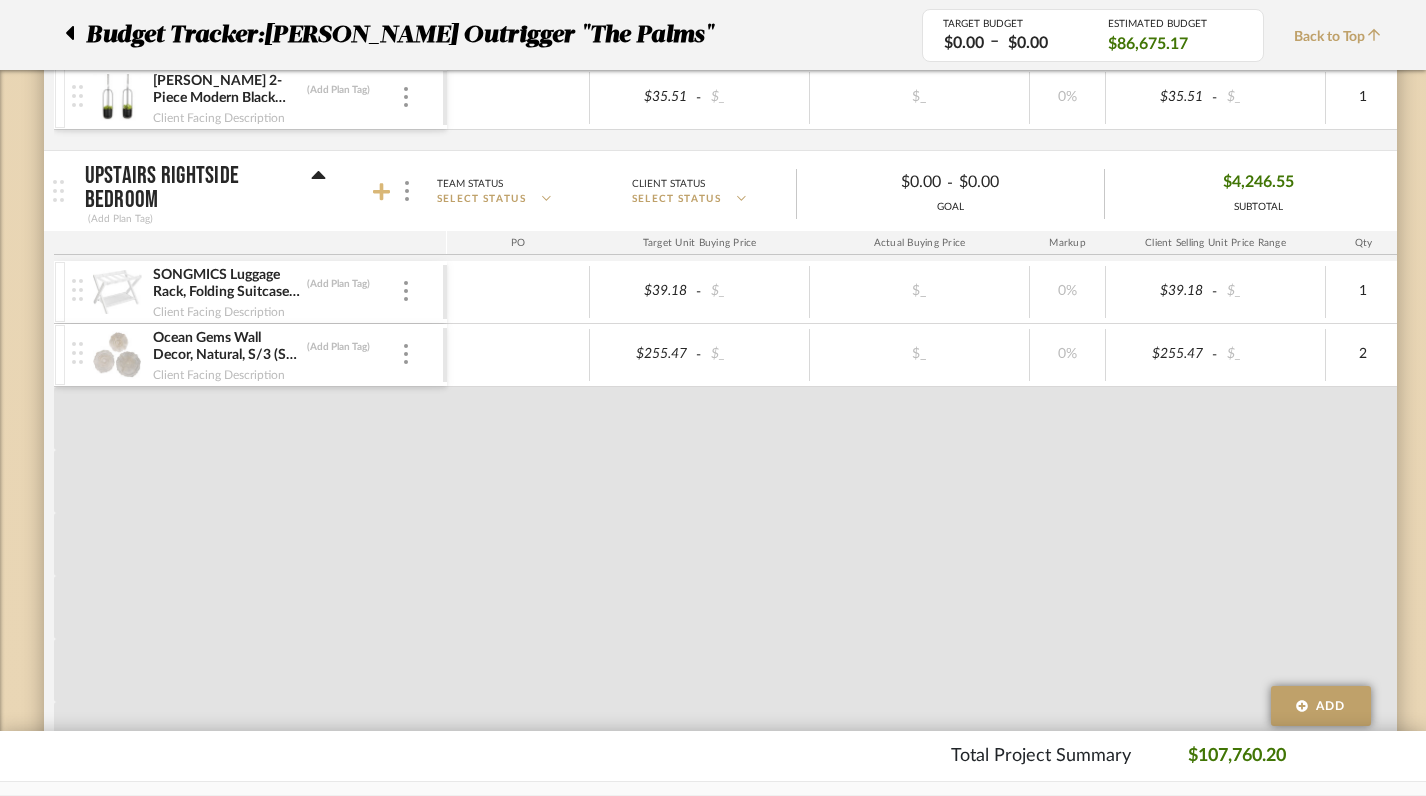 click 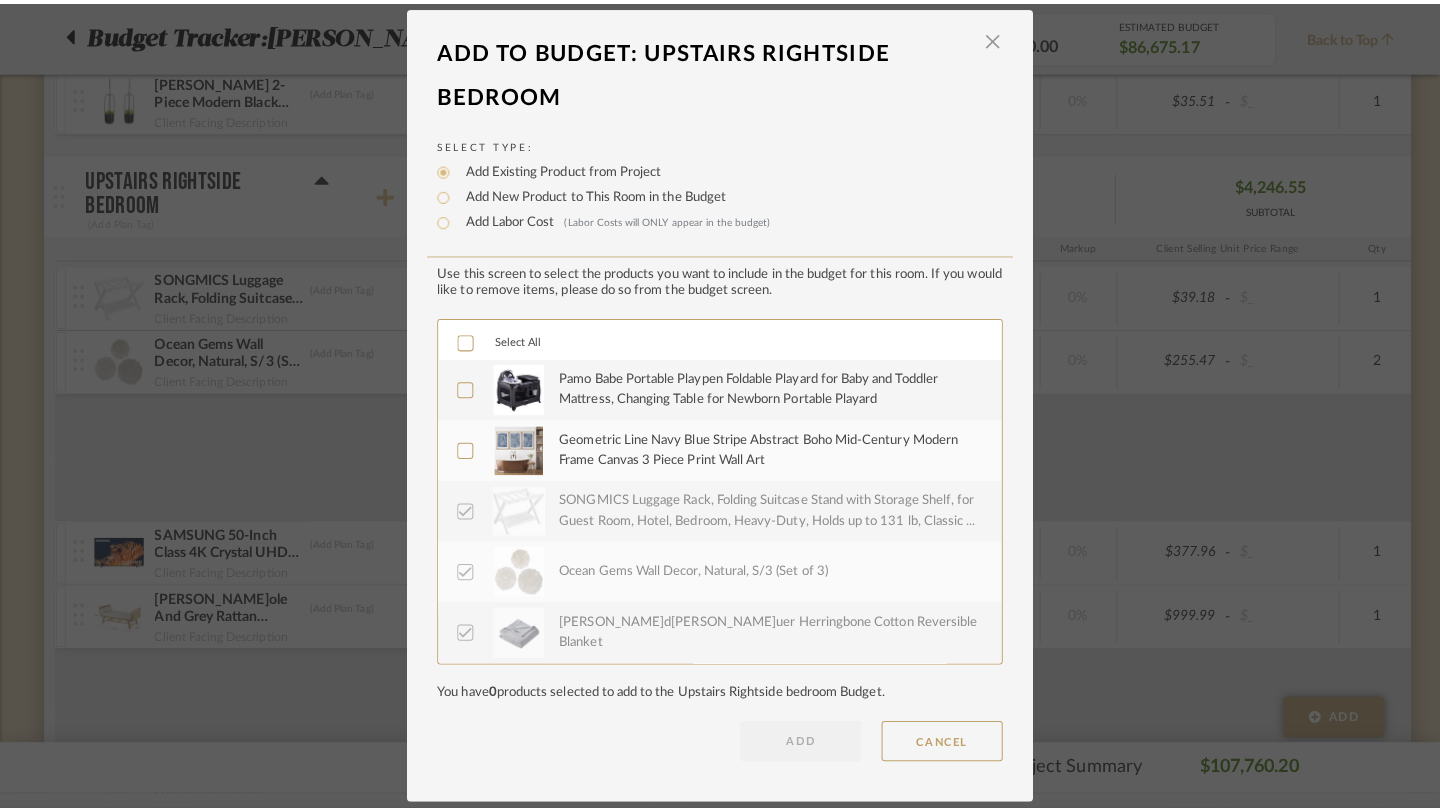 scroll, scrollTop: 0, scrollLeft: 0, axis: both 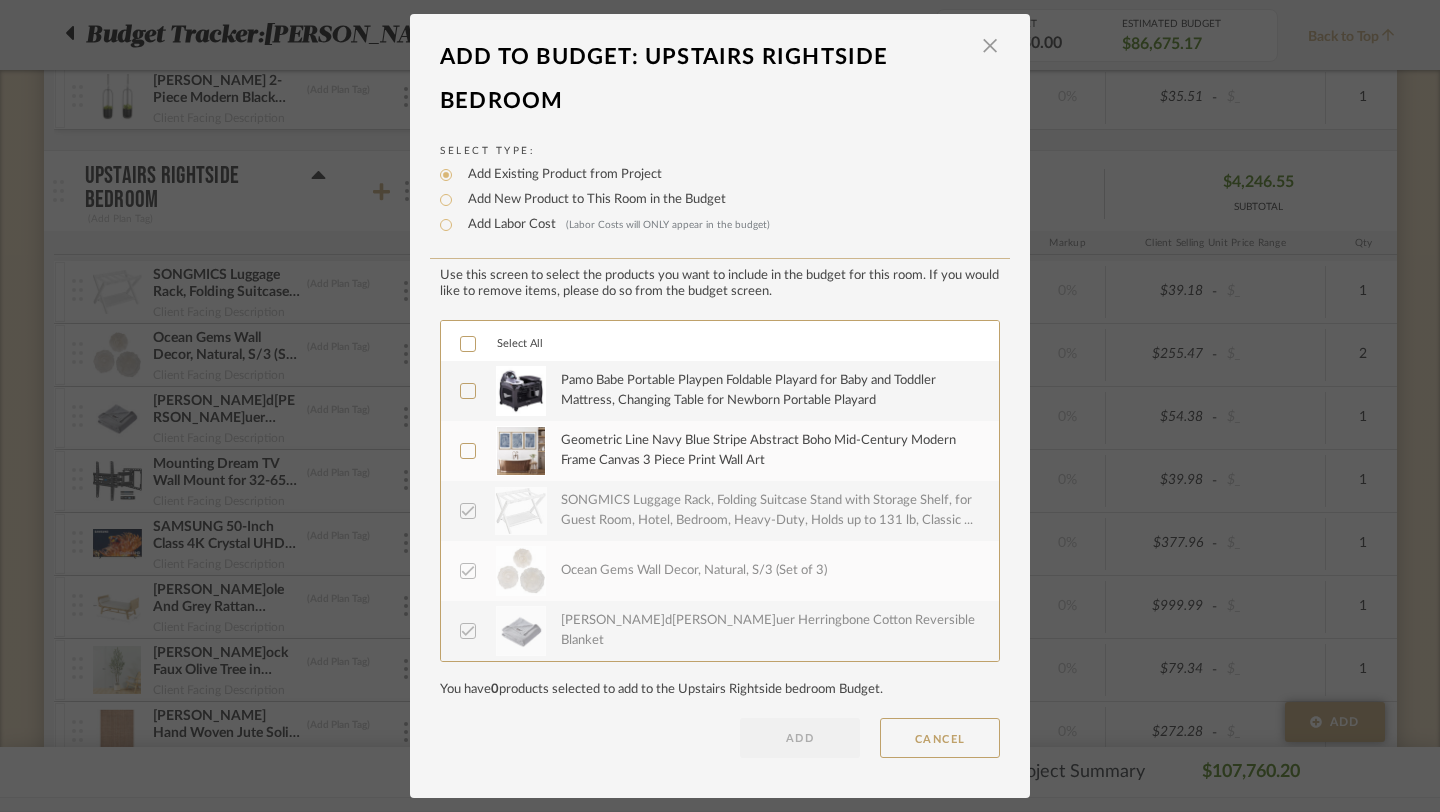 click 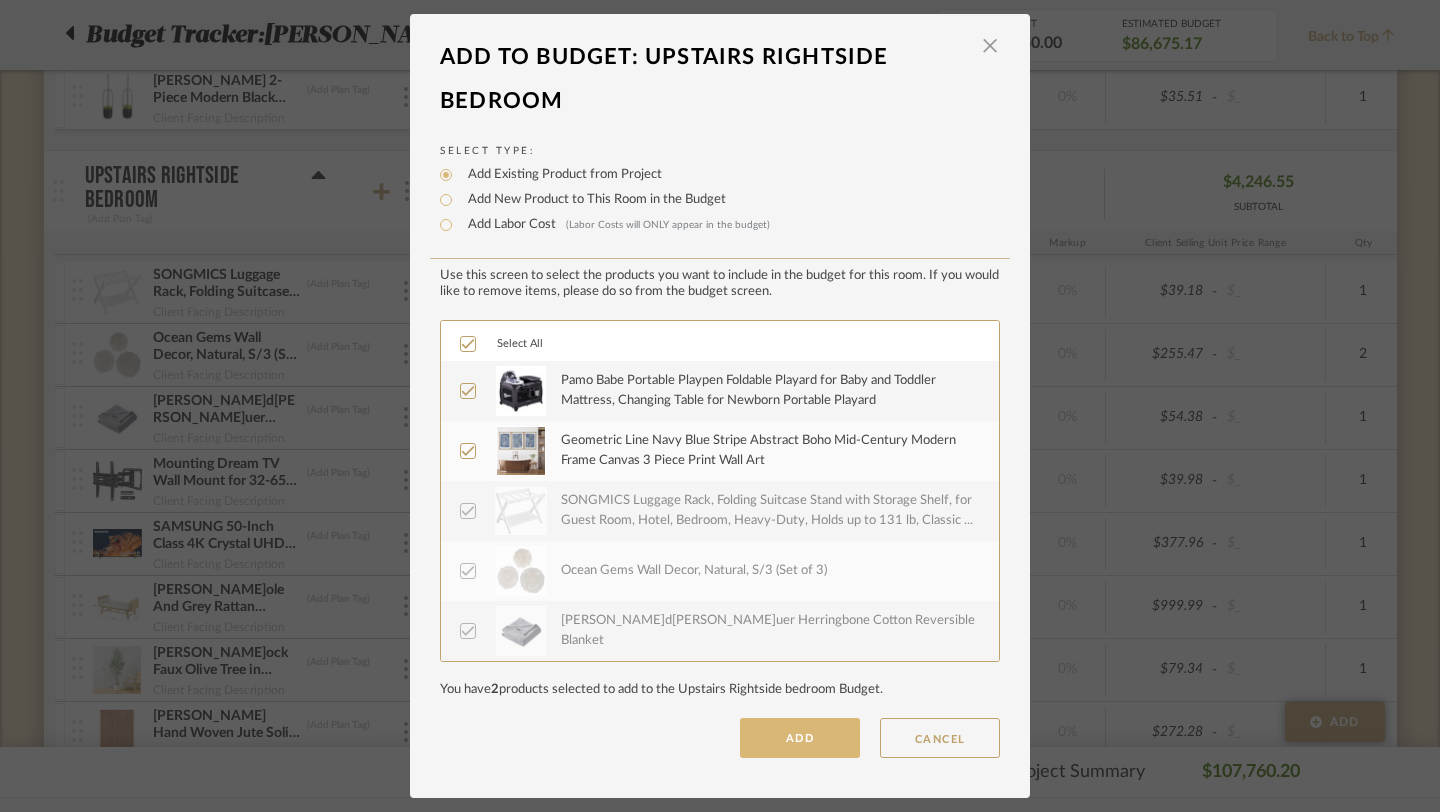 click on "ADD" at bounding box center [800, 738] 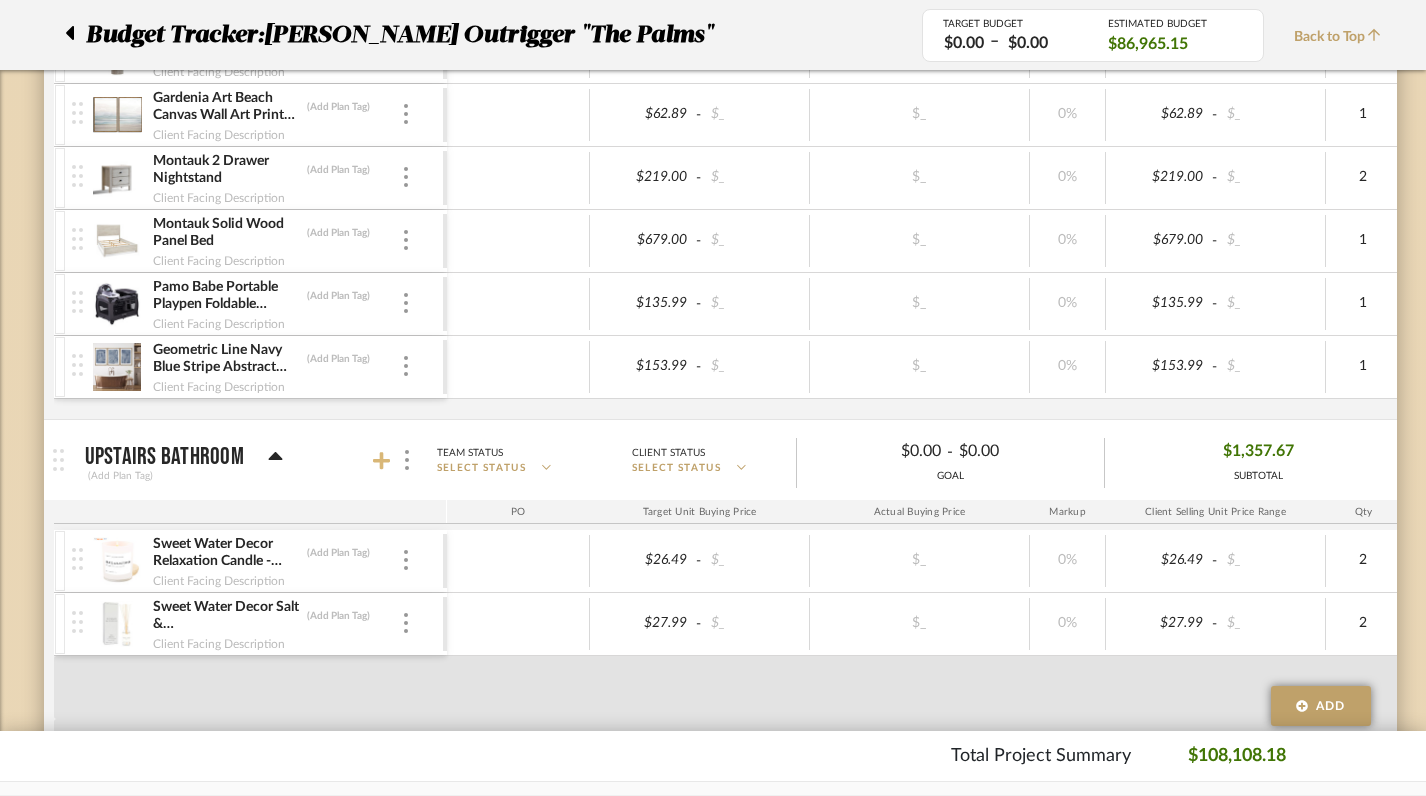 scroll, scrollTop: 20730, scrollLeft: 0, axis: vertical 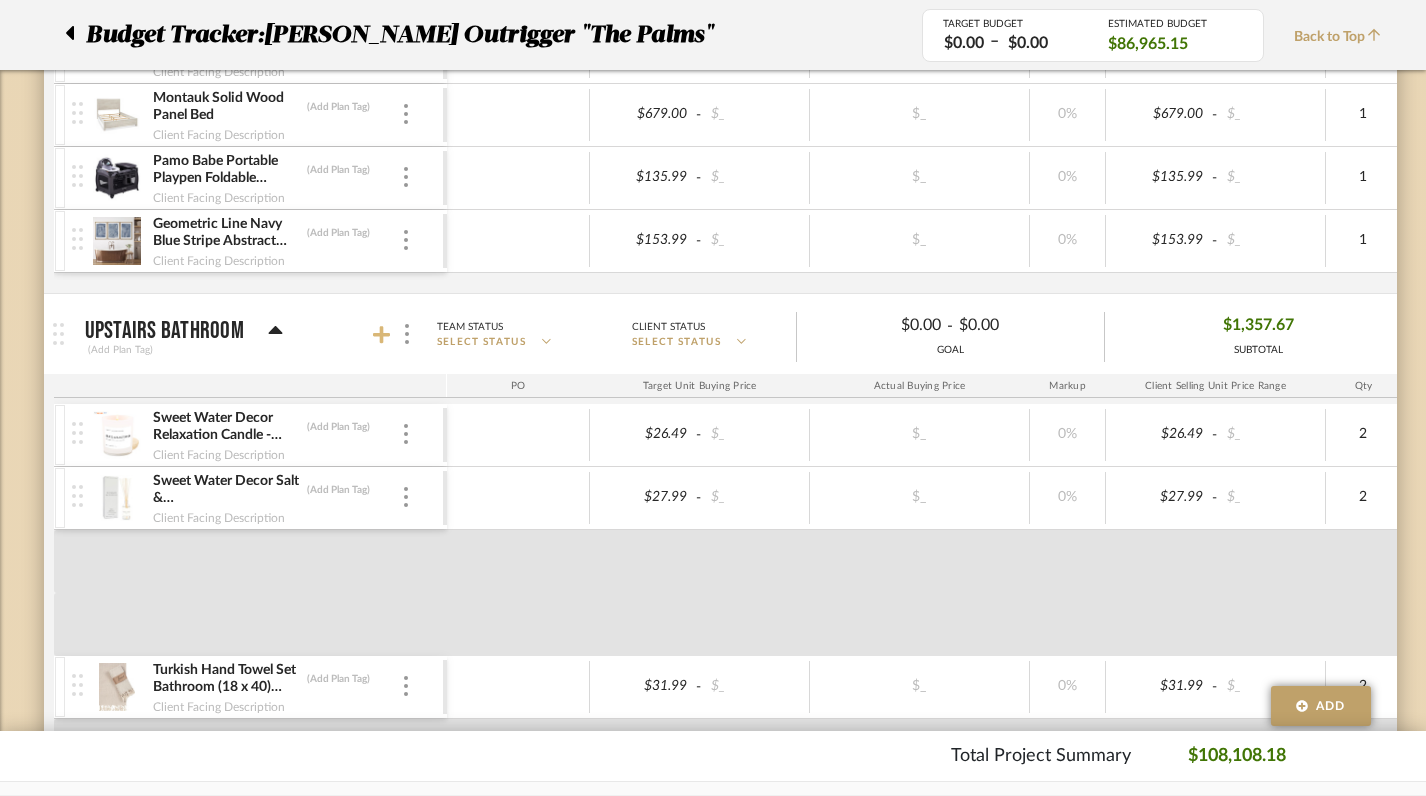 click 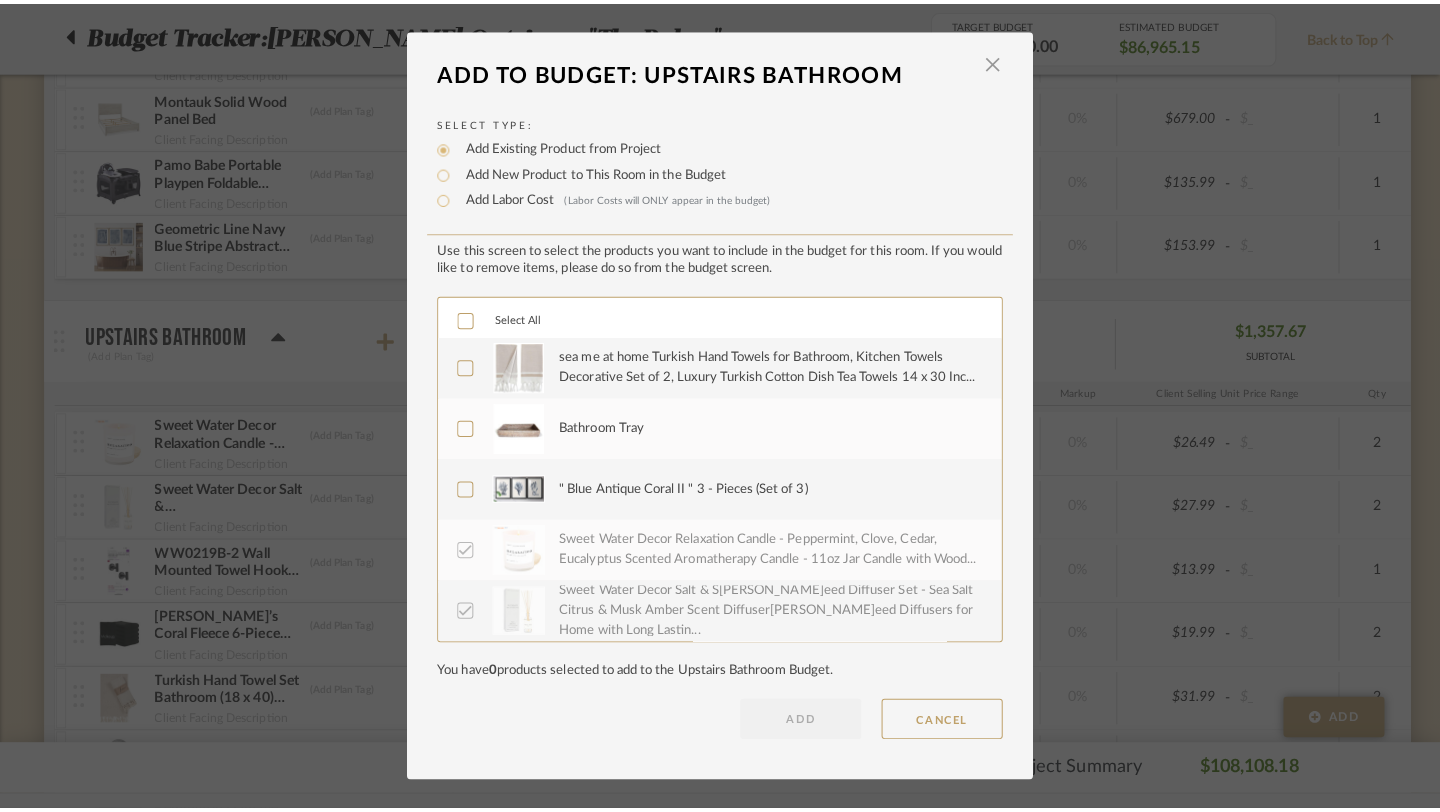 scroll, scrollTop: 0, scrollLeft: 0, axis: both 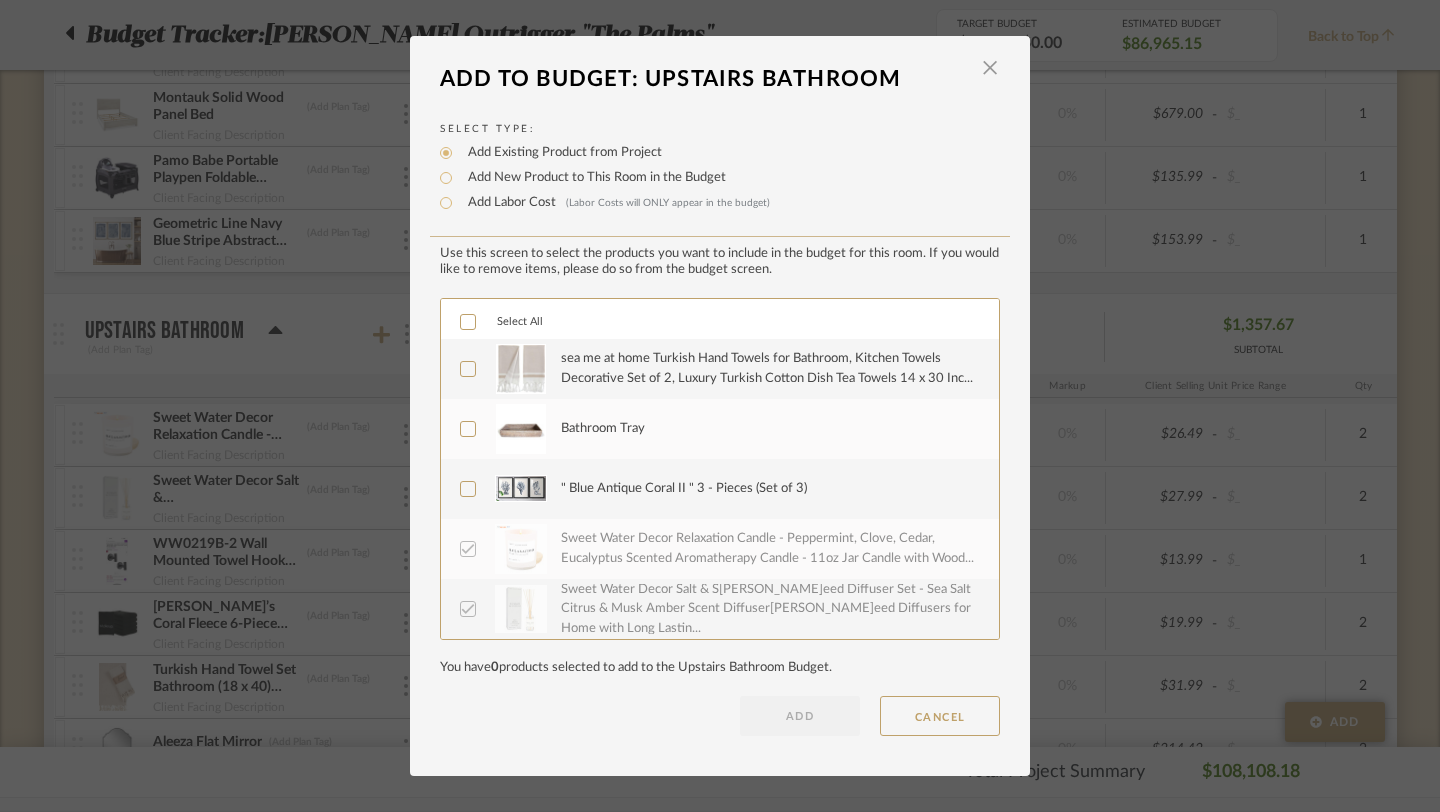 click on "Select All" at bounding box center [501, 322] 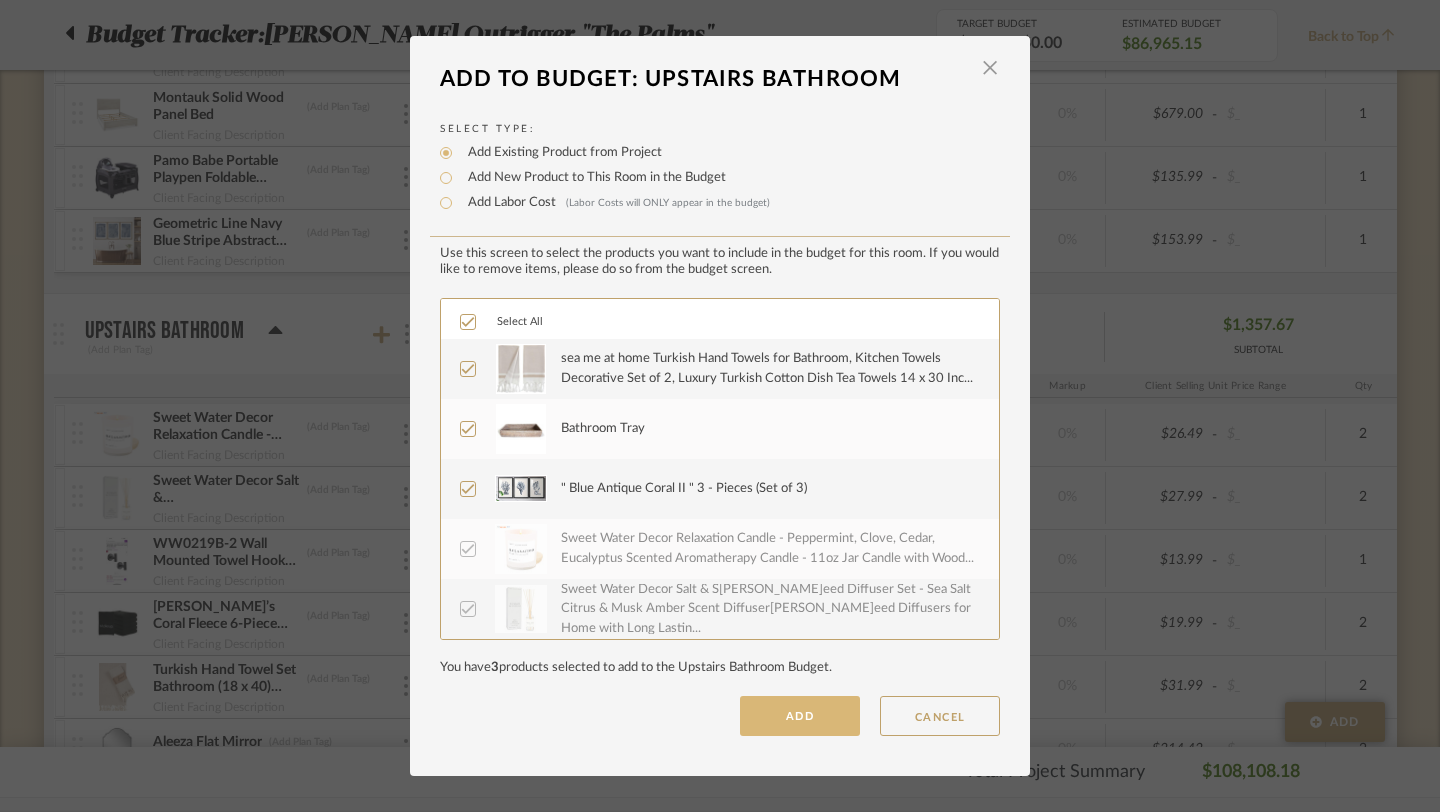 click on "ADD" at bounding box center (800, 716) 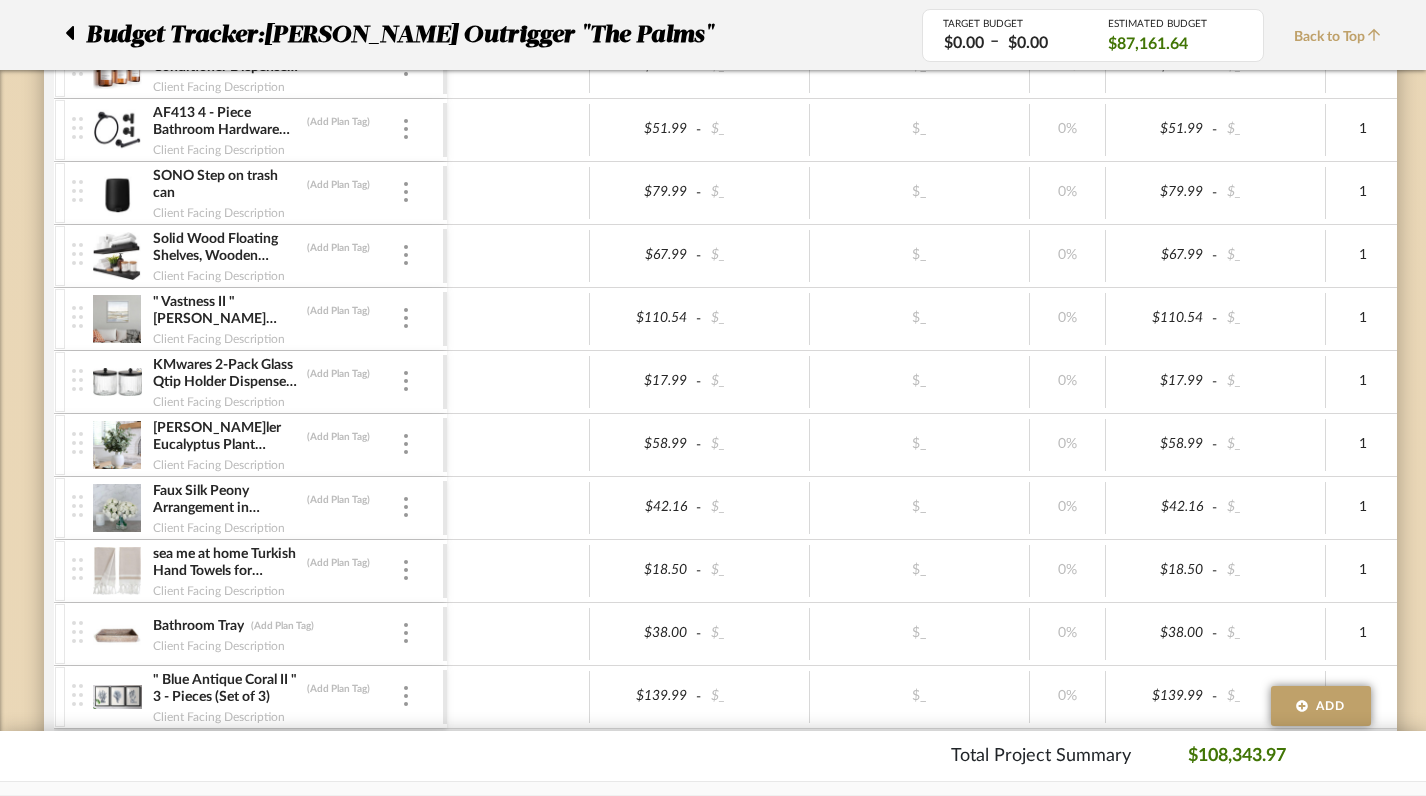 scroll, scrollTop: 21707, scrollLeft: 0, axis: vertical 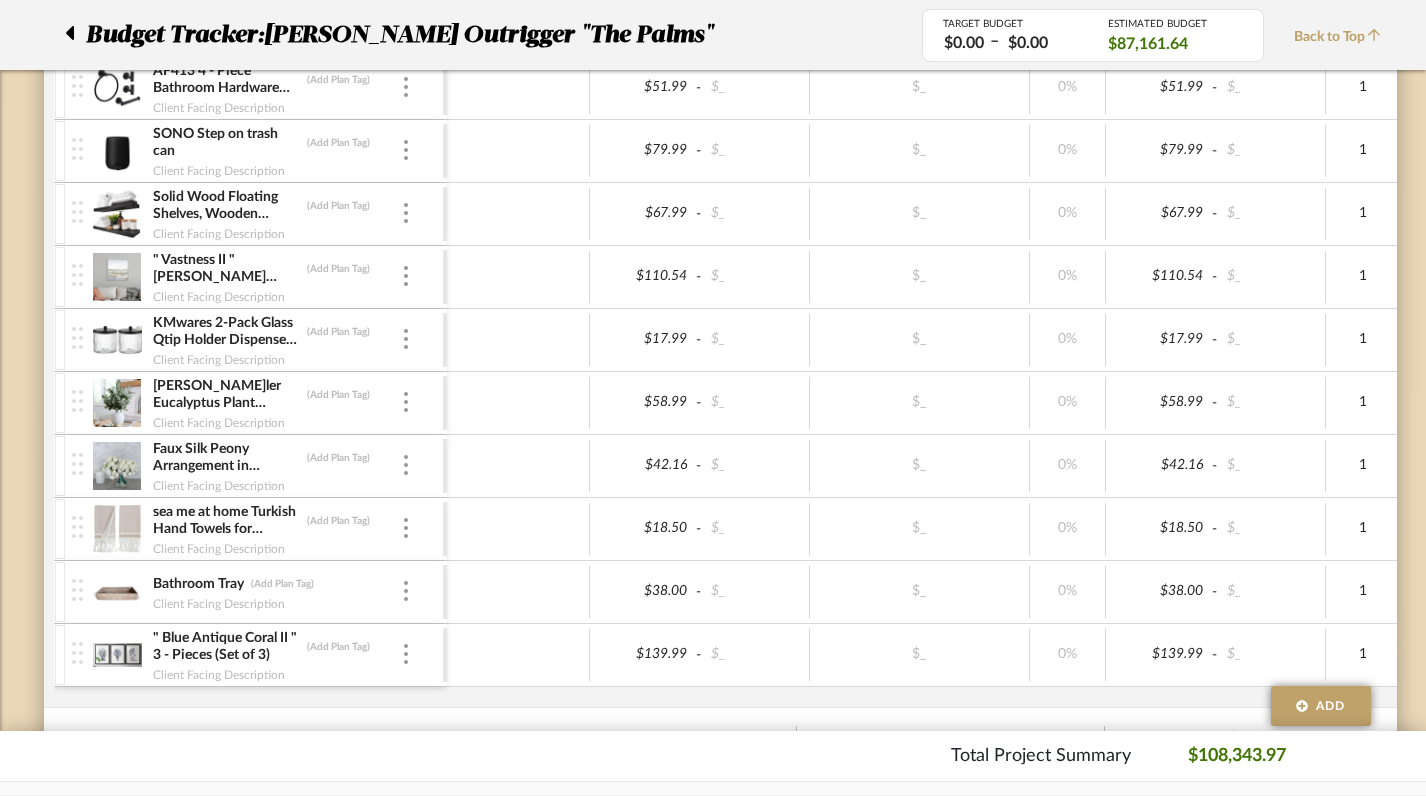 click 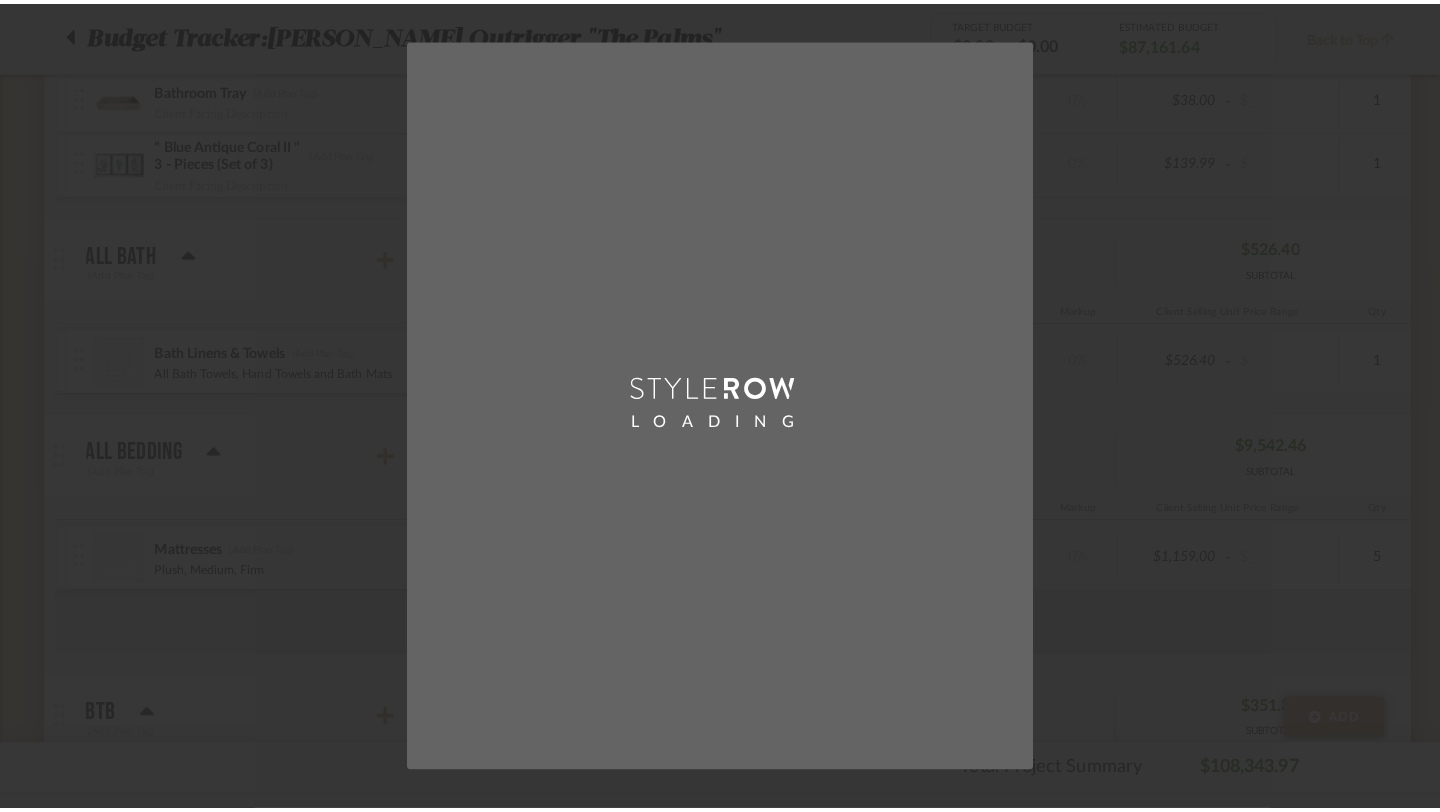 scroll, scrollTop: 0, scrollLeft: 0, axis: both 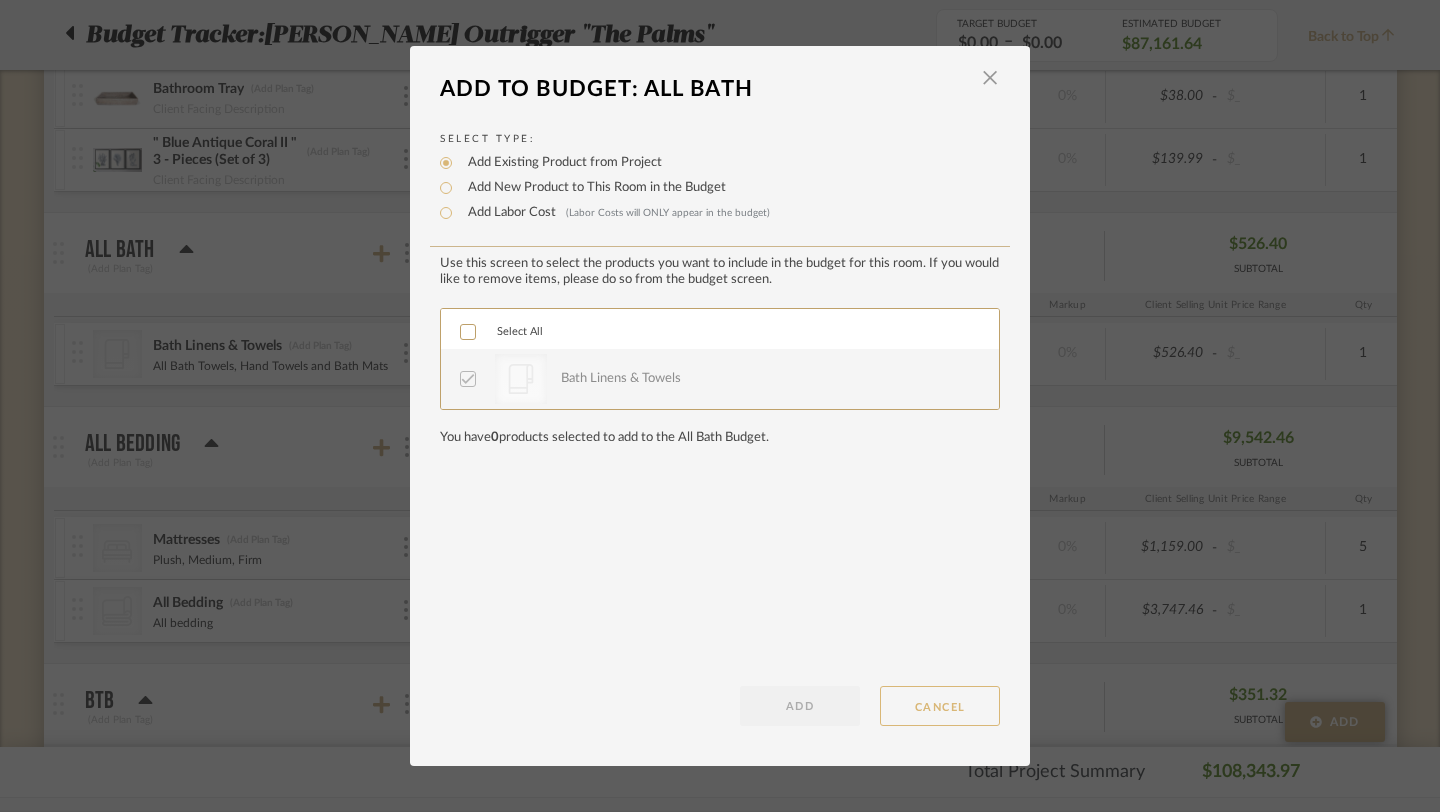 click on "CANCEL" at bounding box center (940, 706) 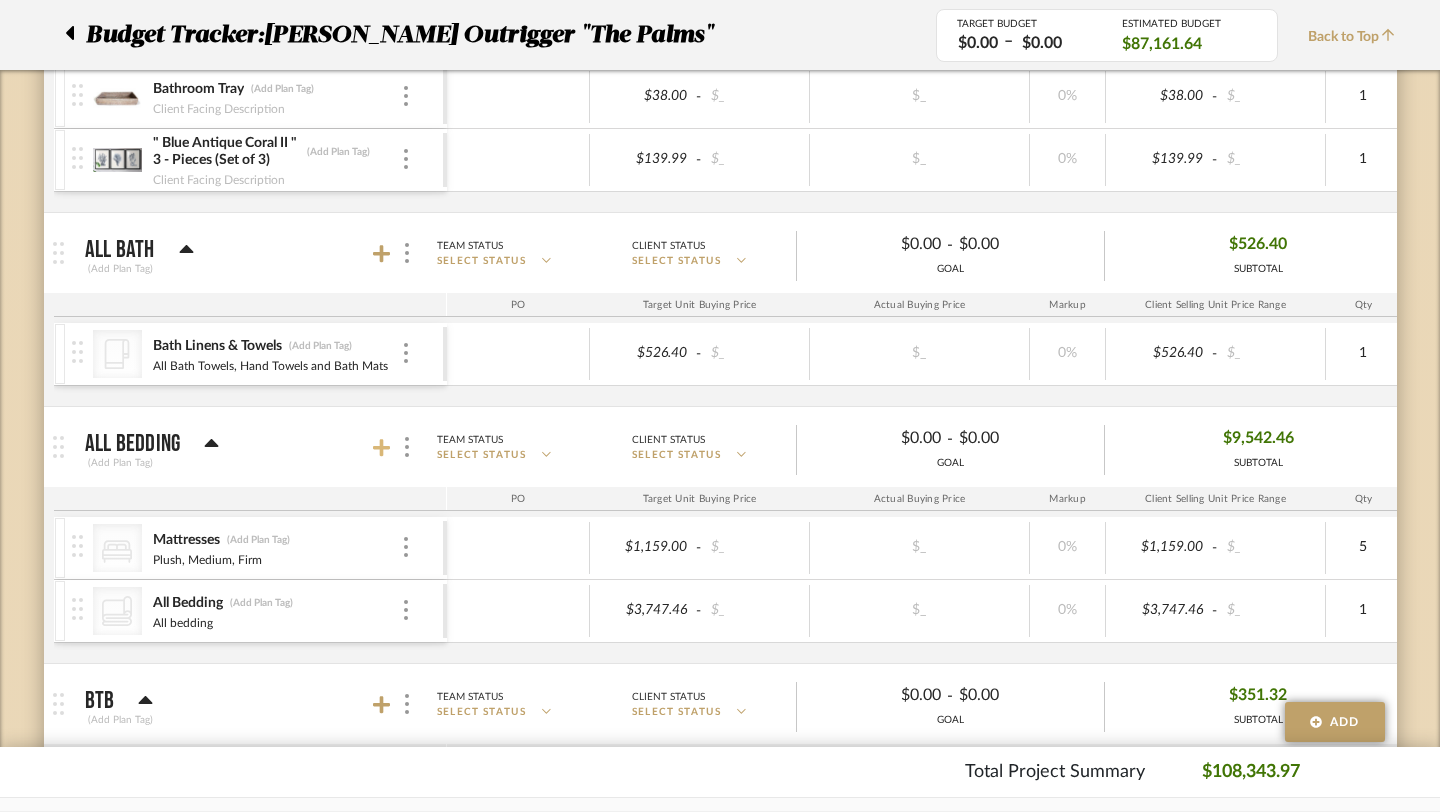 click 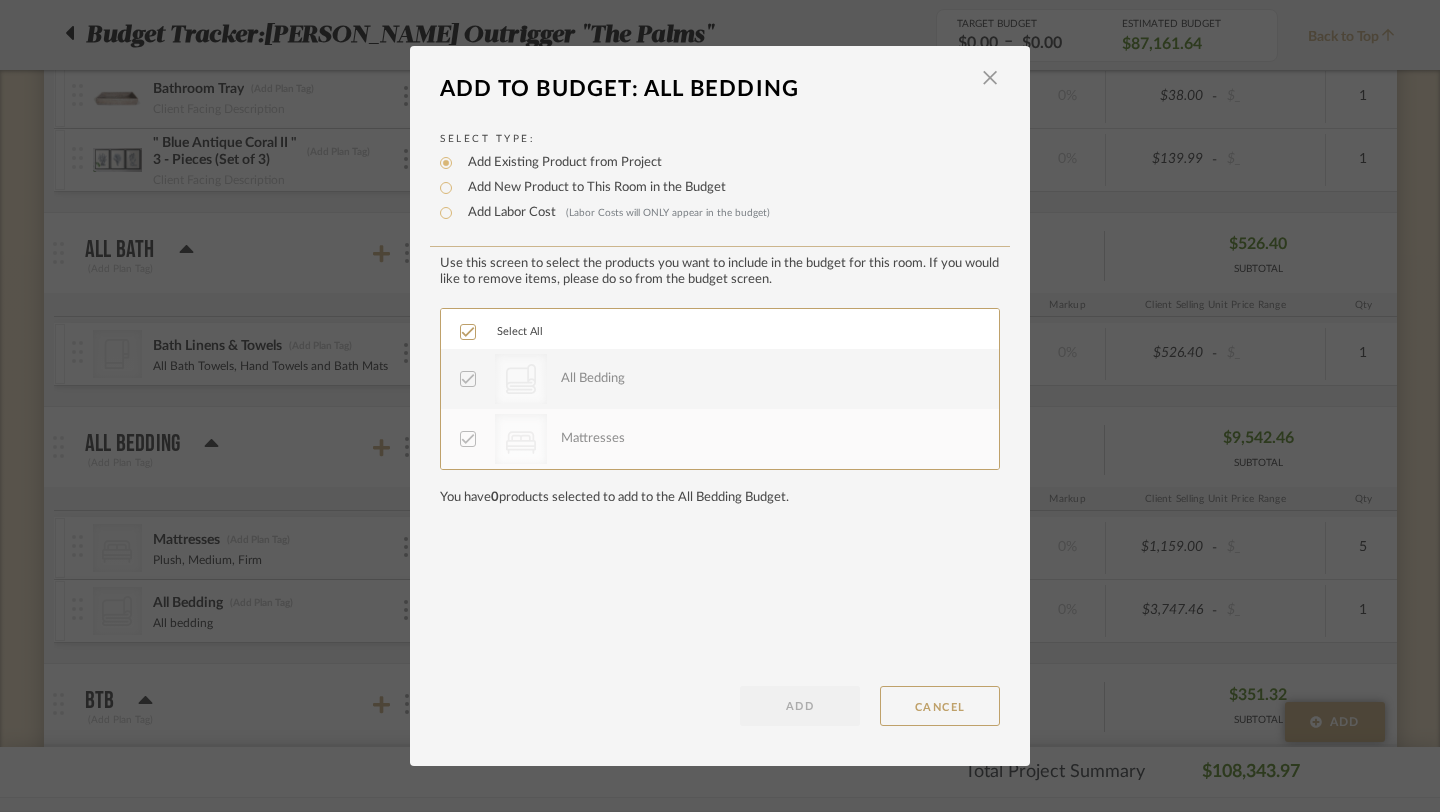 click at bounding box center [990, 78] 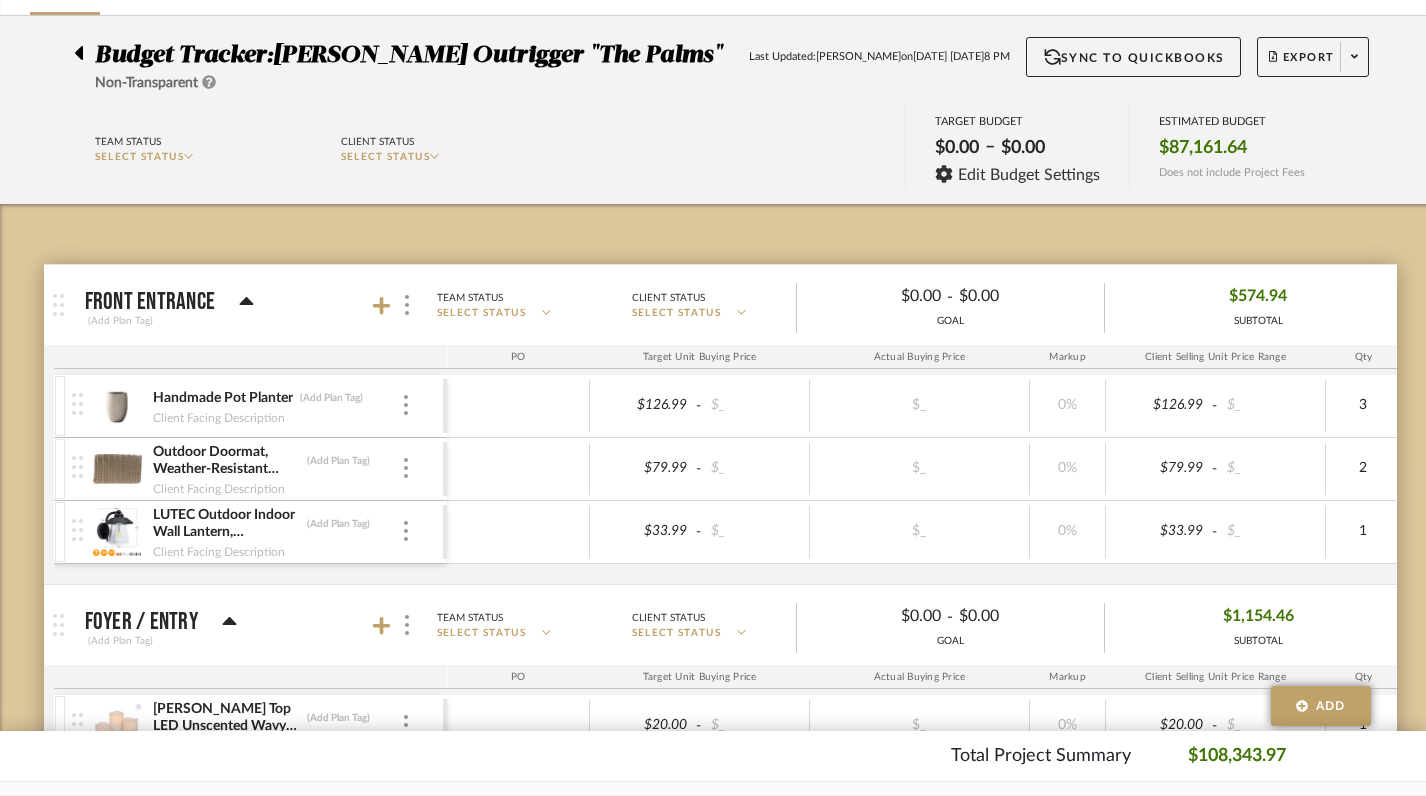 scroll, scrollTop: 149, scrollLeft: 0, axis: vertical 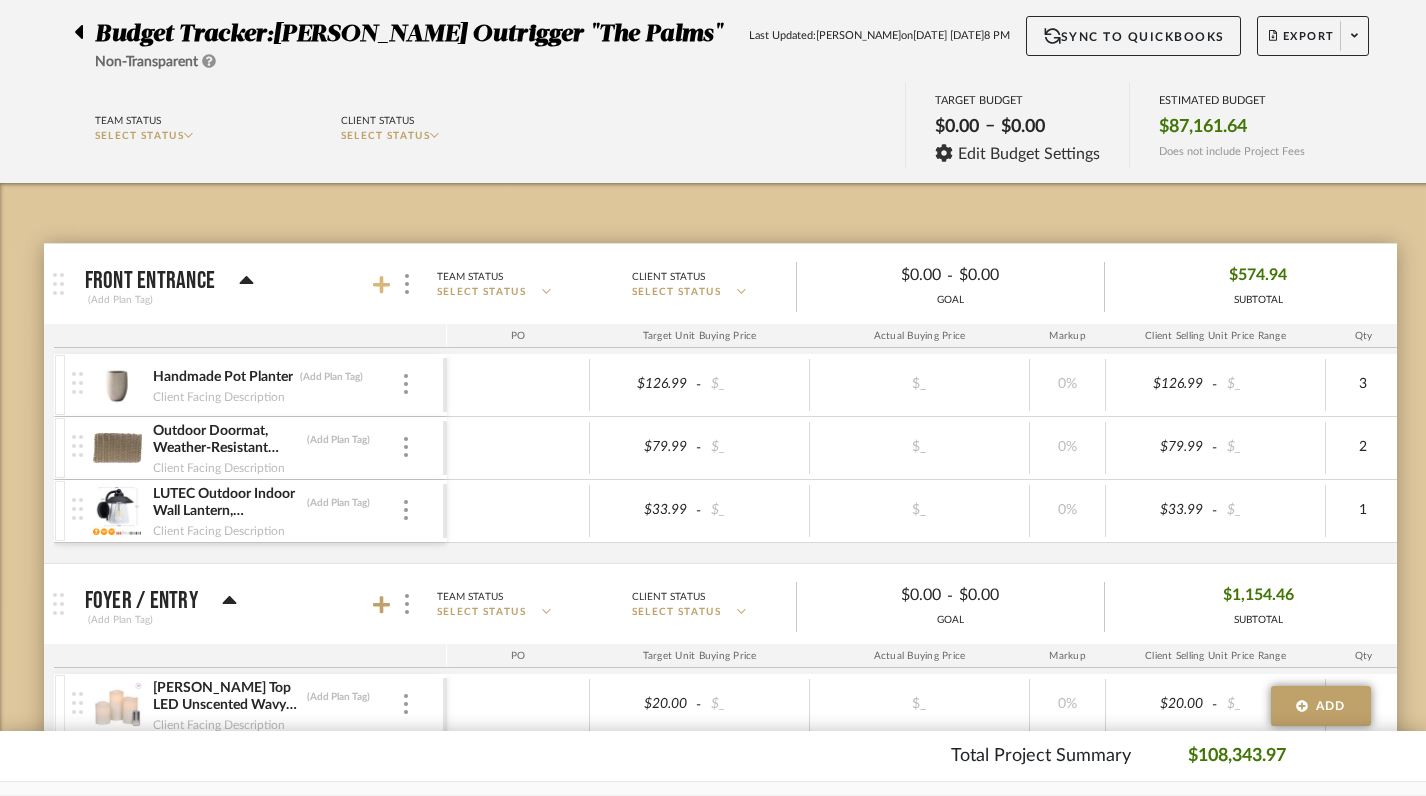 click 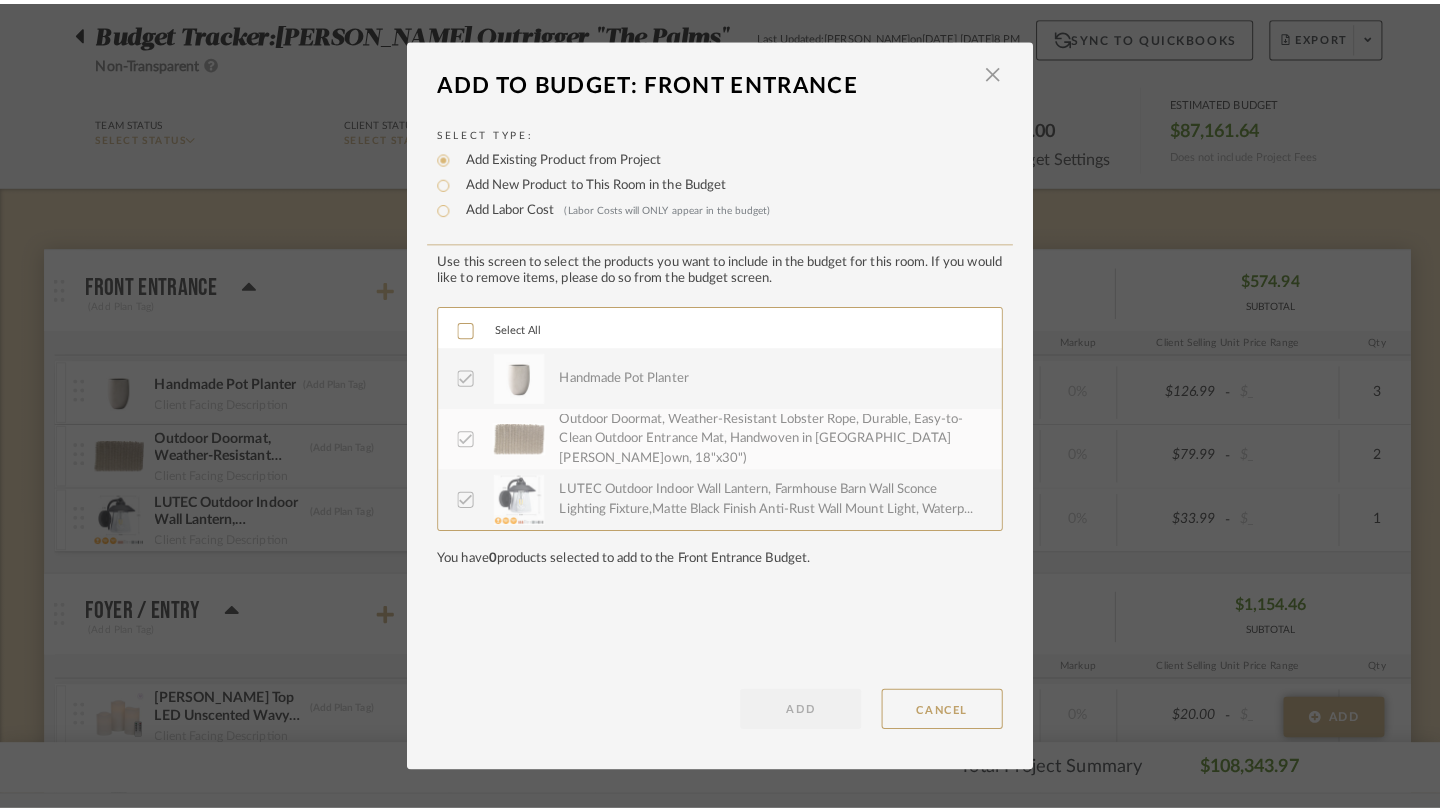 scroll, scrollTop: 0, scrollLeft: 0, axis: both 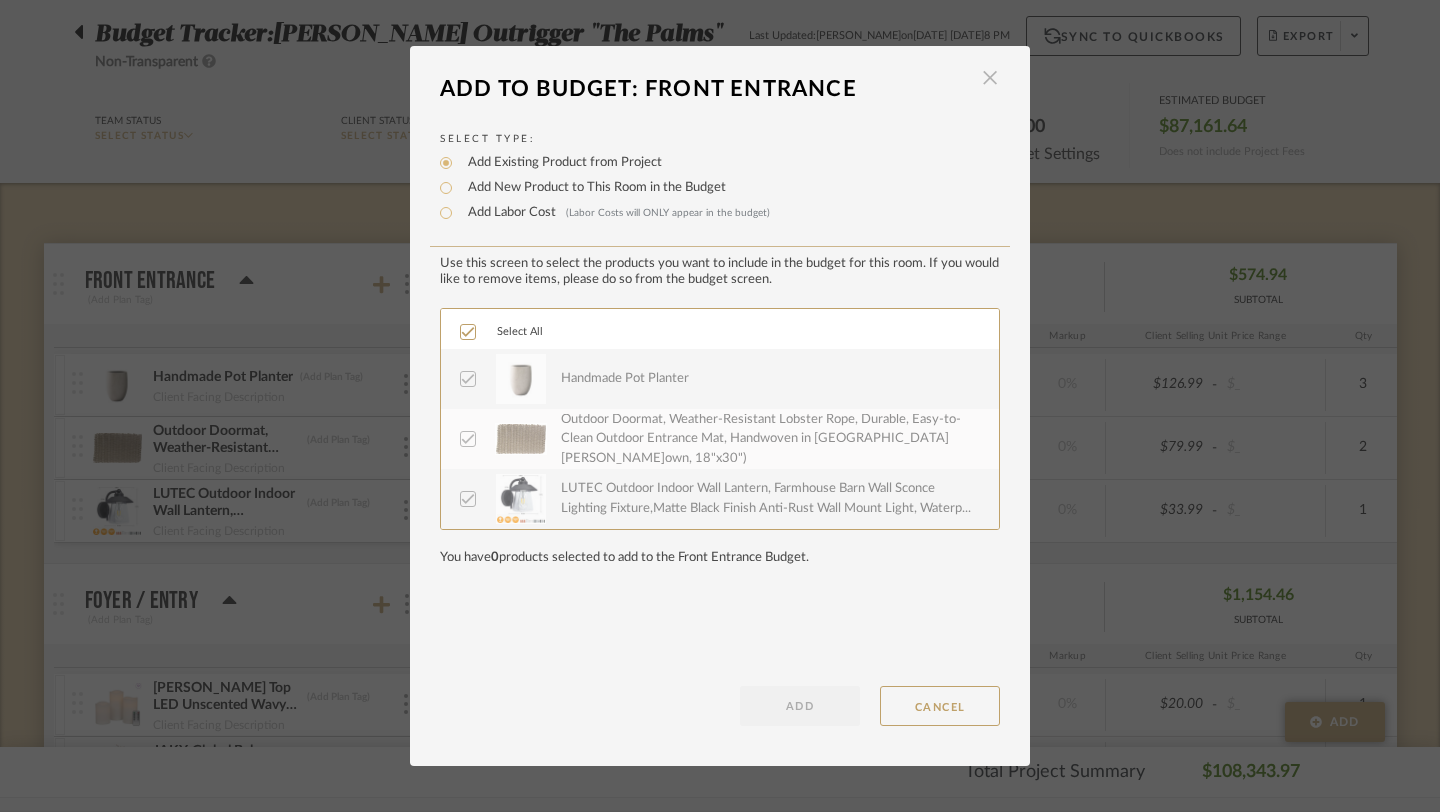 click at bounding box center [990, 78] 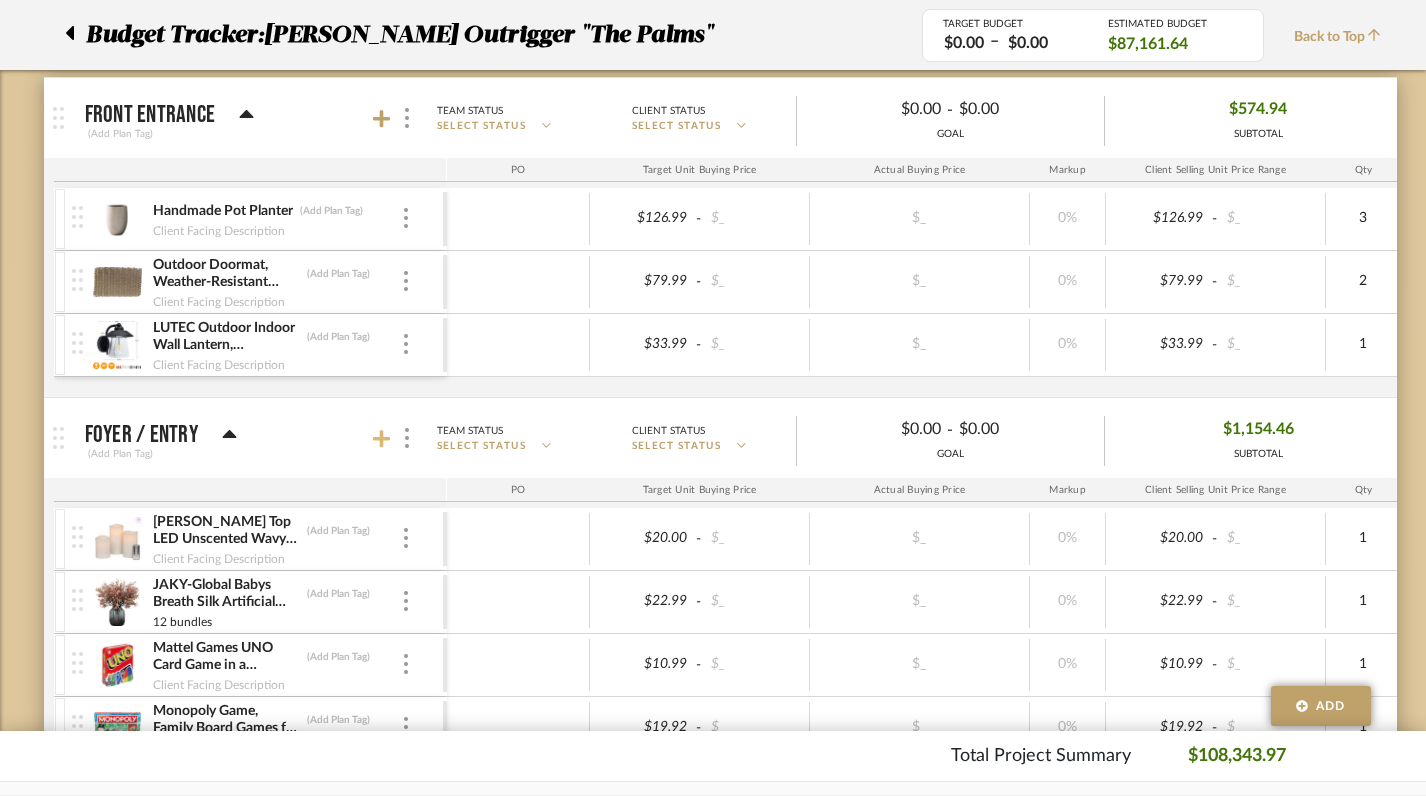 scroll, scrollTop: 444, scrollLeft: 0, axis: vertical 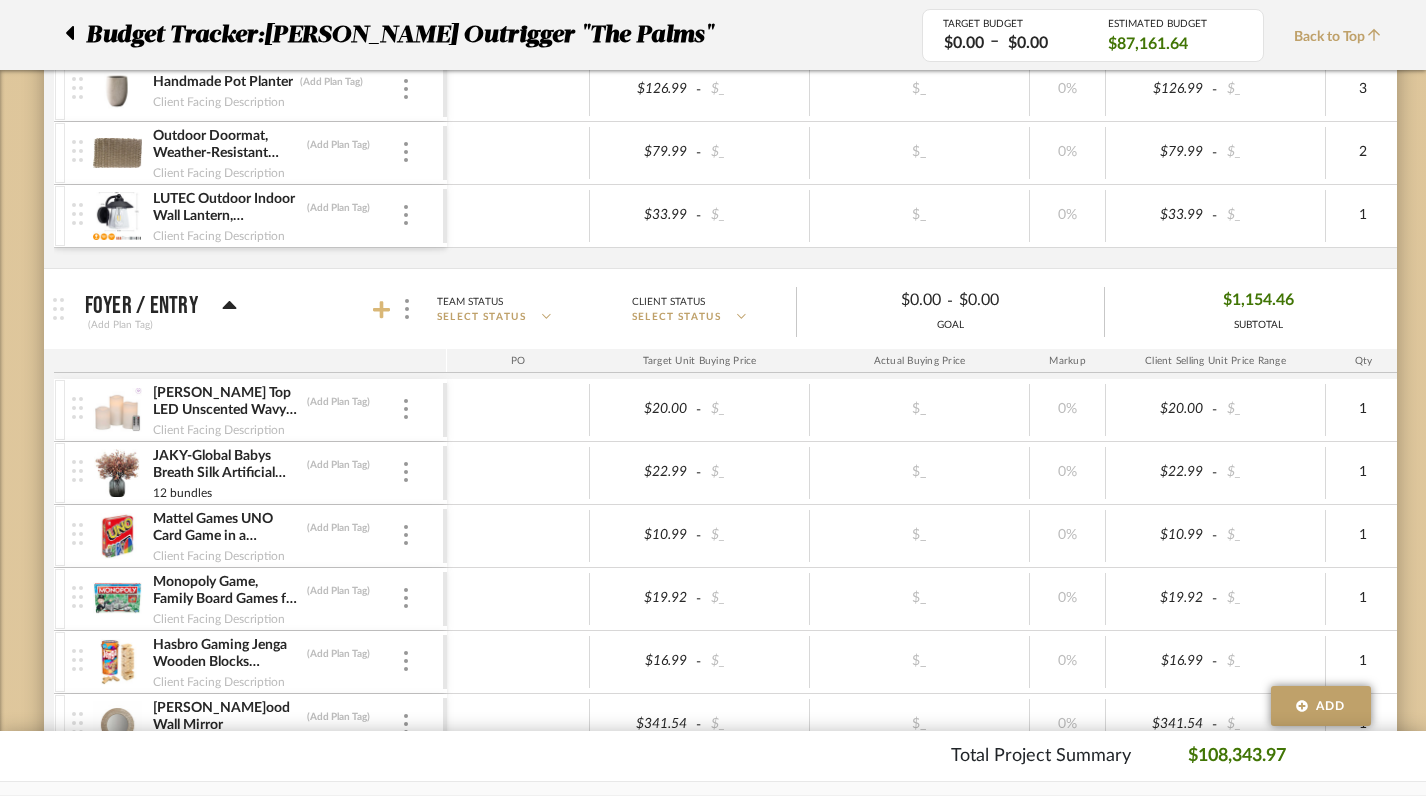click 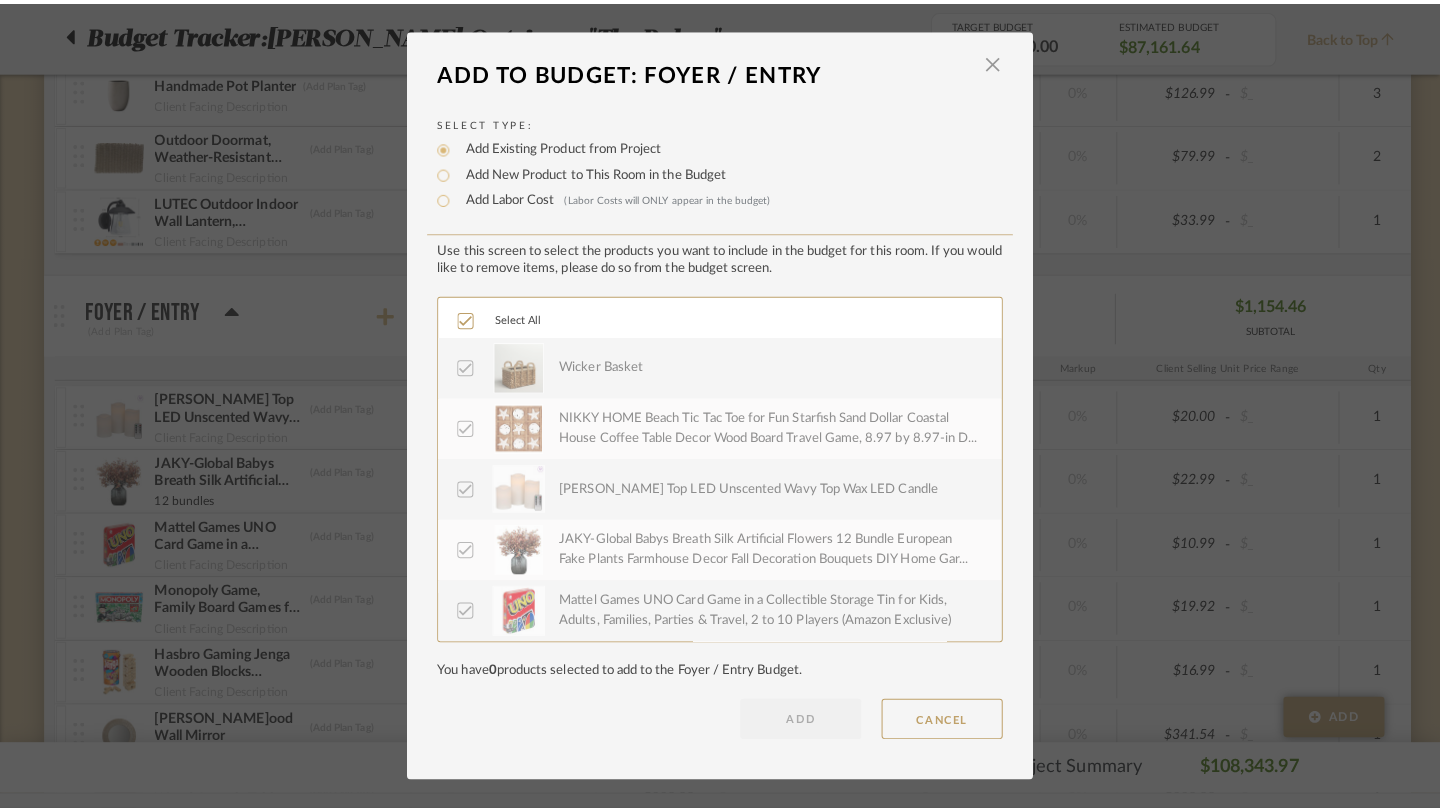 scroll, scrollTop: 0, scrollLeft: 0, axis: both 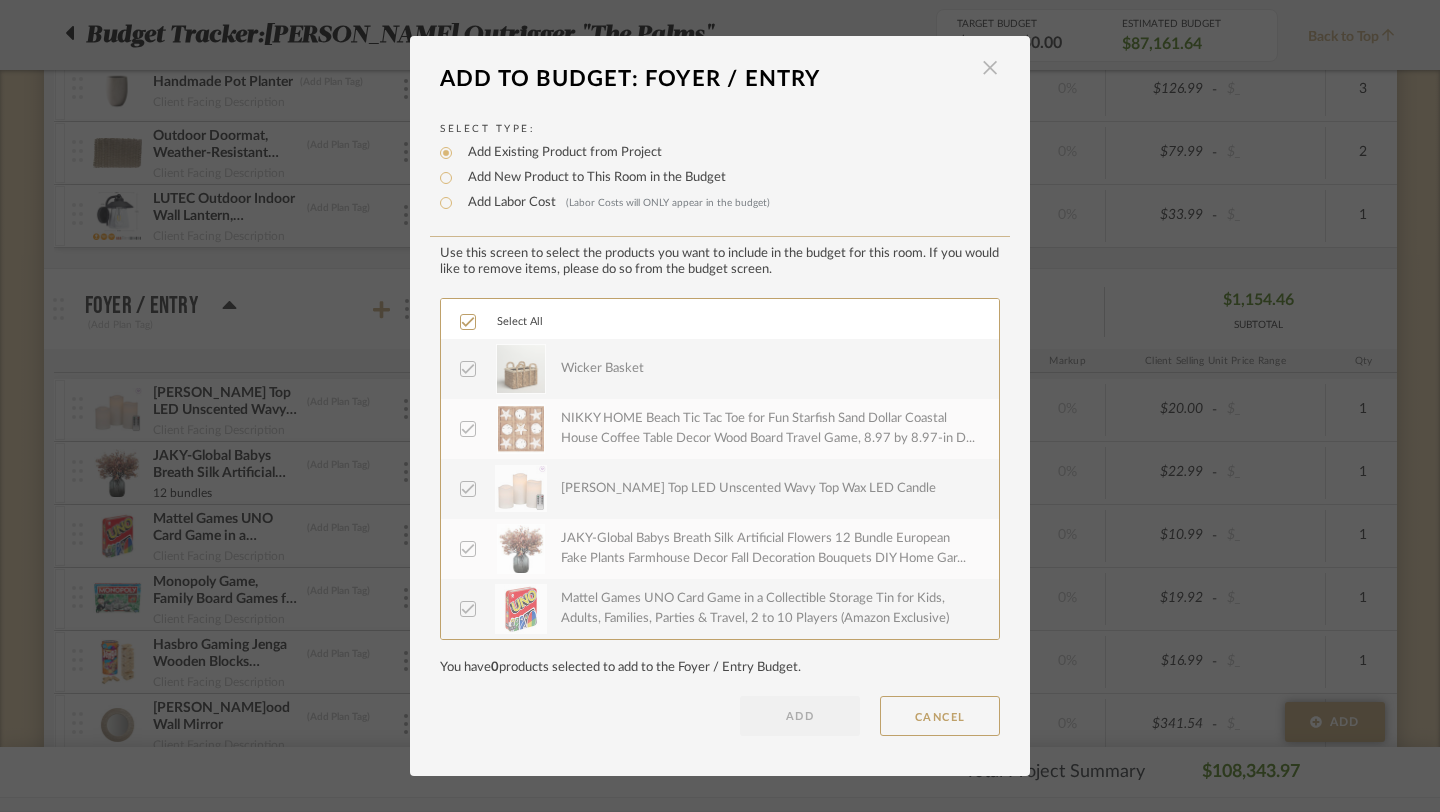 click at bounding box center [990, 68] 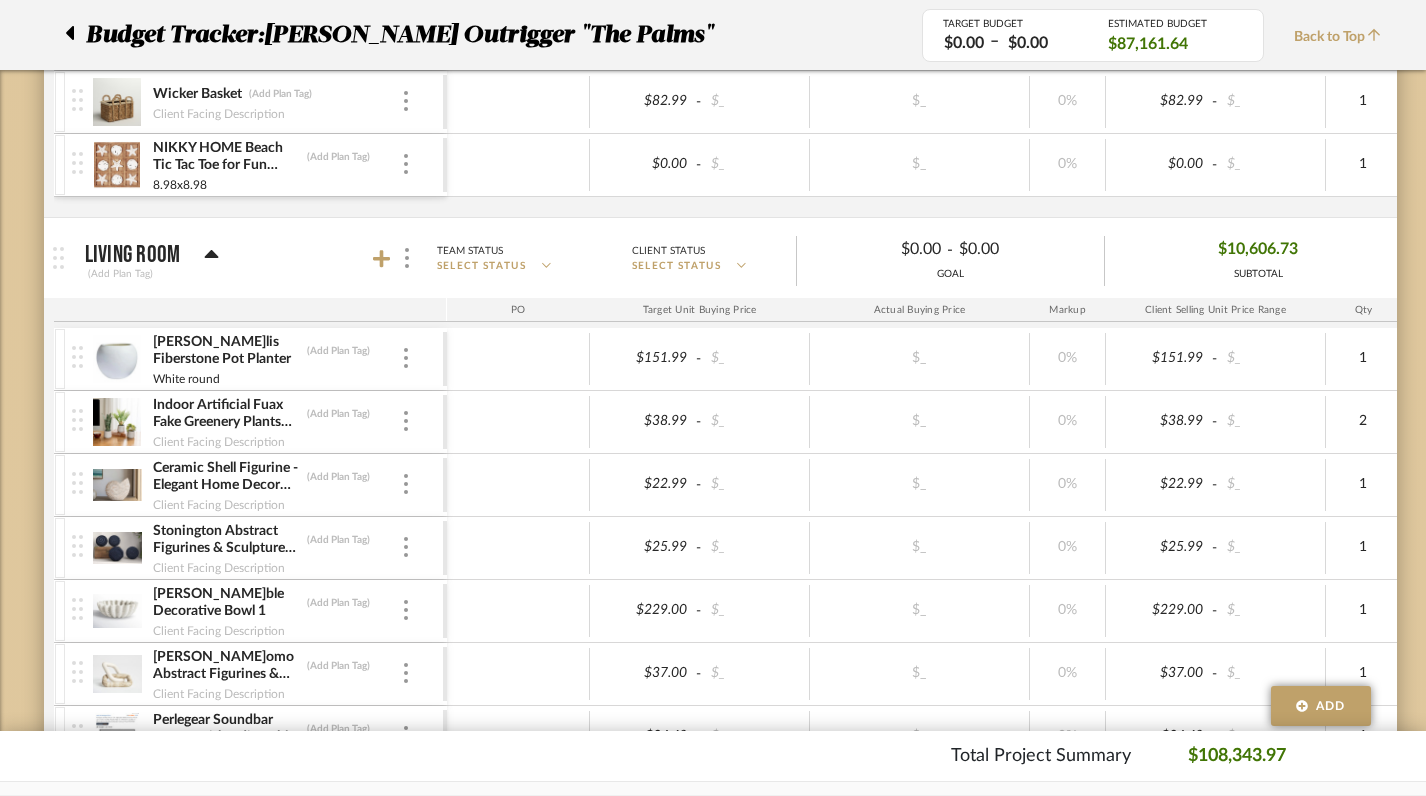 scroll, scrollTop: 1523, scrollLeft: 0, axis: vertical 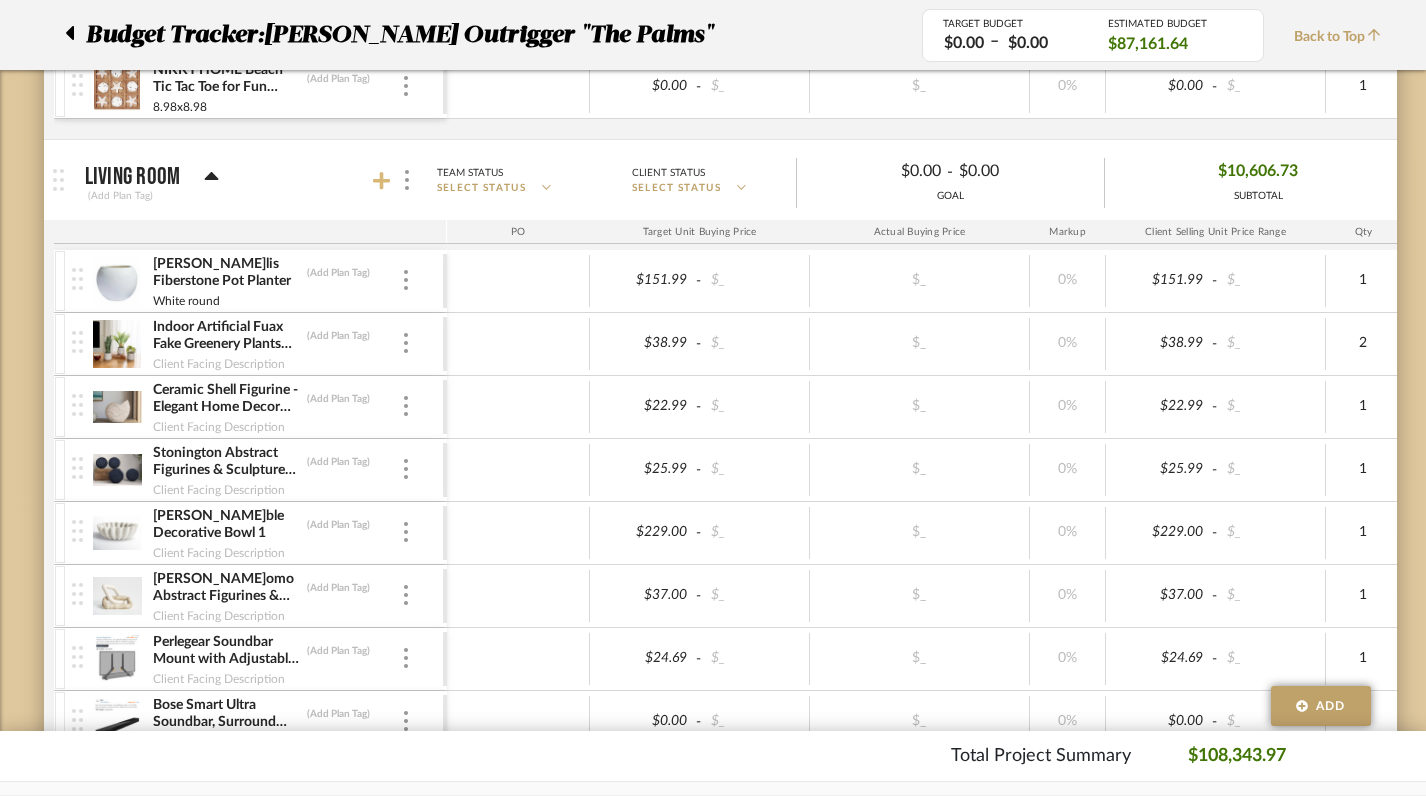 click 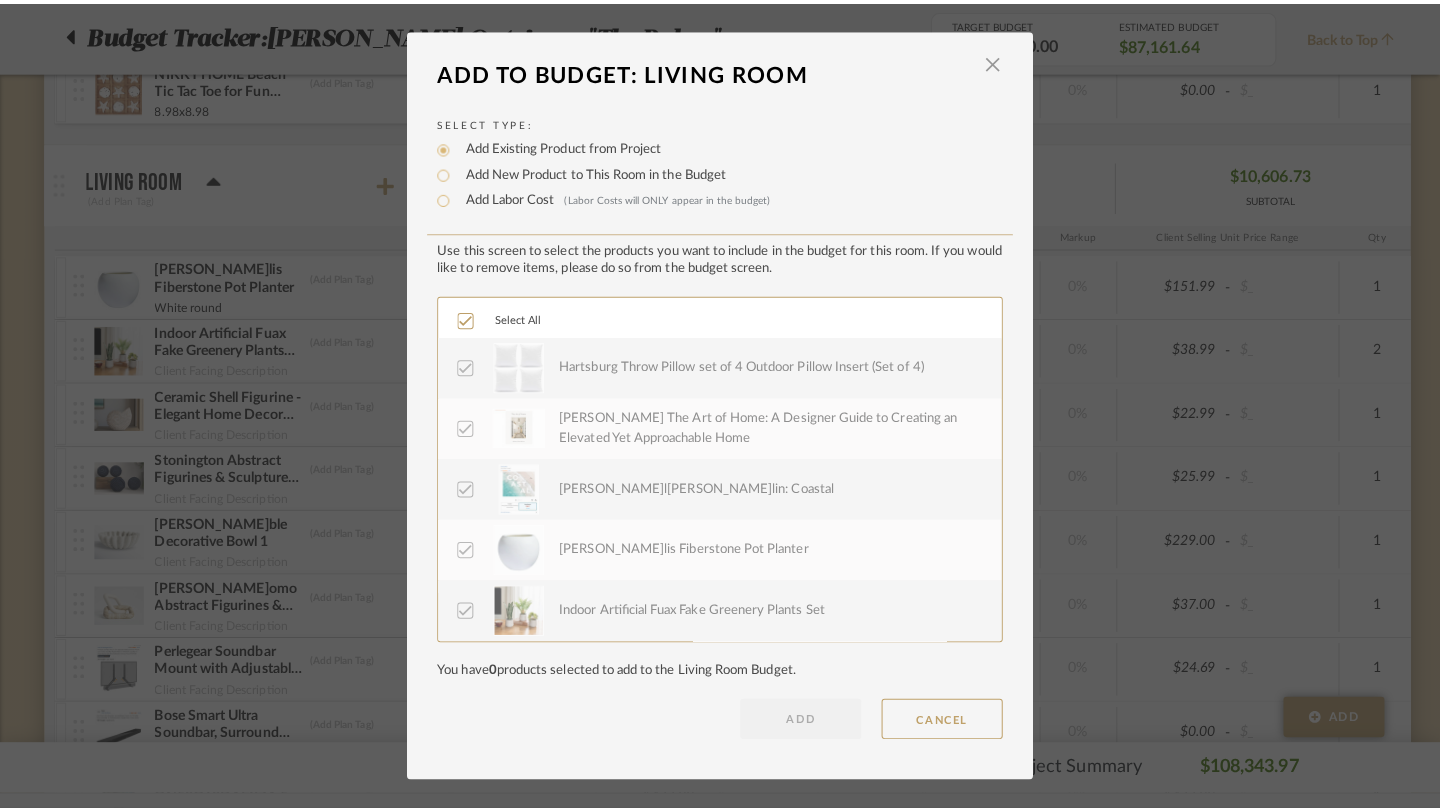 scroll, scrollTop: 0, scrollLeft: 0, axis: both 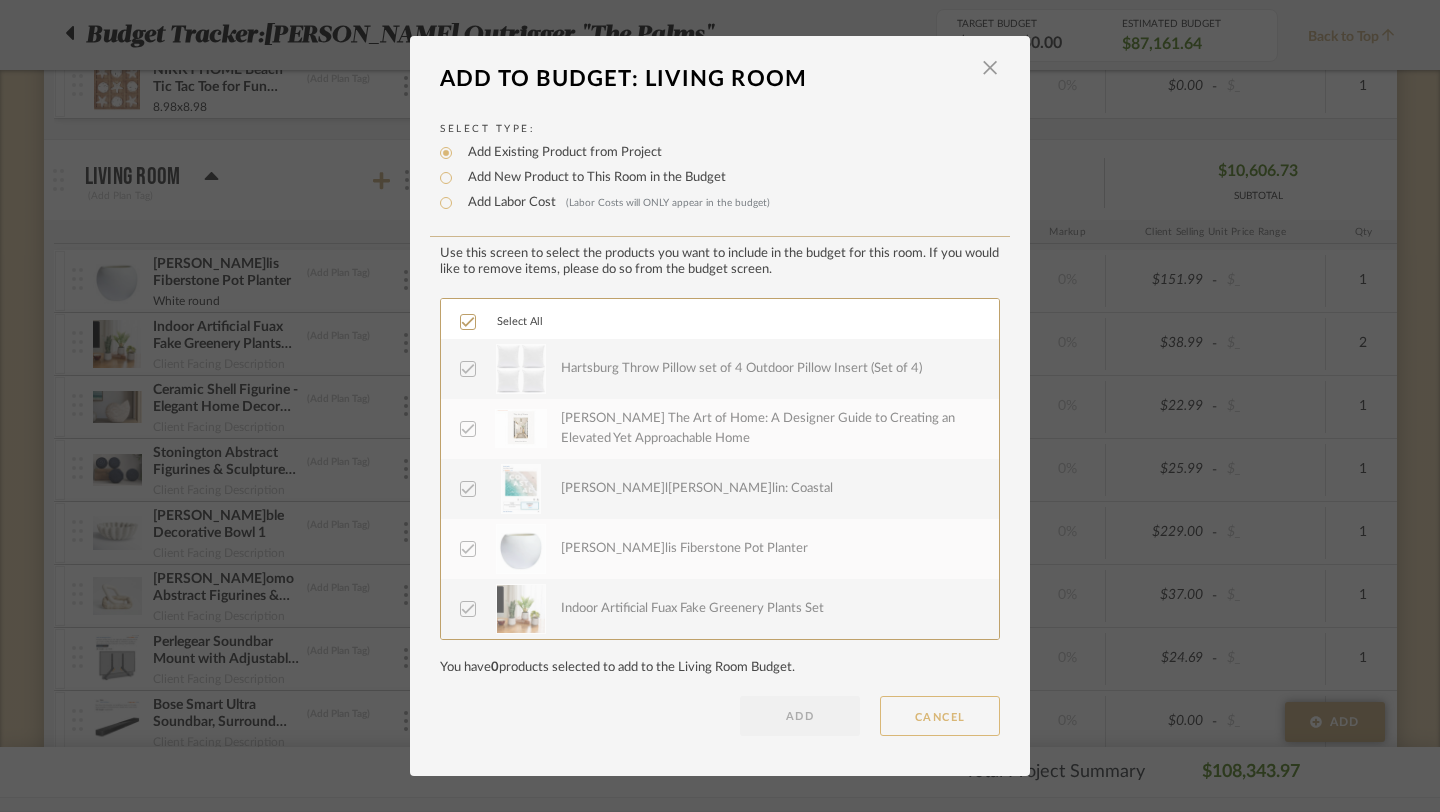 click on "CANCEL" at bounding box center [940, 716] 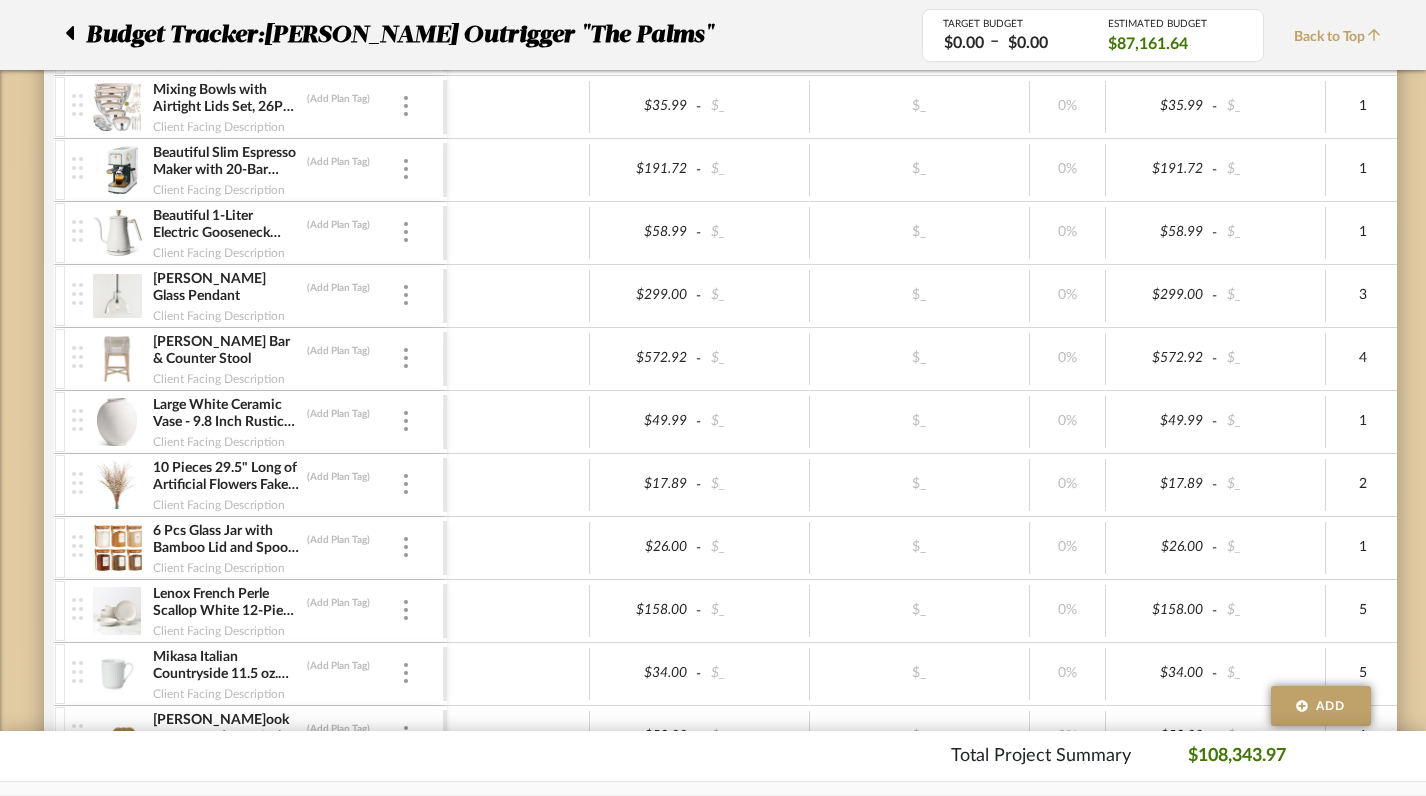 scroll, scrollTop: 6213, scrollLeft: 0, axis: vertical 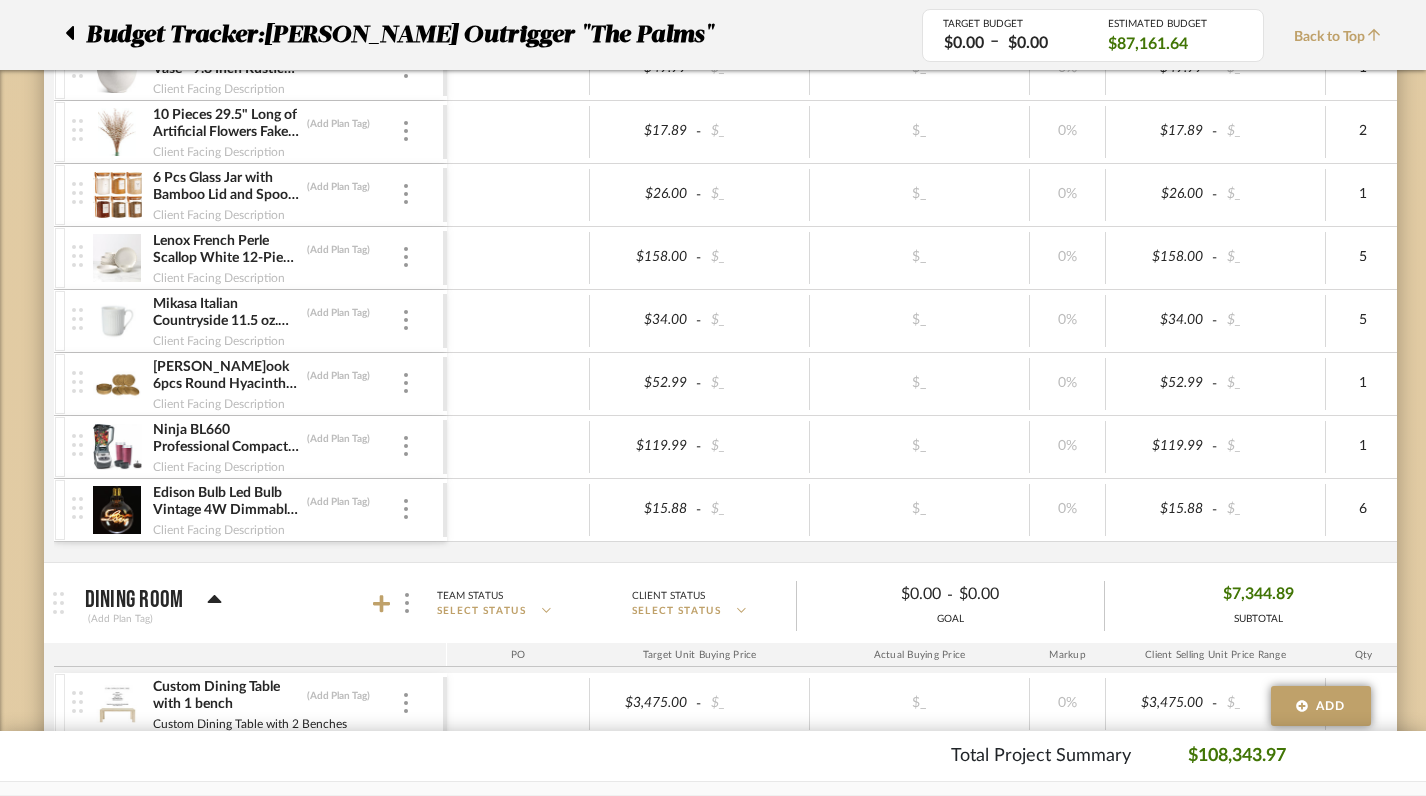 click on "Mikasa Italian Countryside 11.5 oz. Coffee Mugs (Set of 4)   (Add Plan Tag)   Client Facing Description" at bounding box center (276, 321) 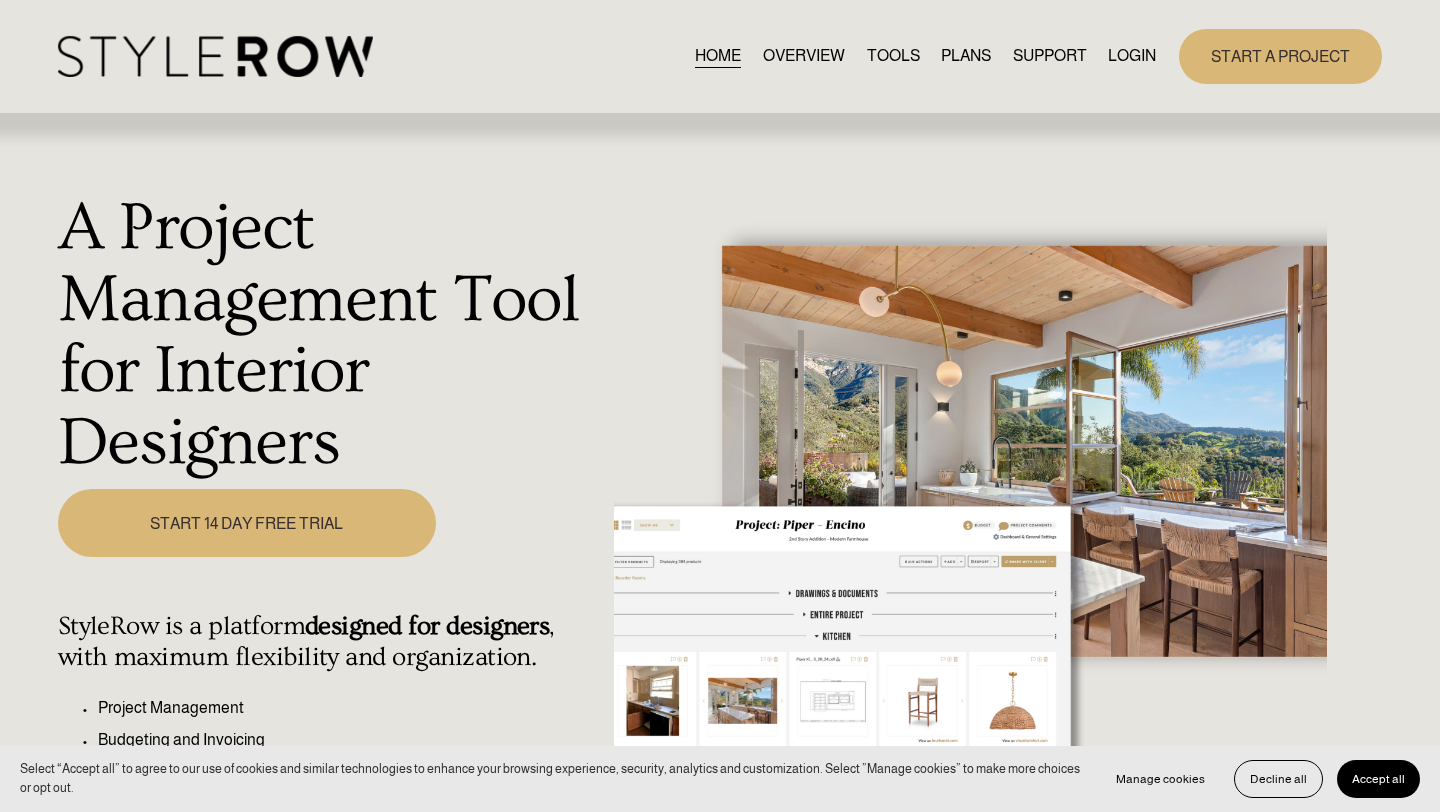 scroll, scrollTop: 0, scrollLeft: 0, axis: both 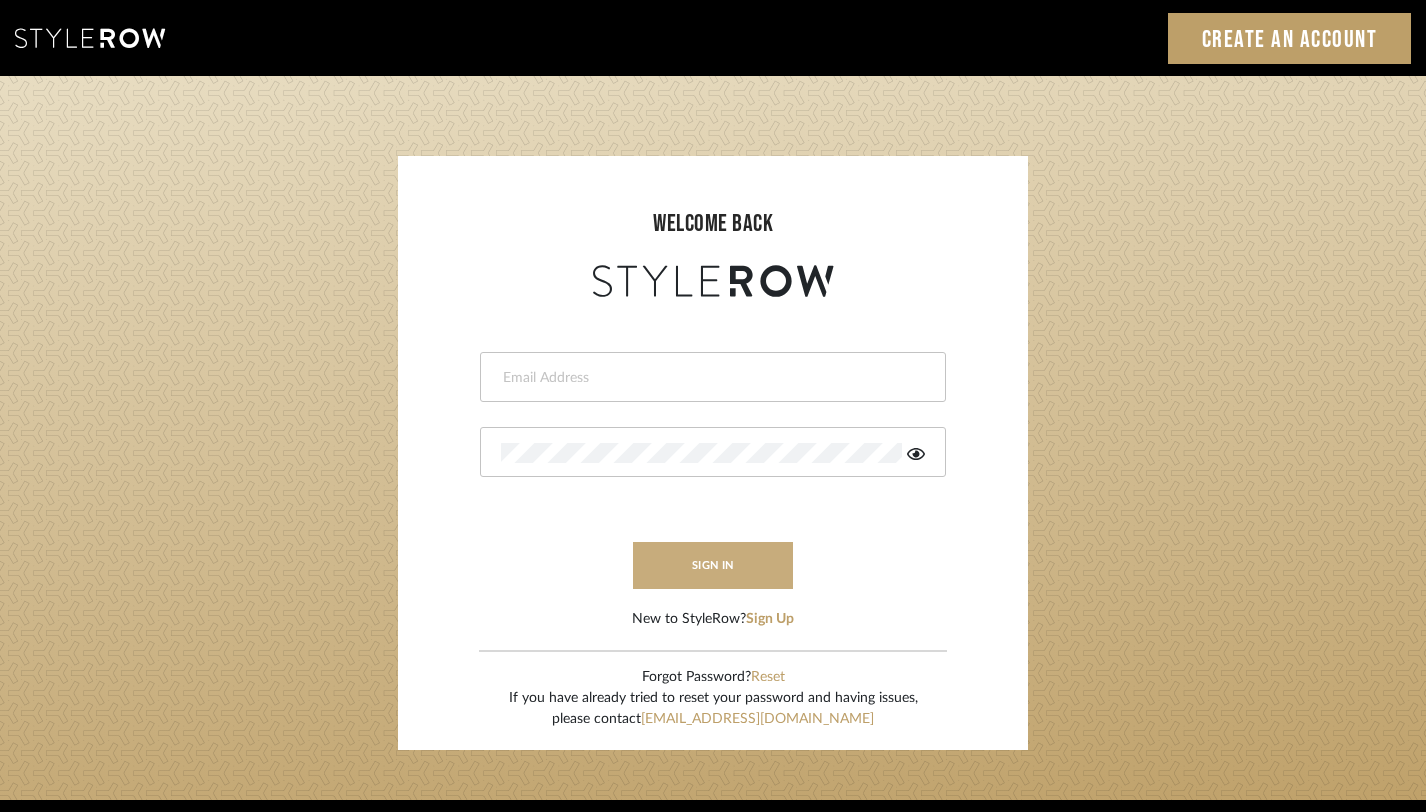 type on "[PERSON_NAME][EMAIL_ADDRESS][DOMAIN_NAME]" 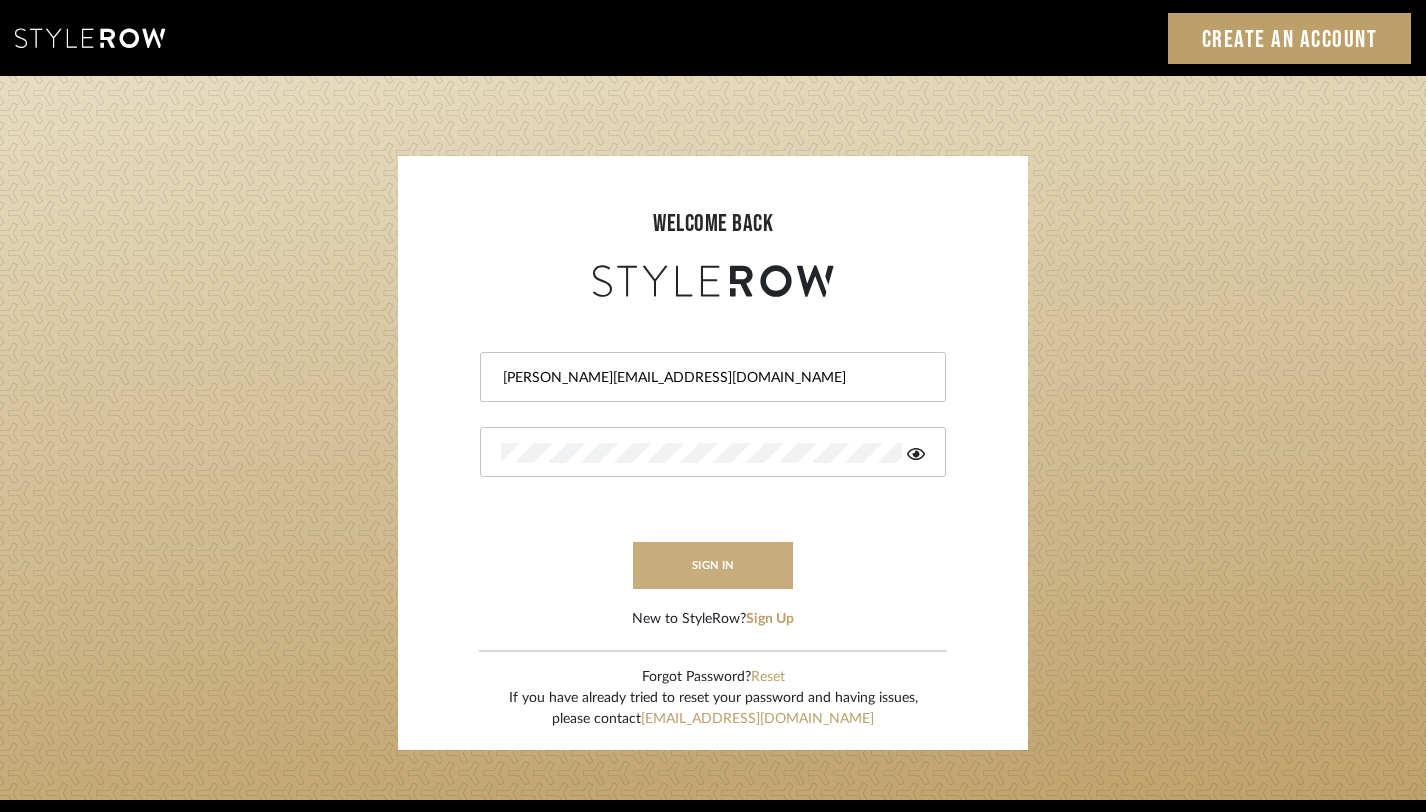 click on "sign in" at bounding box center [713, 565] 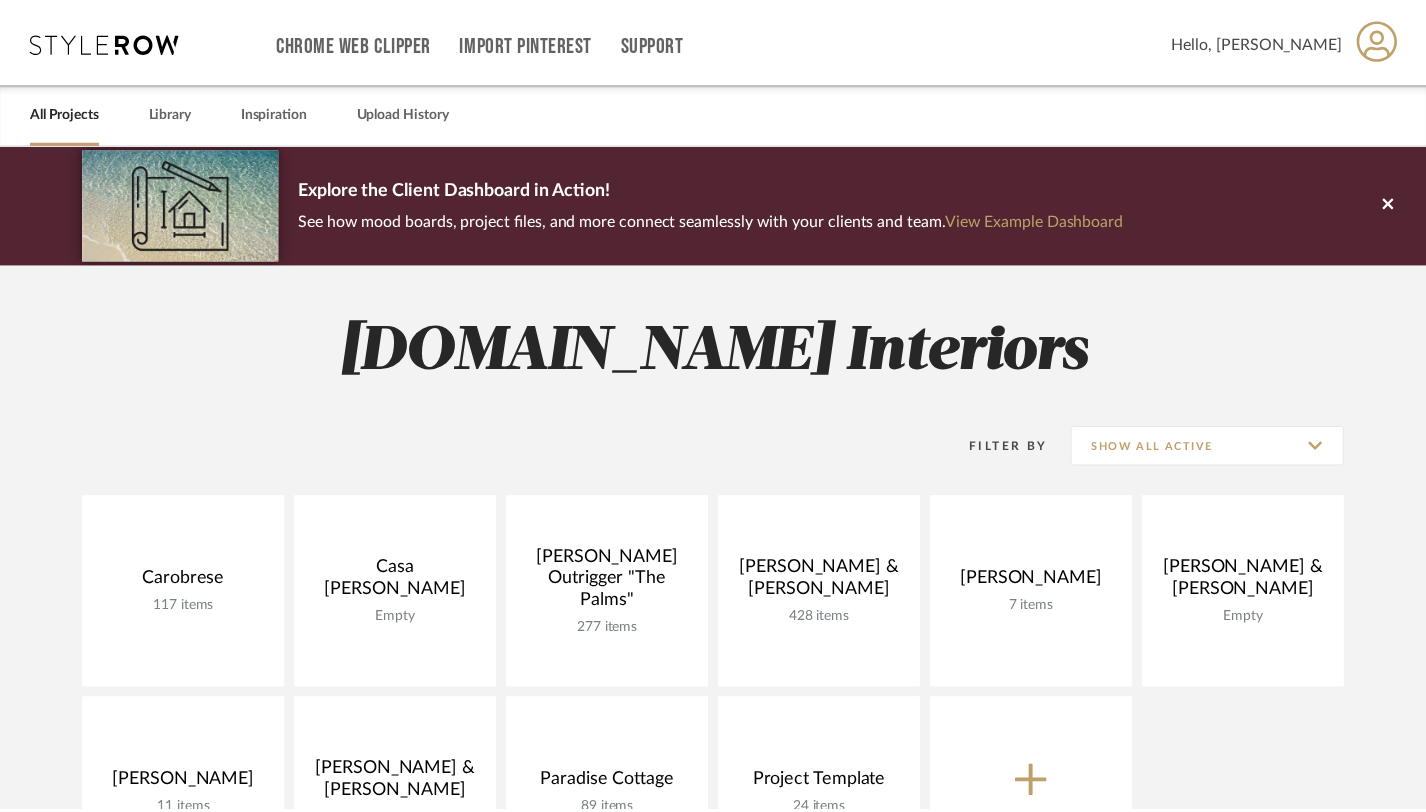 scroll, scrollTop: 0, scrollLeft: 0, axis: both 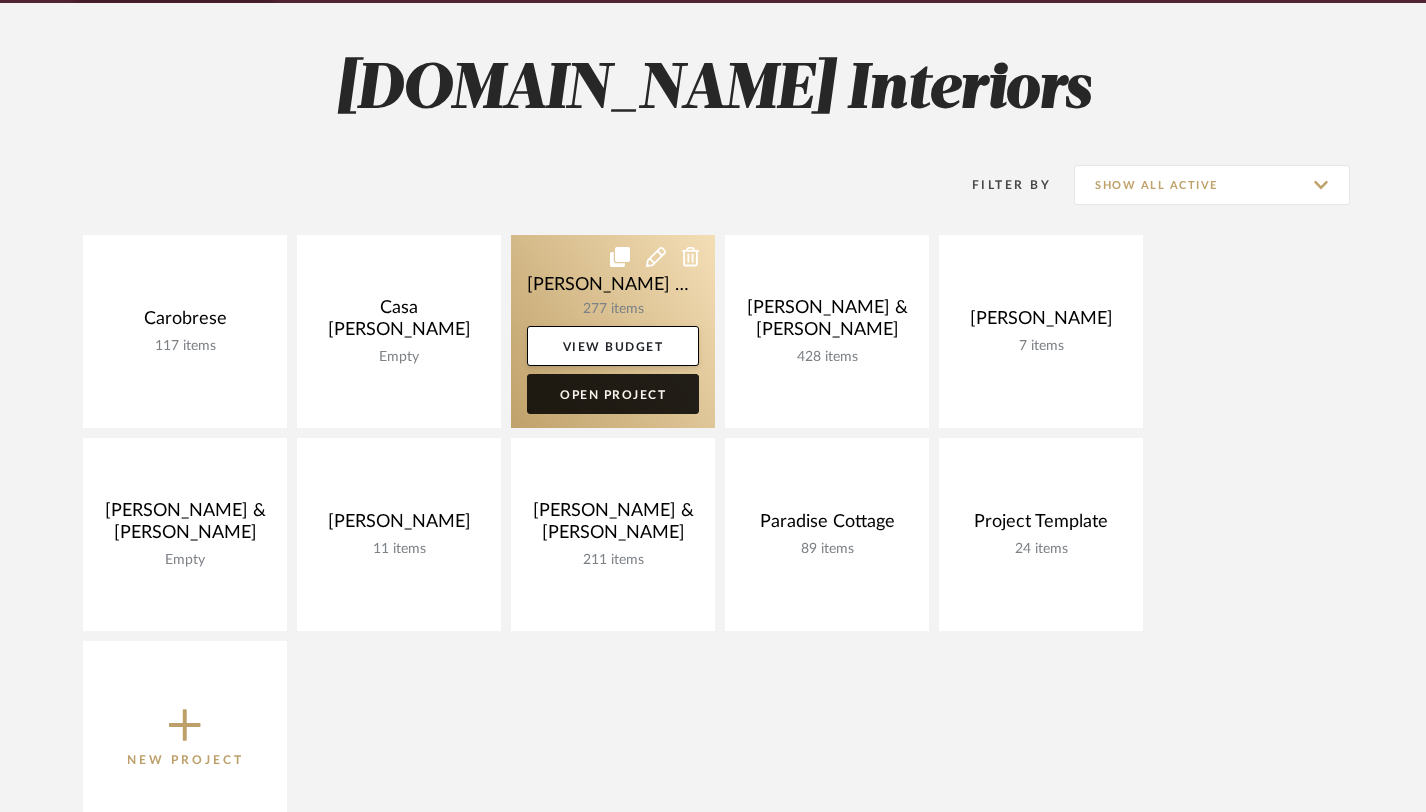 click on "Open Project" 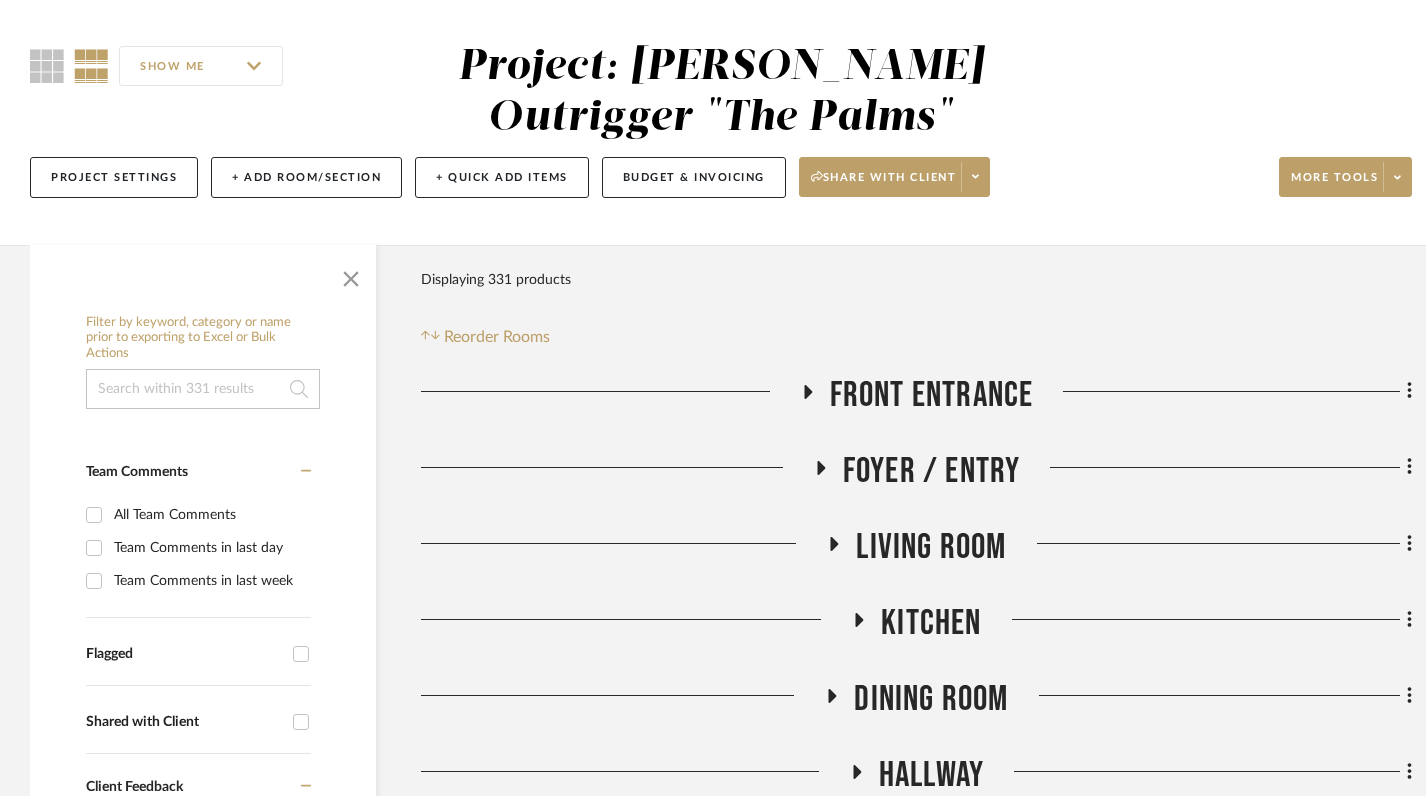 scroll, scrollTop: 177, scrollLeft: 0, axis: vertical 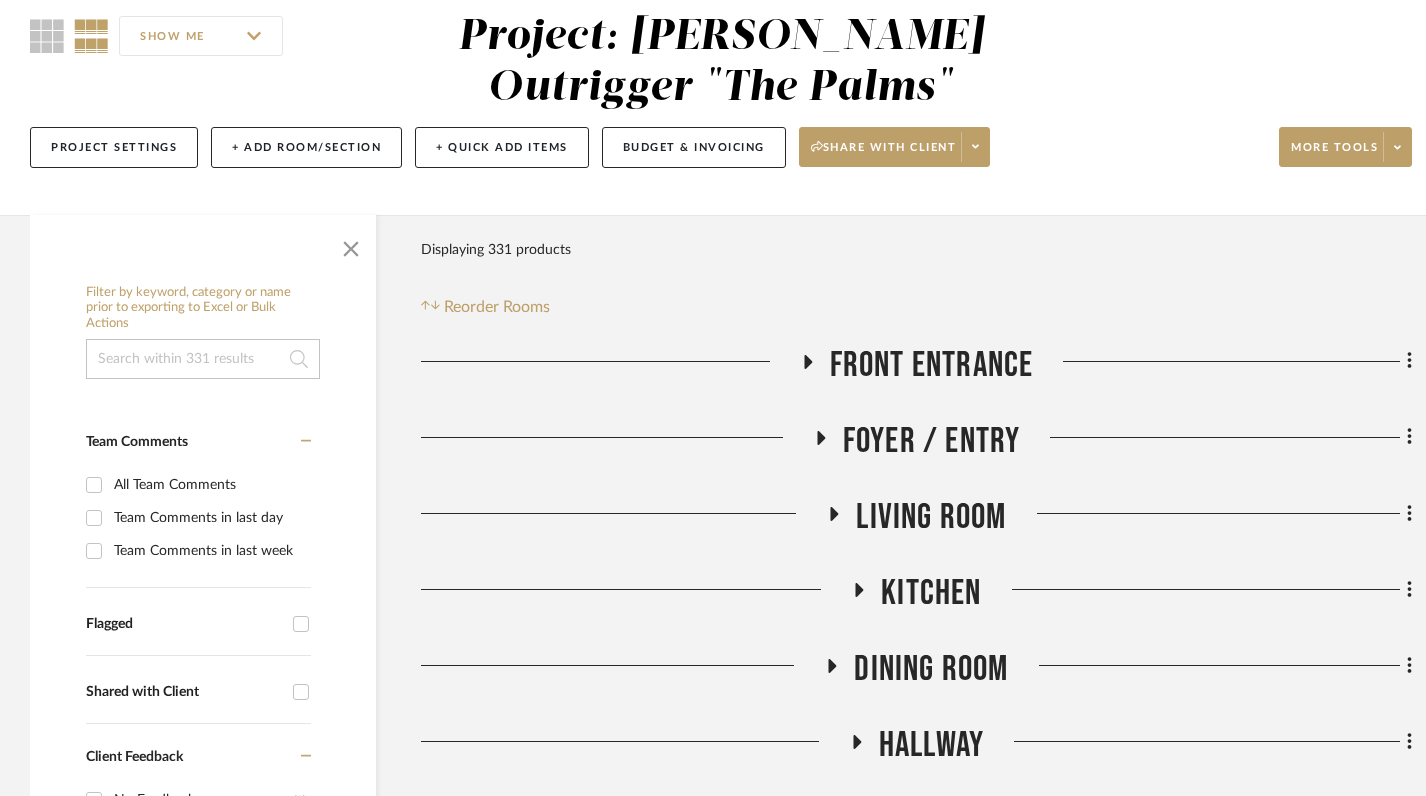 click 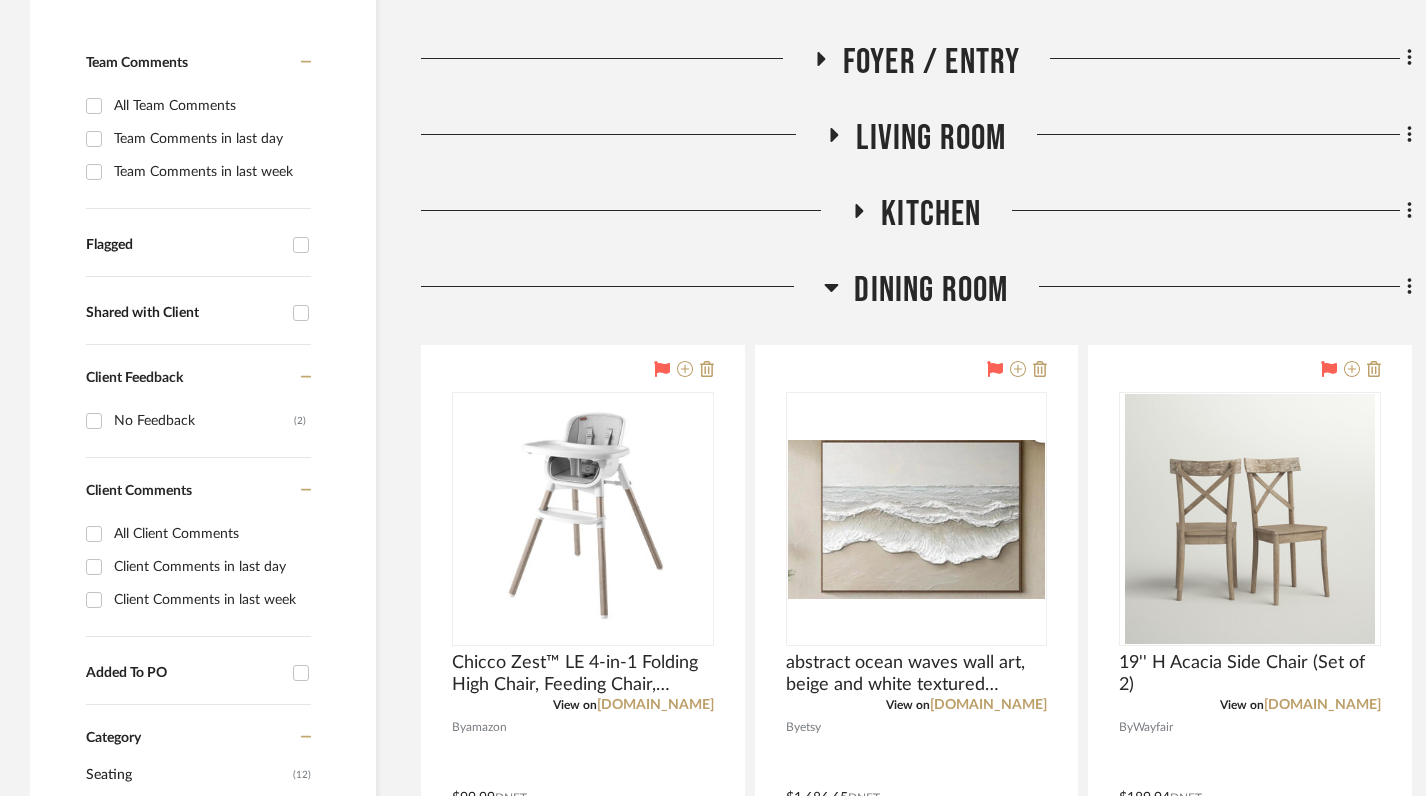 scroll, scrollTop: 566, scrollLeft: 0, axis: vertical 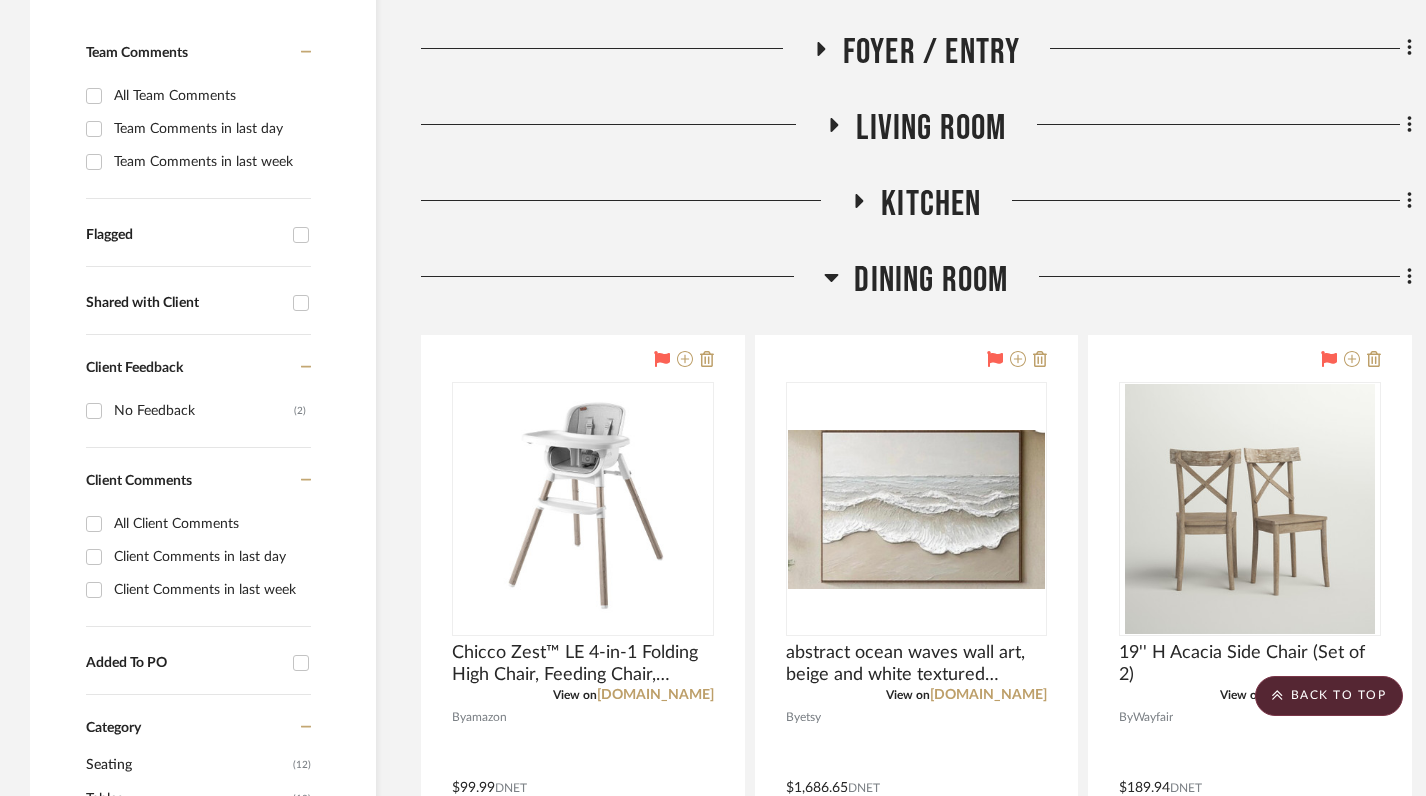 click 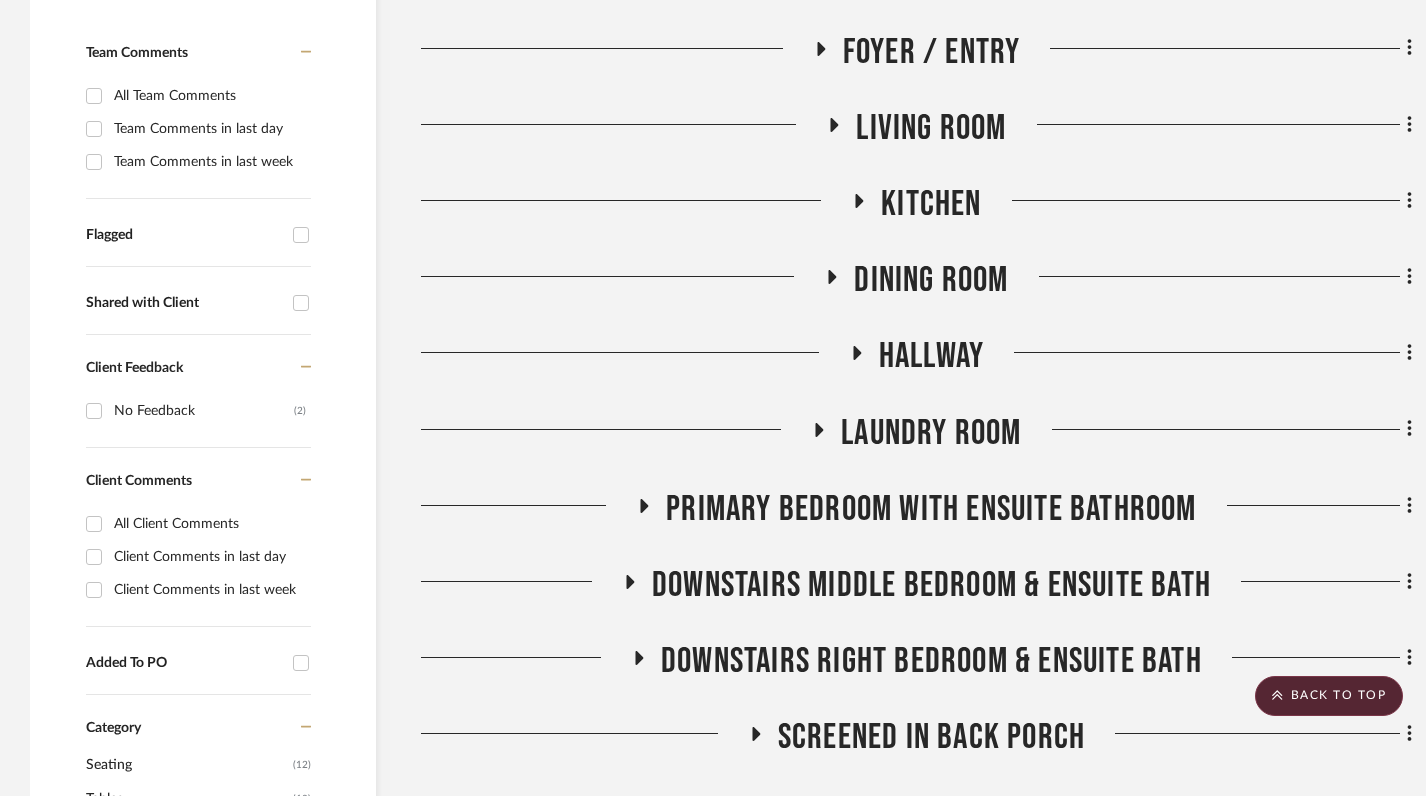 click 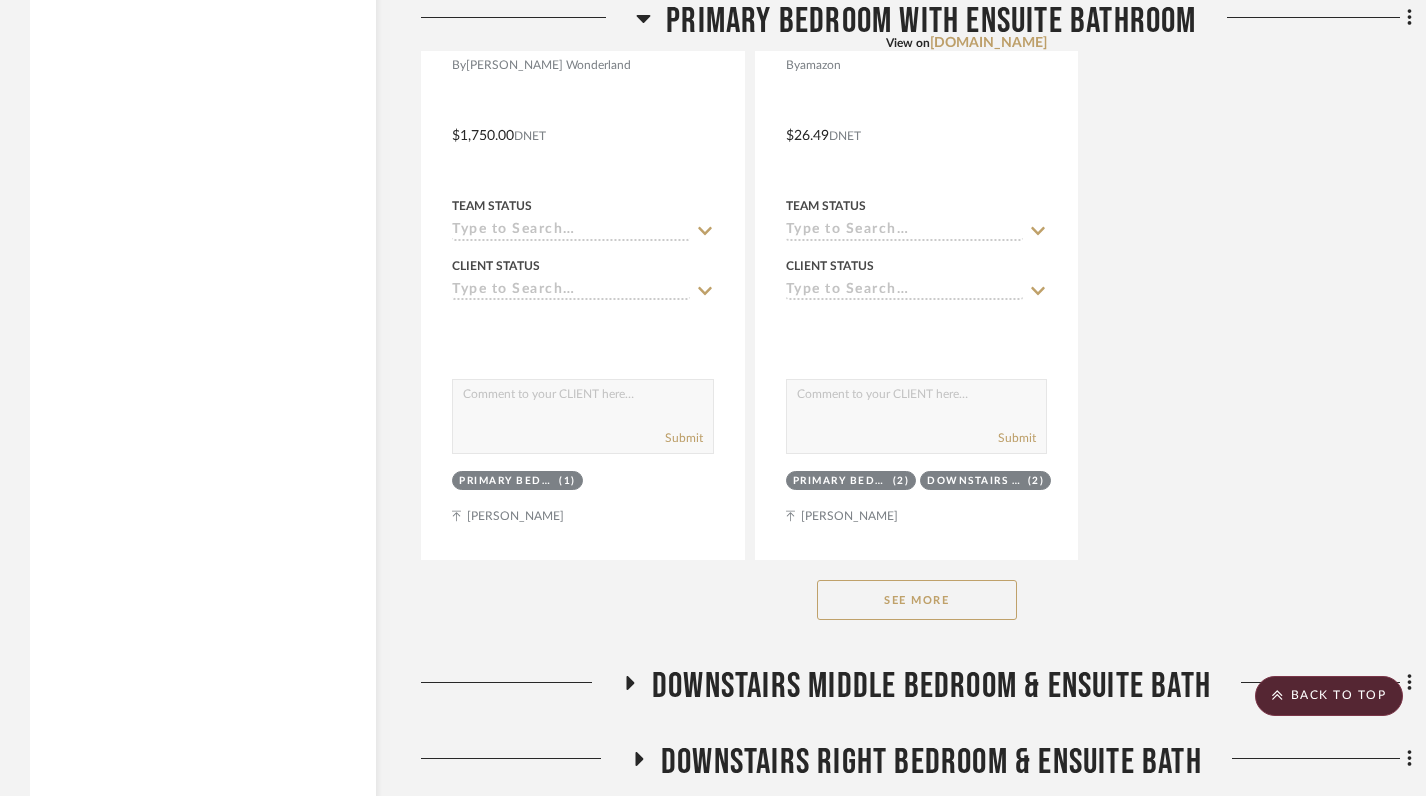 scroll, scrollTop: 3222, scrollLeft: 0, axis: vertical 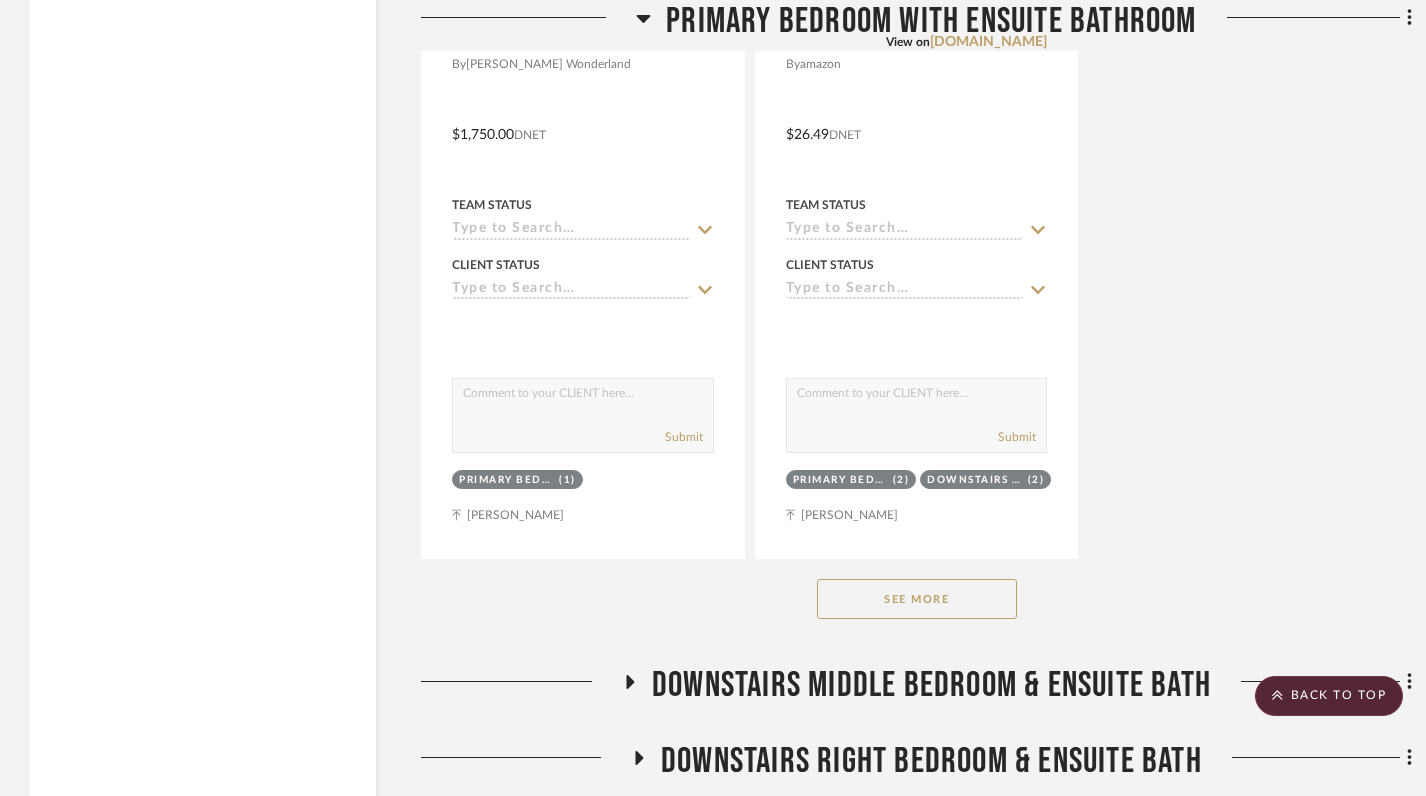 click on "See More" 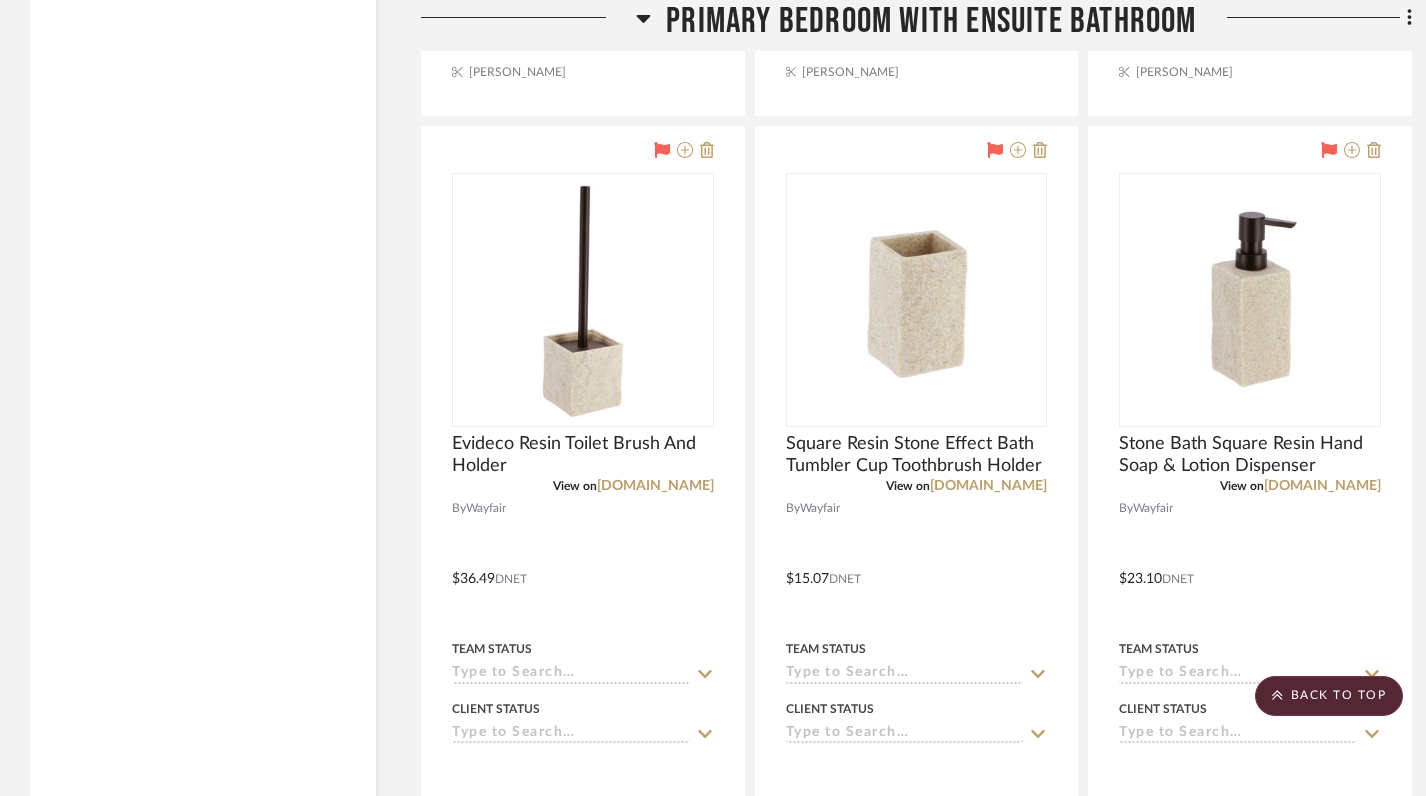 scroll, scrollTop: 8076, scrollLeft: 0, axis: vertical 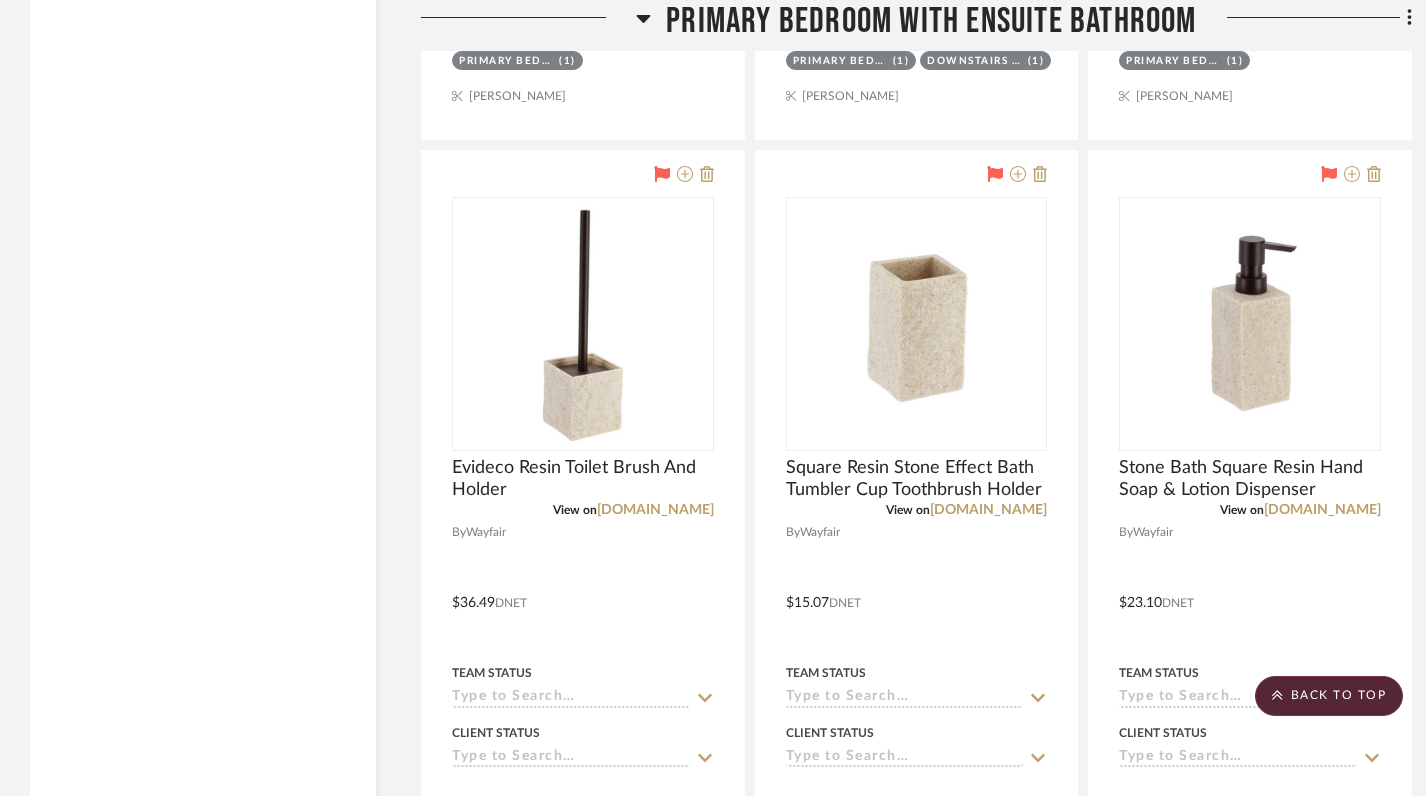 click 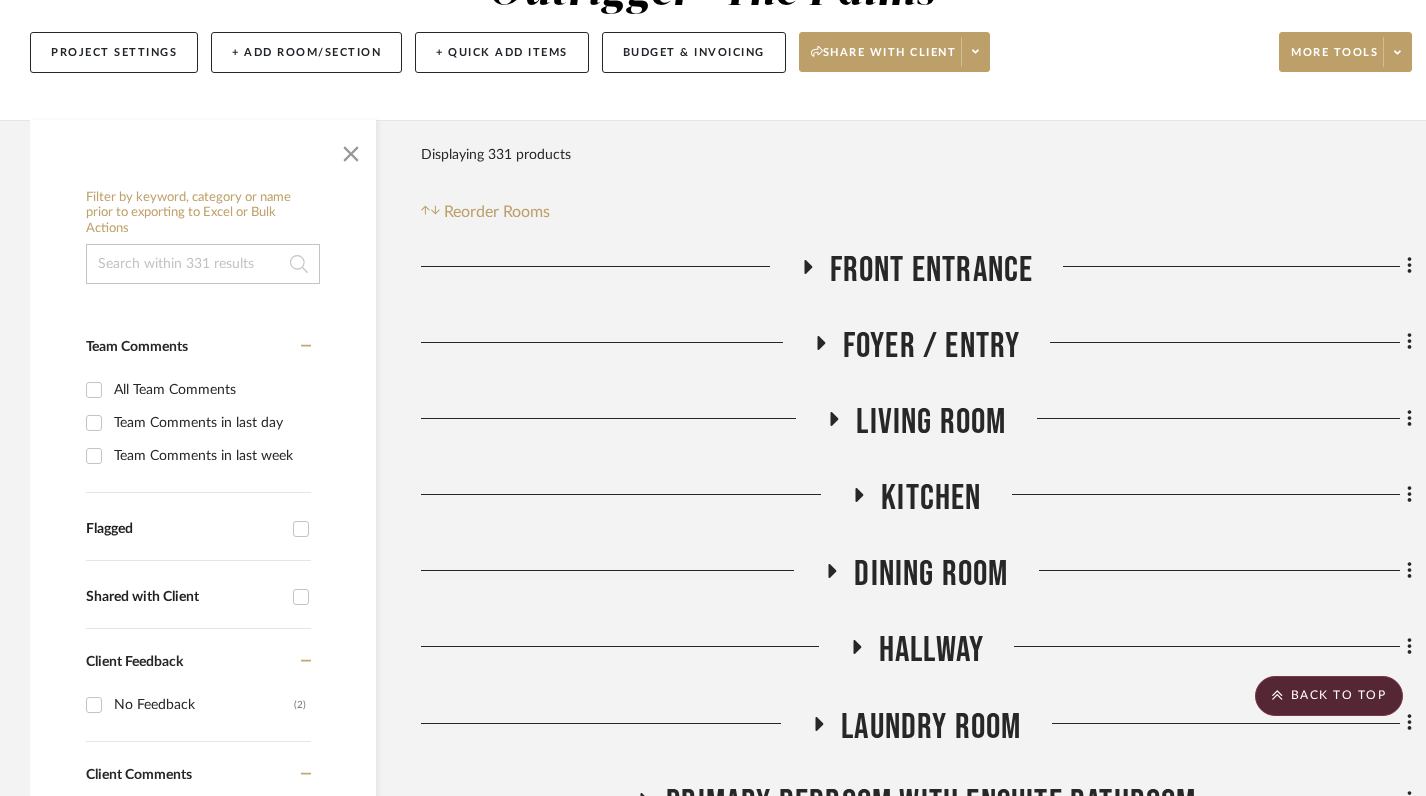scroll, scrollTop: 0, scrollLeft: 0, axis: both 